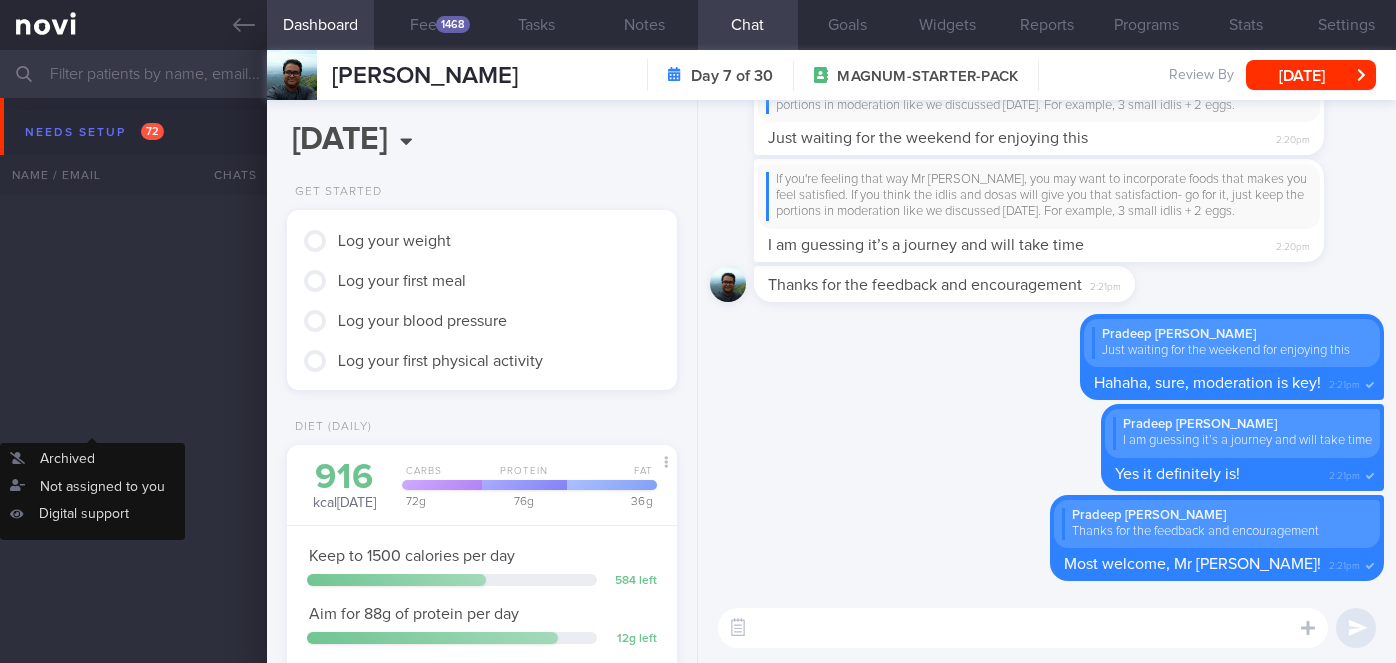 scroll, scrollTop: 0, scrollLeft: 0, axis: both 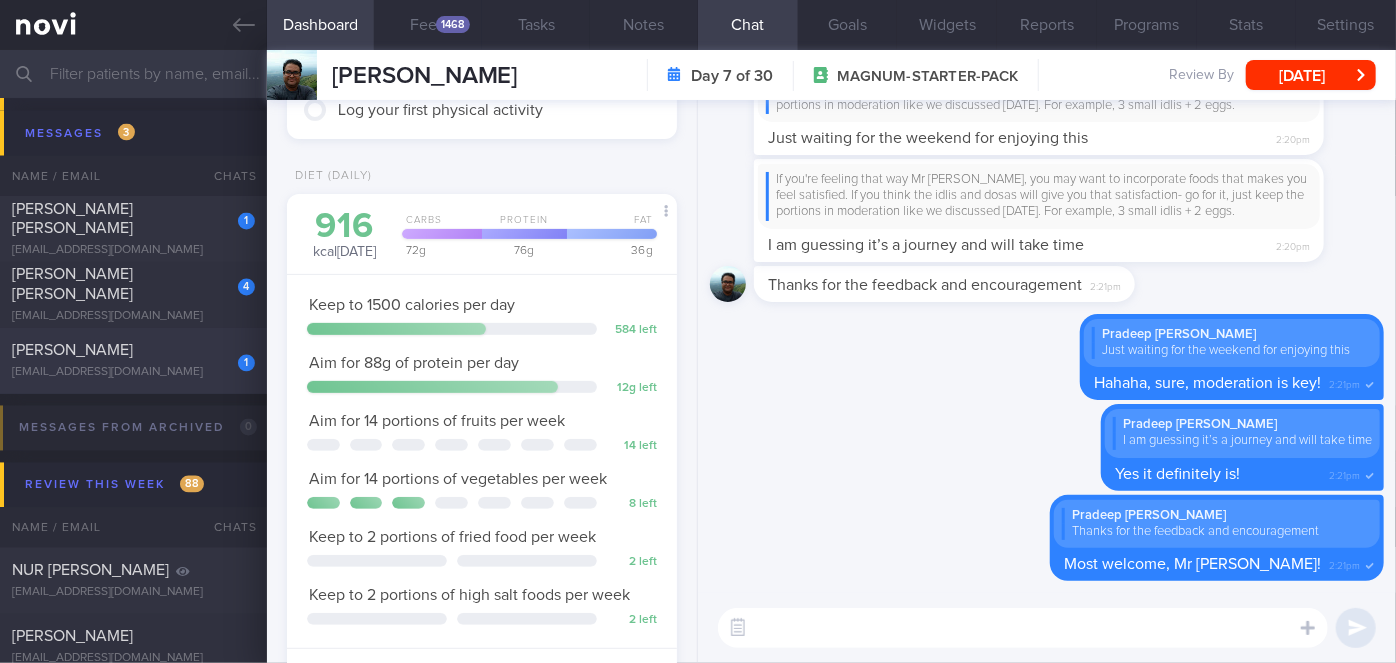 click on "1
[PERSON_NAME]
[EMAIL_ADDRESS][DOMAIN_NAME]" at bounding box center (133, 361) 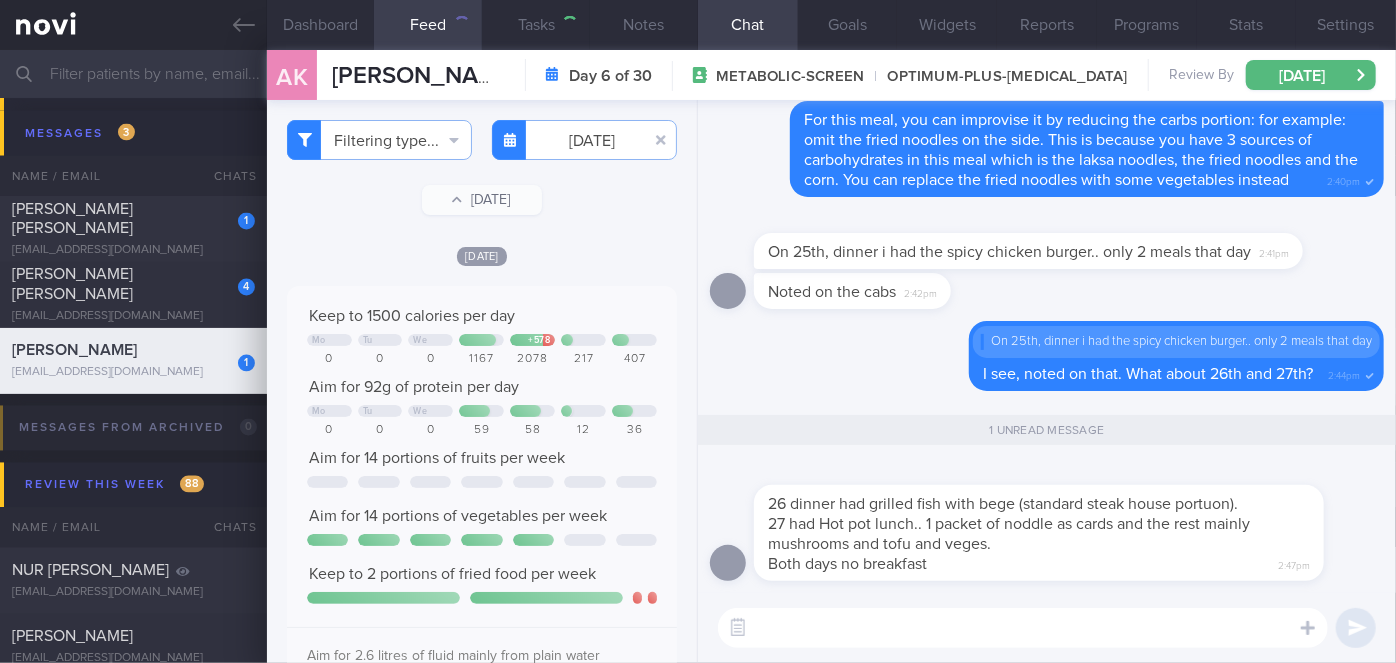scroll, scrollTop: 0, scrollLeft: 0, axis: both 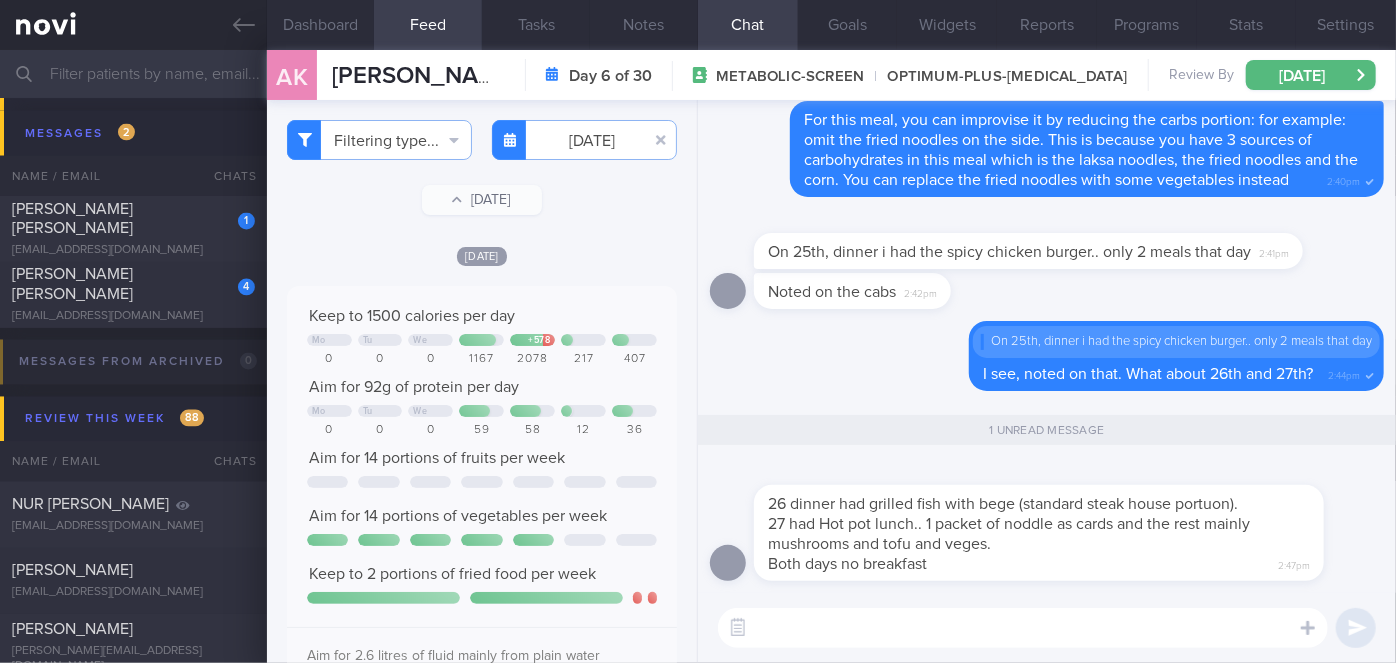 click at bounding box center [1023, 628] 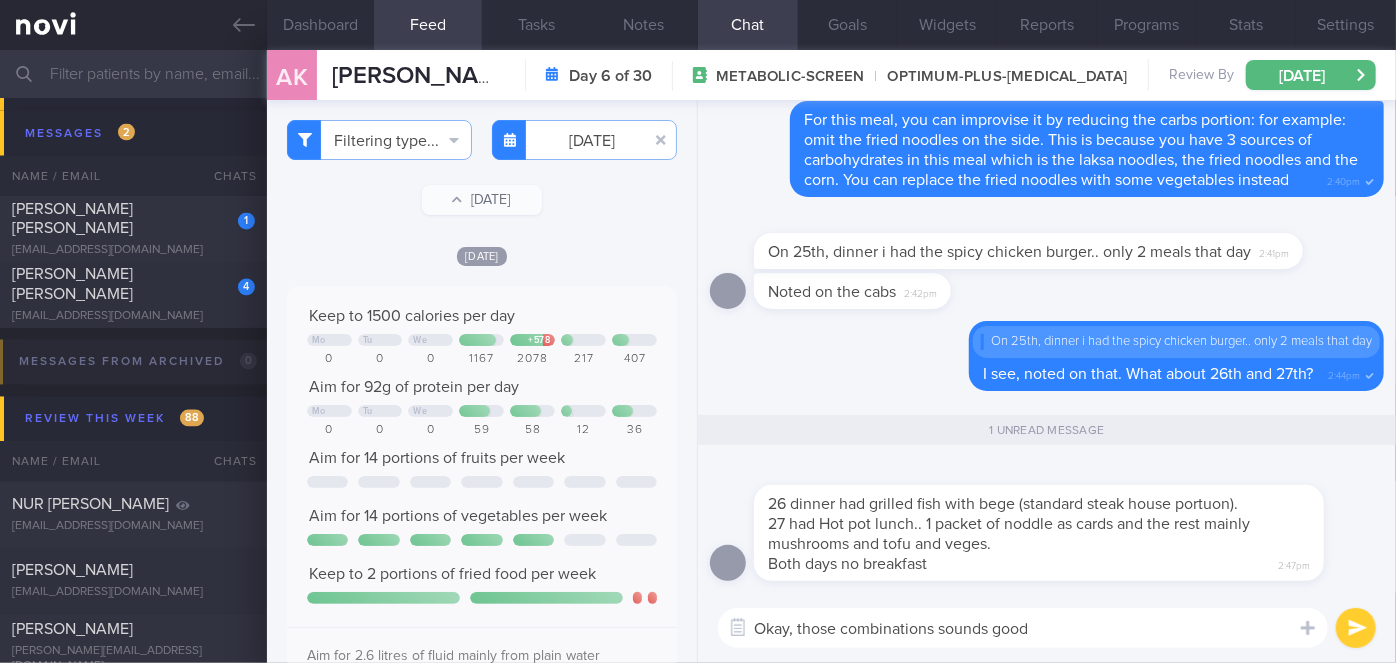 type on "Okay, those combinations sounds good!" 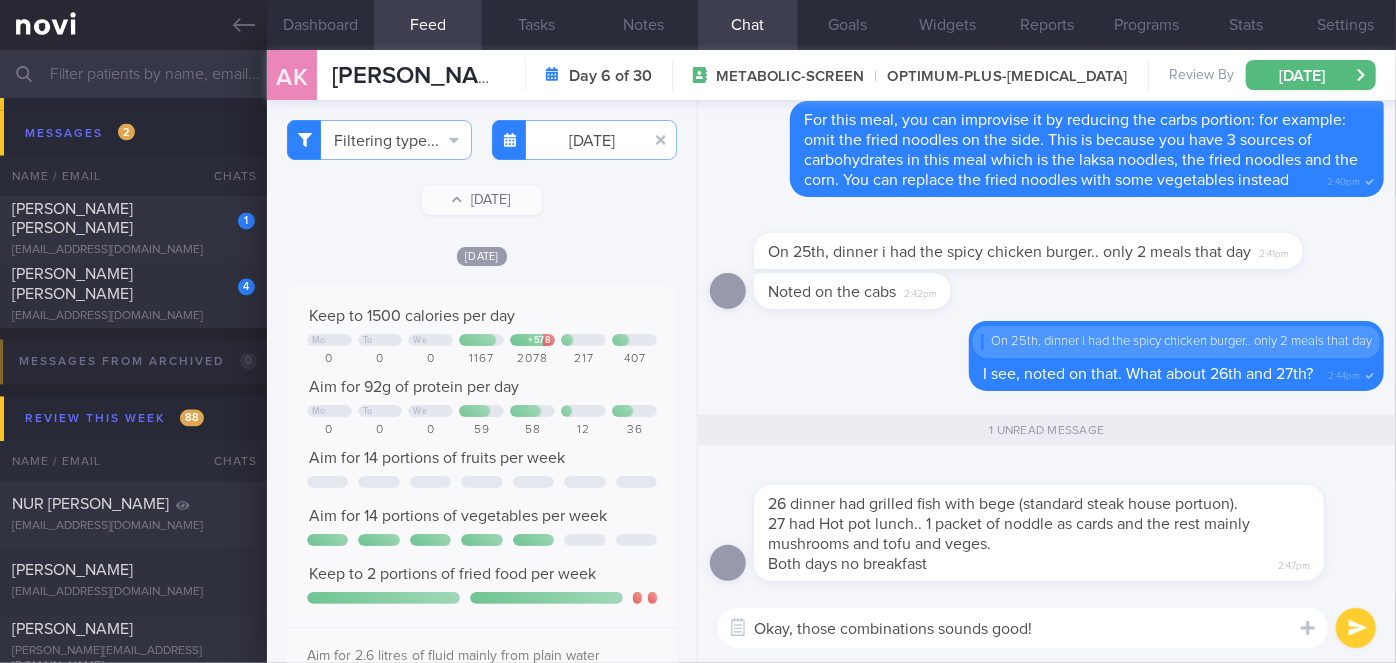 type 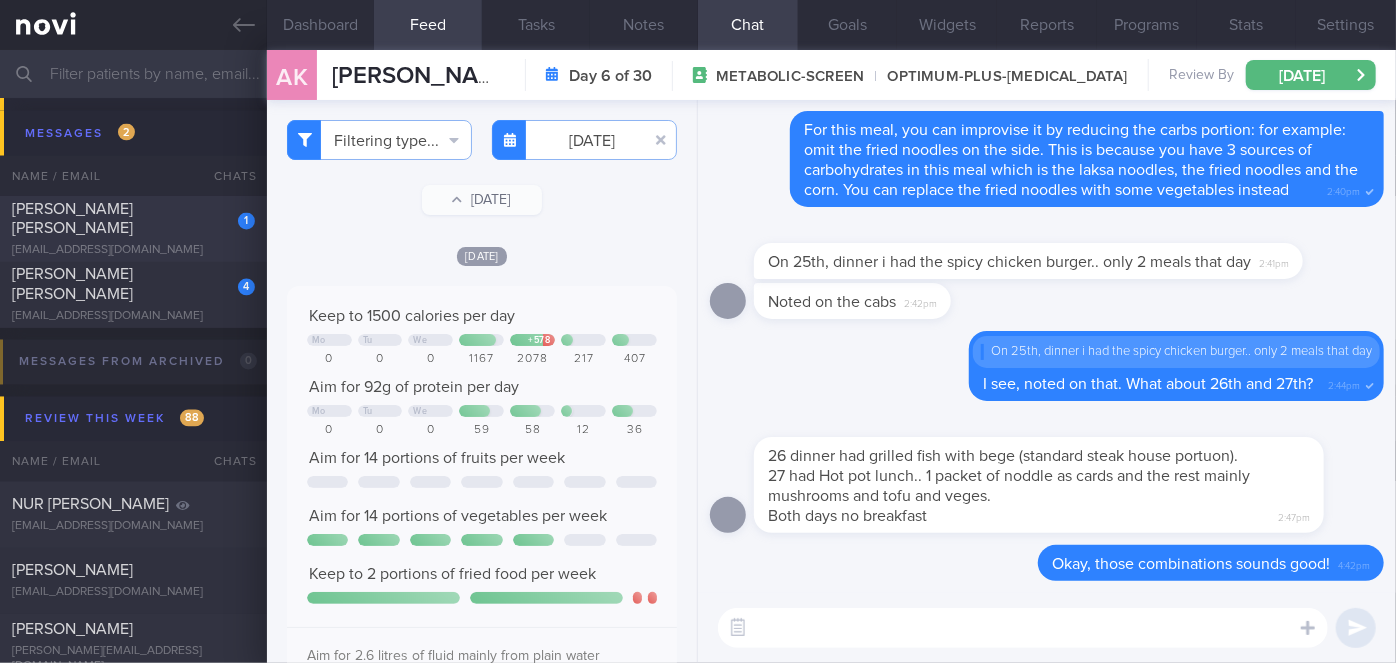 click on "[PERSON_NAME] [PERSON_NAME]" at bounding box center (131, 219) 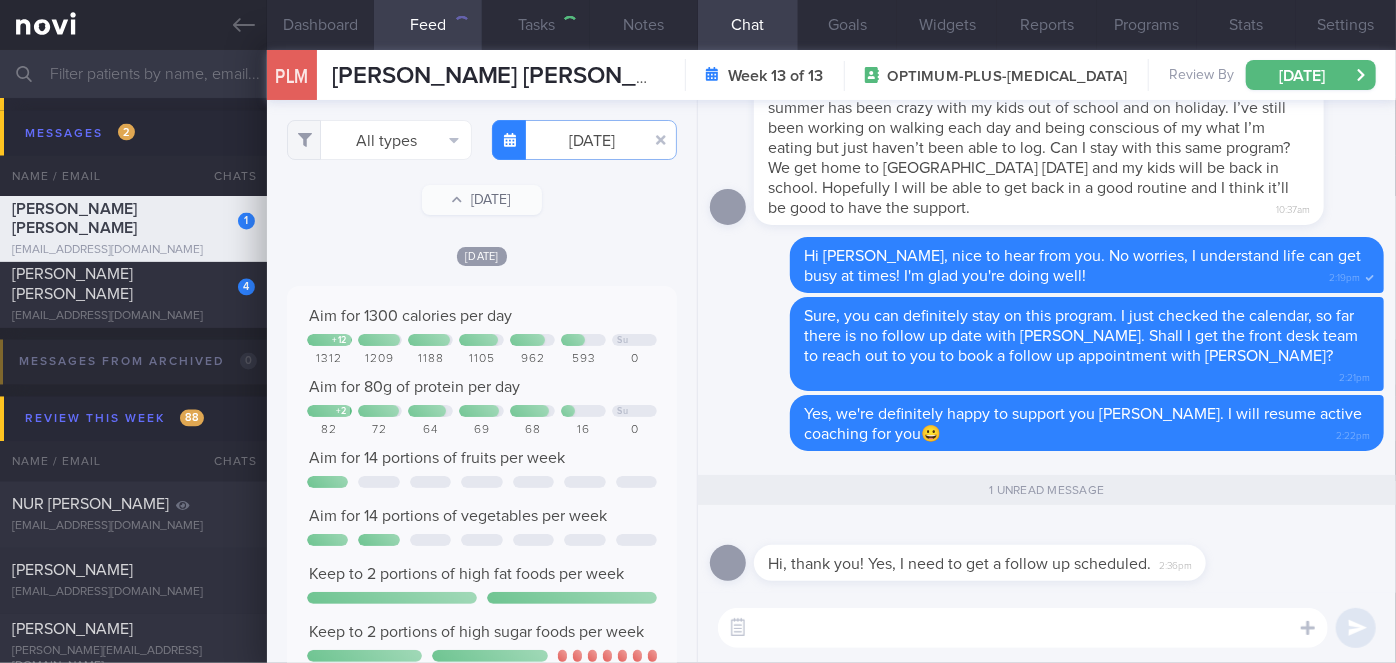 scroll, scrollTop: 0, scrollLeft: 0, axis: both 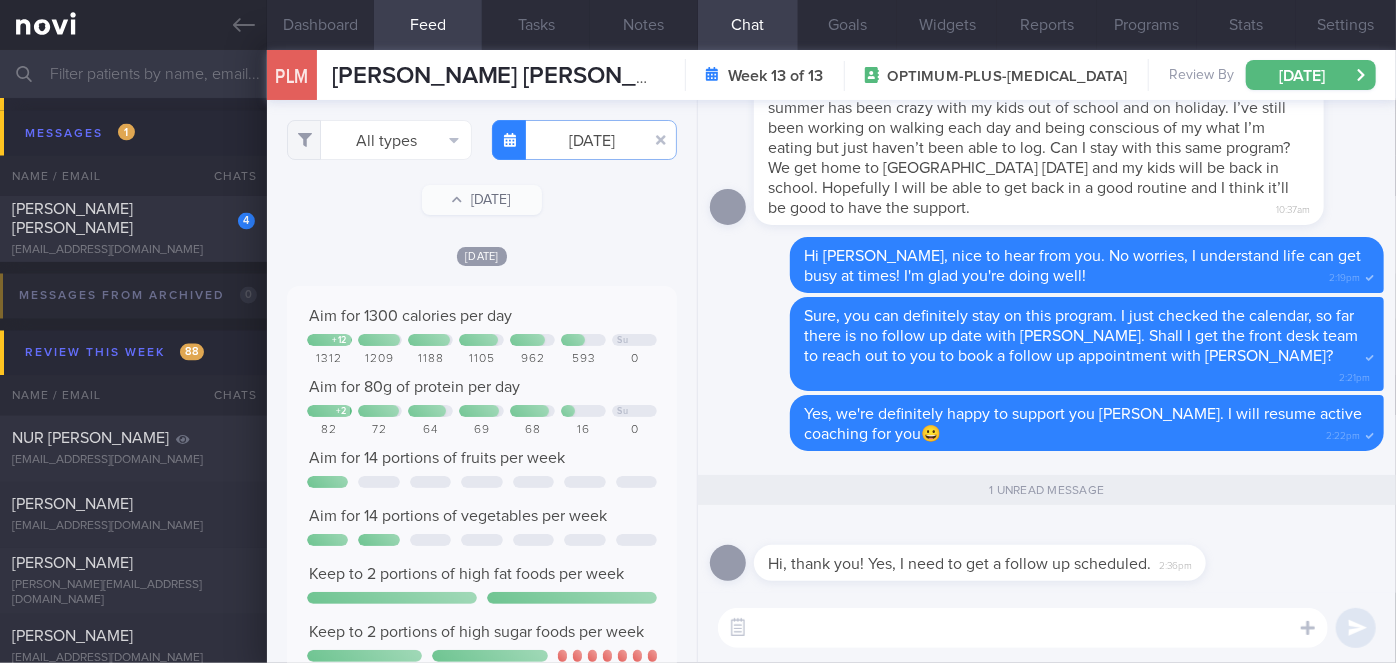 click at bounding box center [1023, 628] 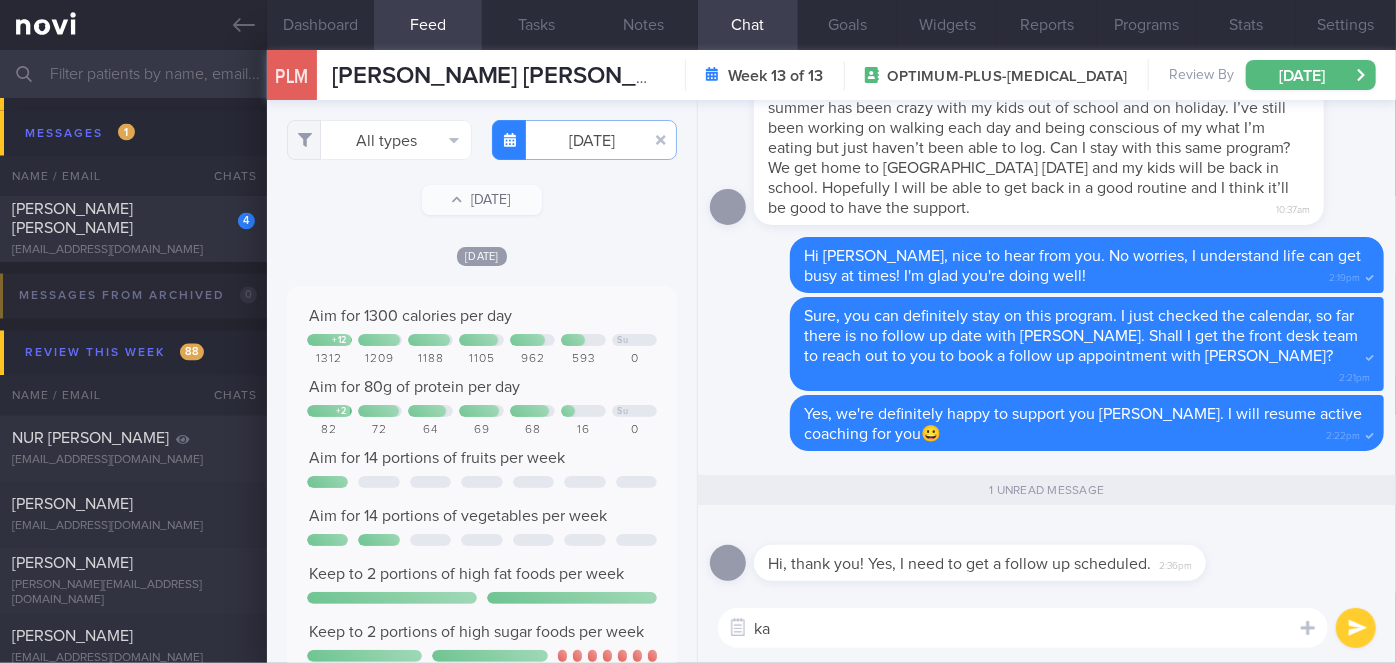 type on "k" 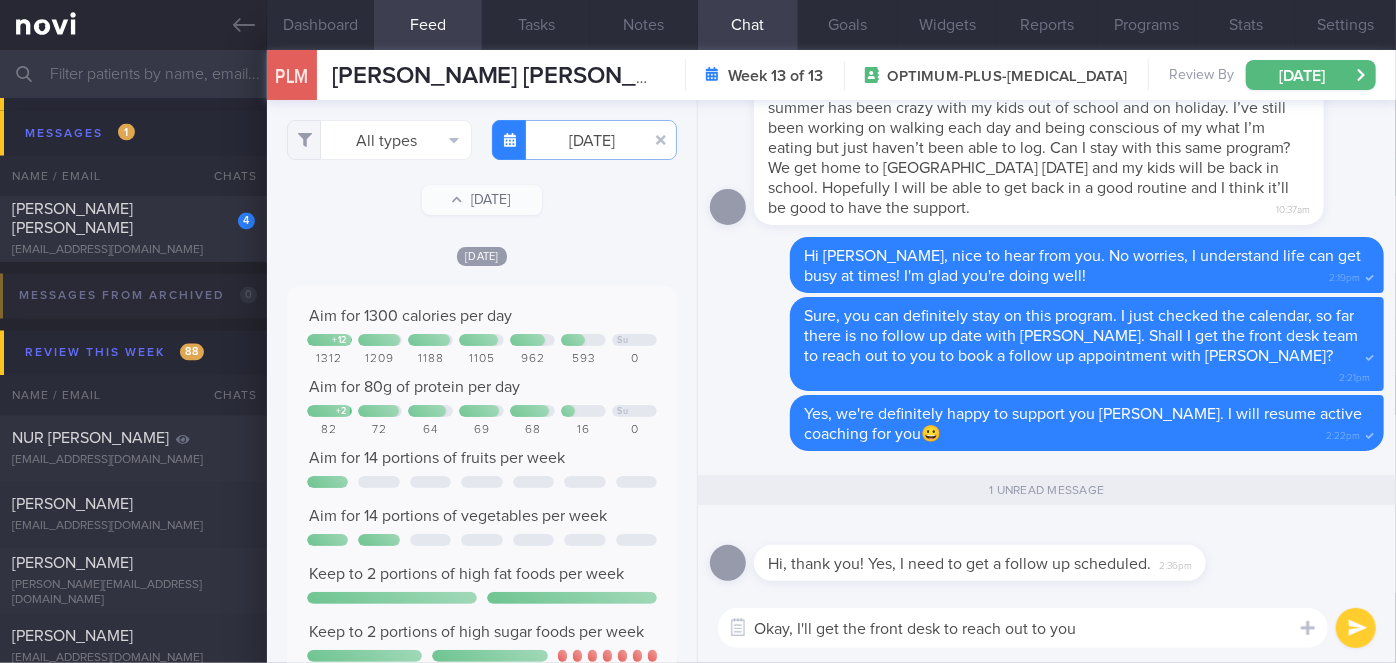 type on "Okay, I'll get the front desk to reach out to you." 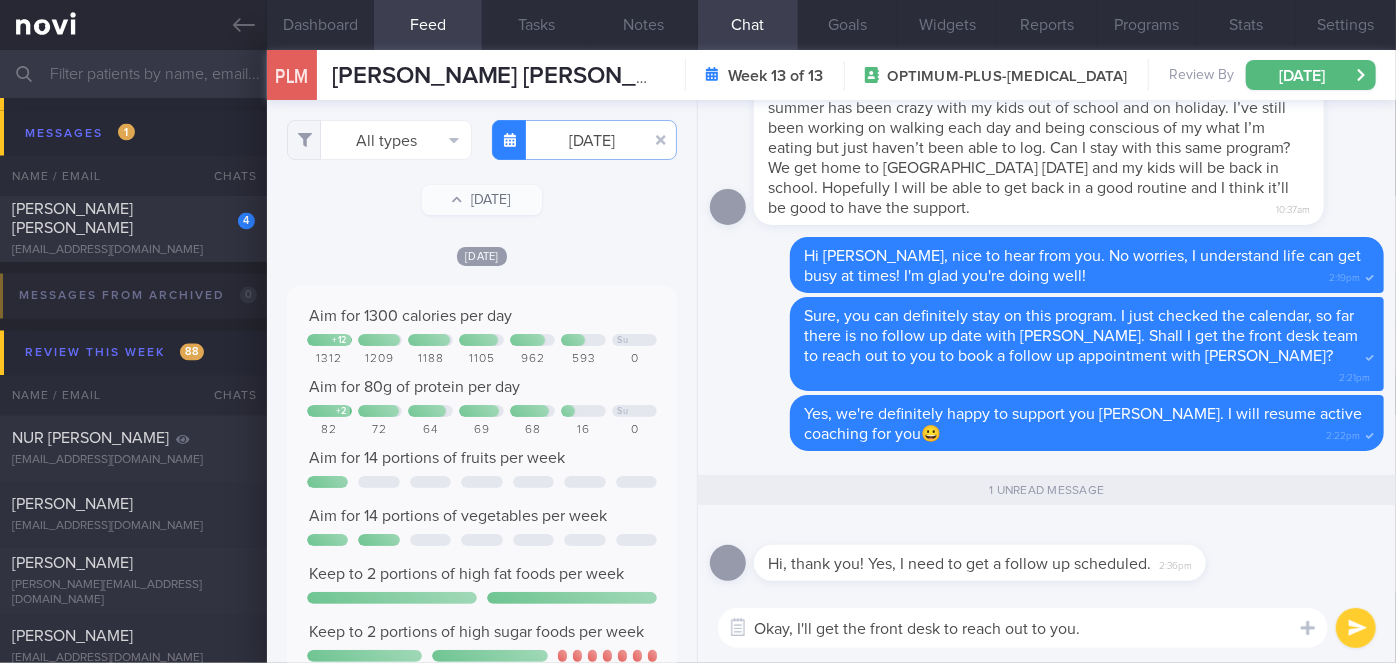 type 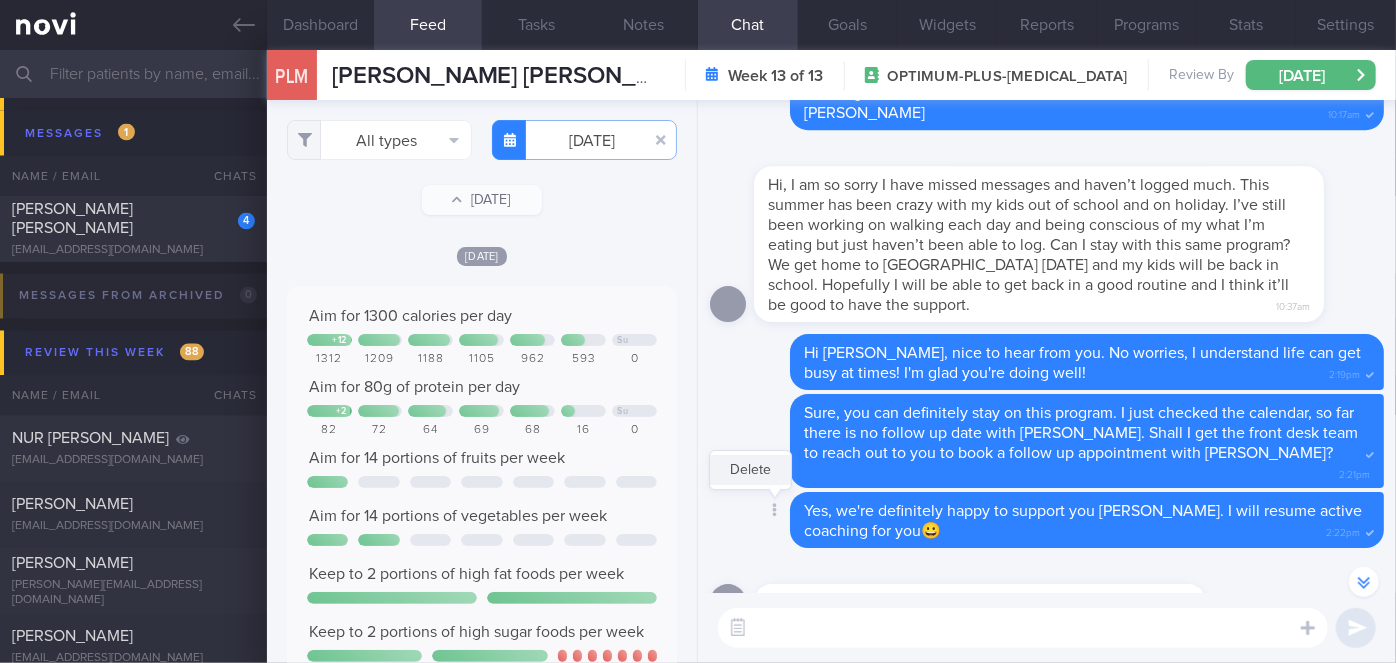 scroll, scrollTop: -90, scrollLeft: 0, axis: vertical 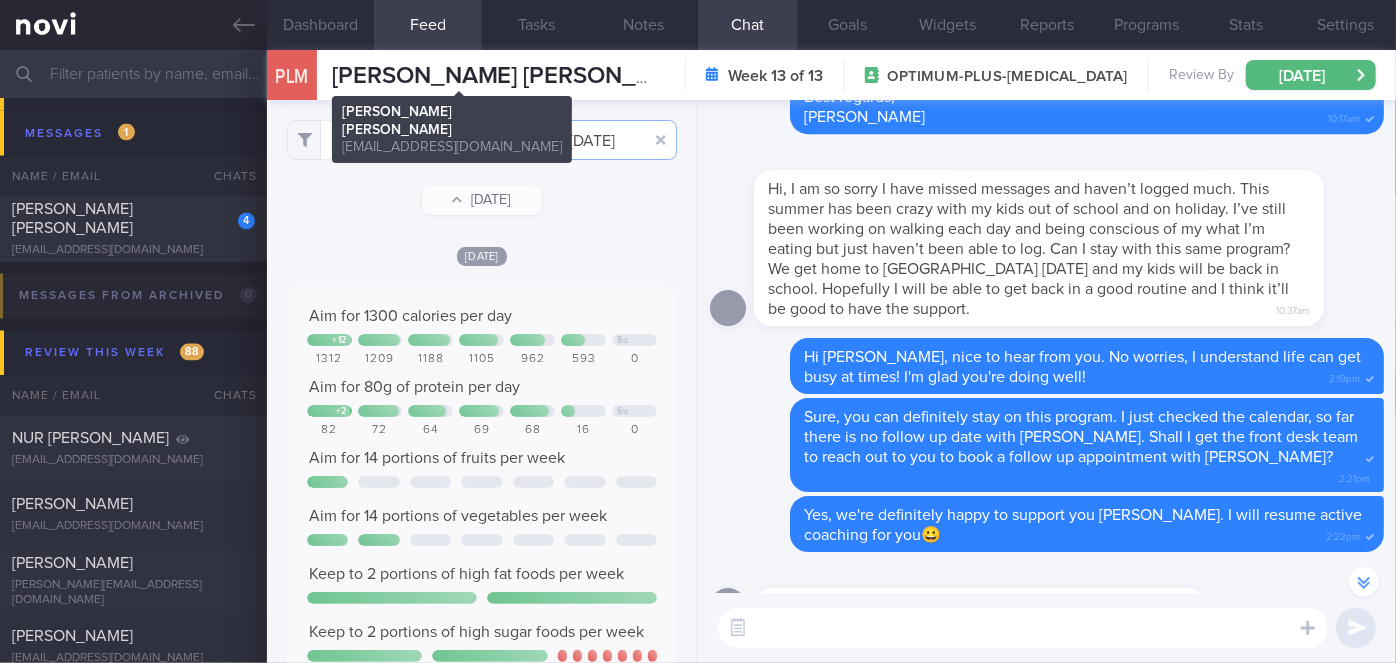 click on "PLM
[PERSON_NAME] [PERSON_NAME] [PERSON_NAME]
[PERSON_NAME][EMAIL_ADDRESS][DOMAIN_NAME]" at bounding box center (466, 75) 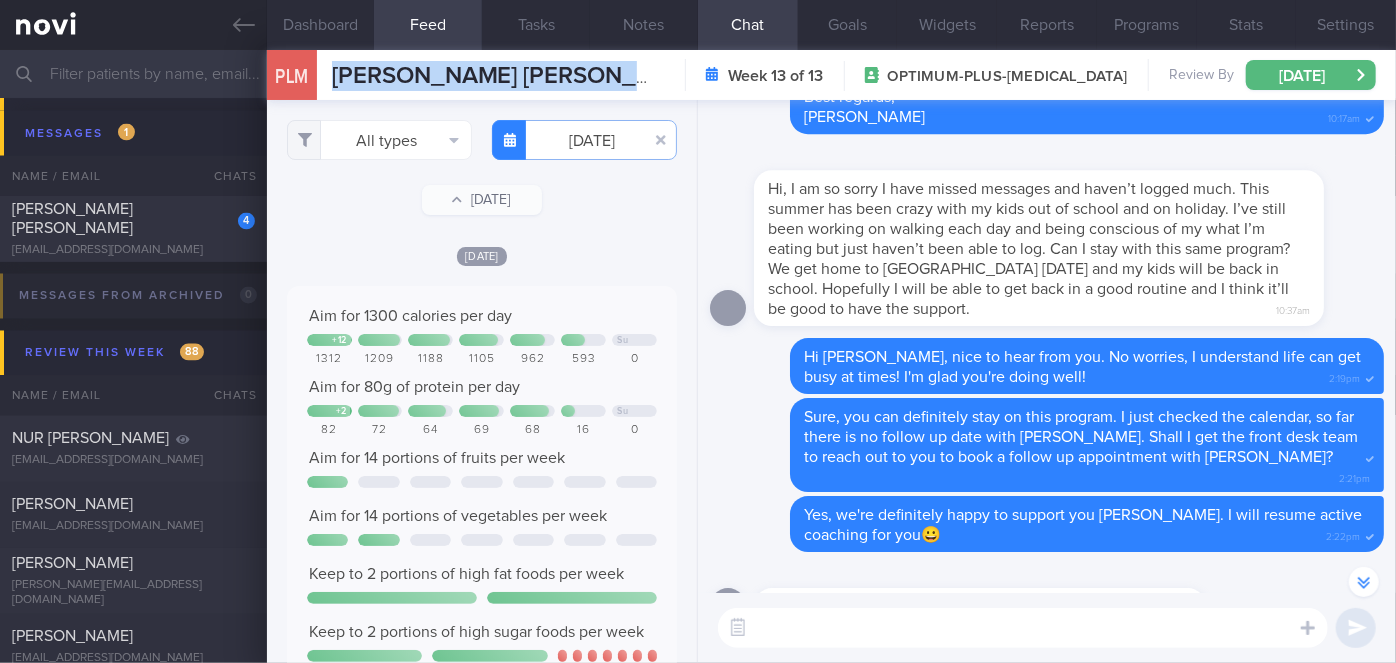drag, startPoint x: 336, startPoint y: 71, endPoint x: 623, endPoint y: 72, distance: 287.00174 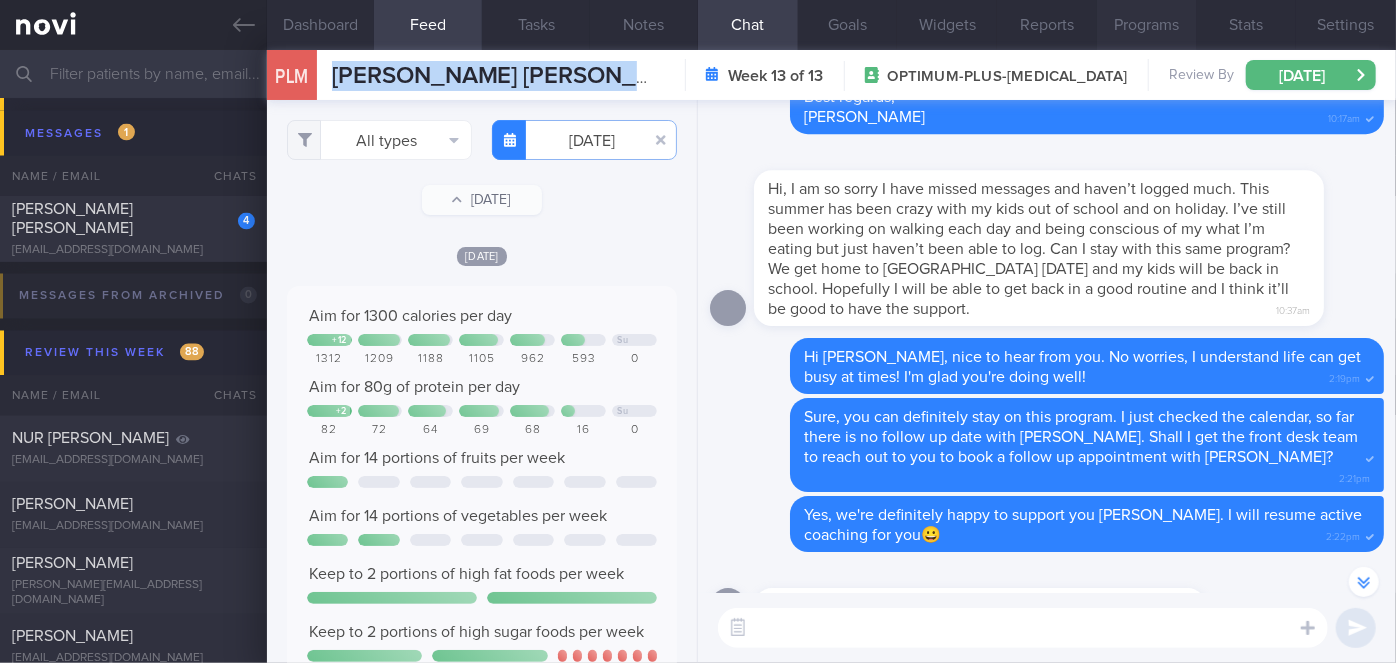 click on "Programs" at bounding box center [1147, 25] 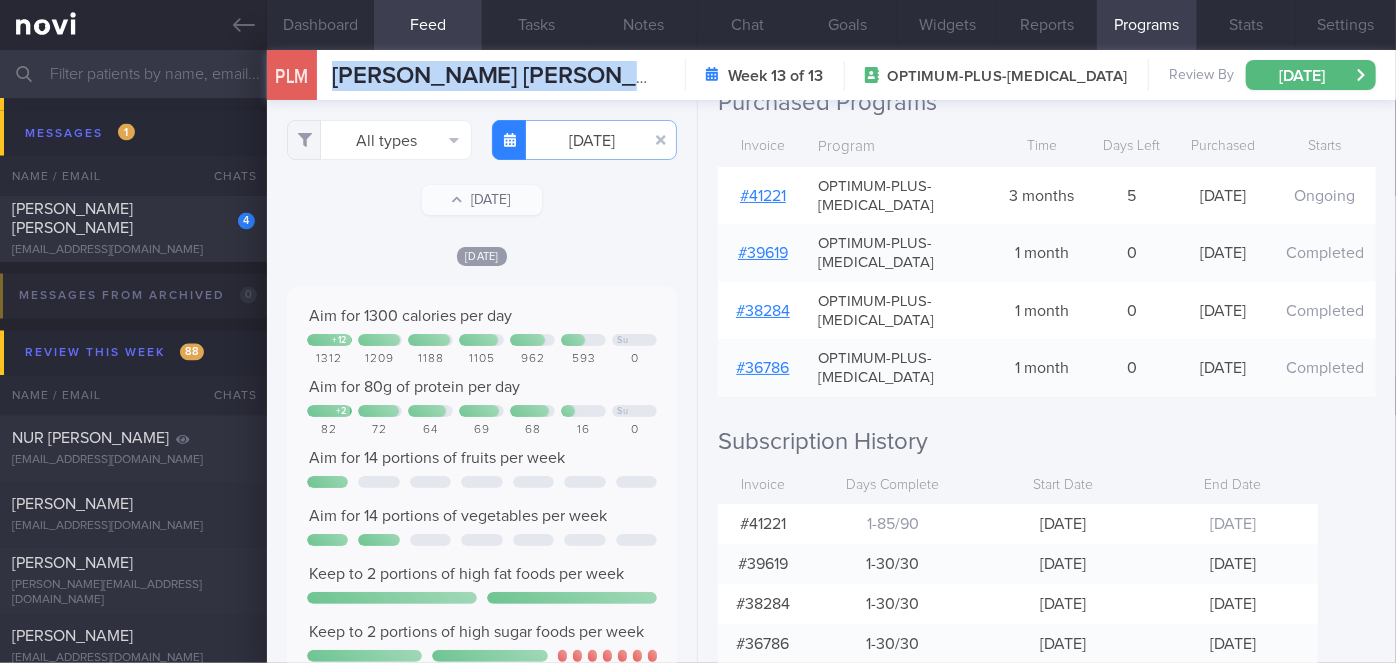 scroll, scrollTop: 418, scrollLeft: 0, axis: vertical 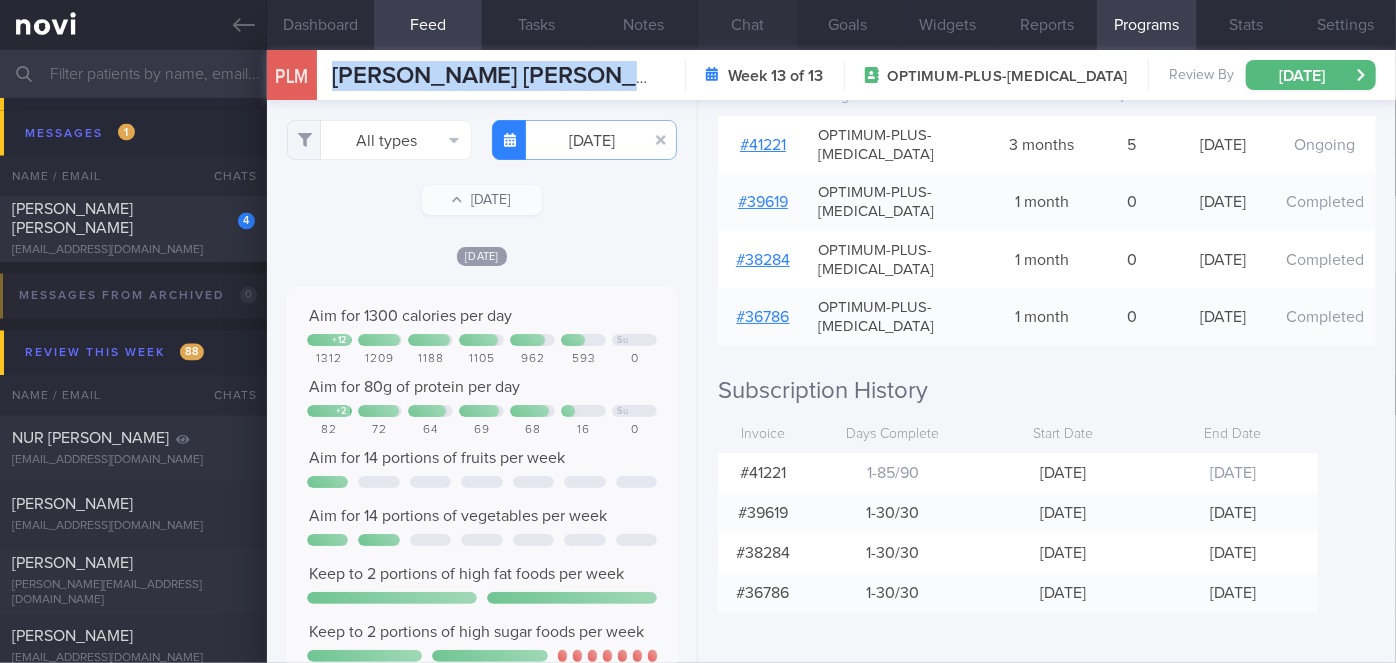 click on "Chat" at bounding box center [748, 25] 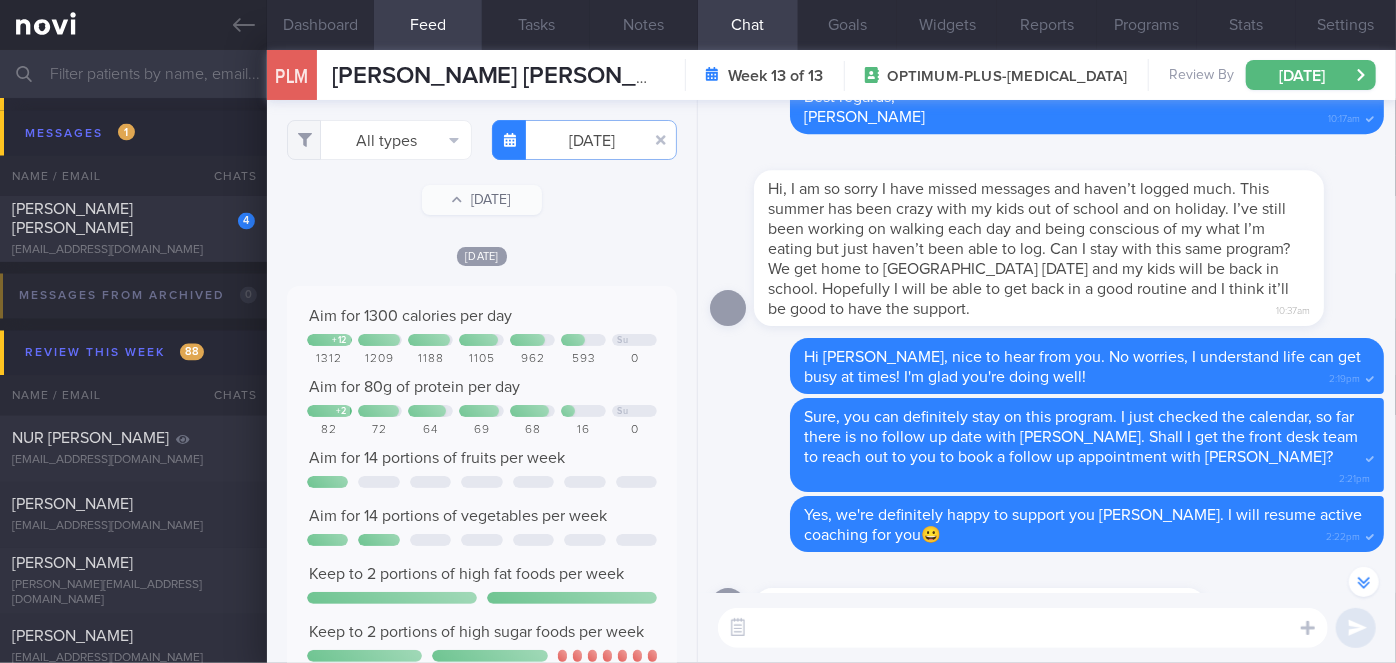 click on "Hi, I am so sorry I have missed messages and haven’t logged much. This summer has been crazy with my kids out of school and on holiday. I’ve still been working on walking each day and being conscious of my what I’m eating but just haven’t been able to log. Can I stay with this same program? We get home to [GEOGRAPHIC_DATA] [DATE] and my kids will be back in school. Hopefully I will be able to get back in a good routine and I think it’ll be good to have the support." at bounding box center [1029, 249] 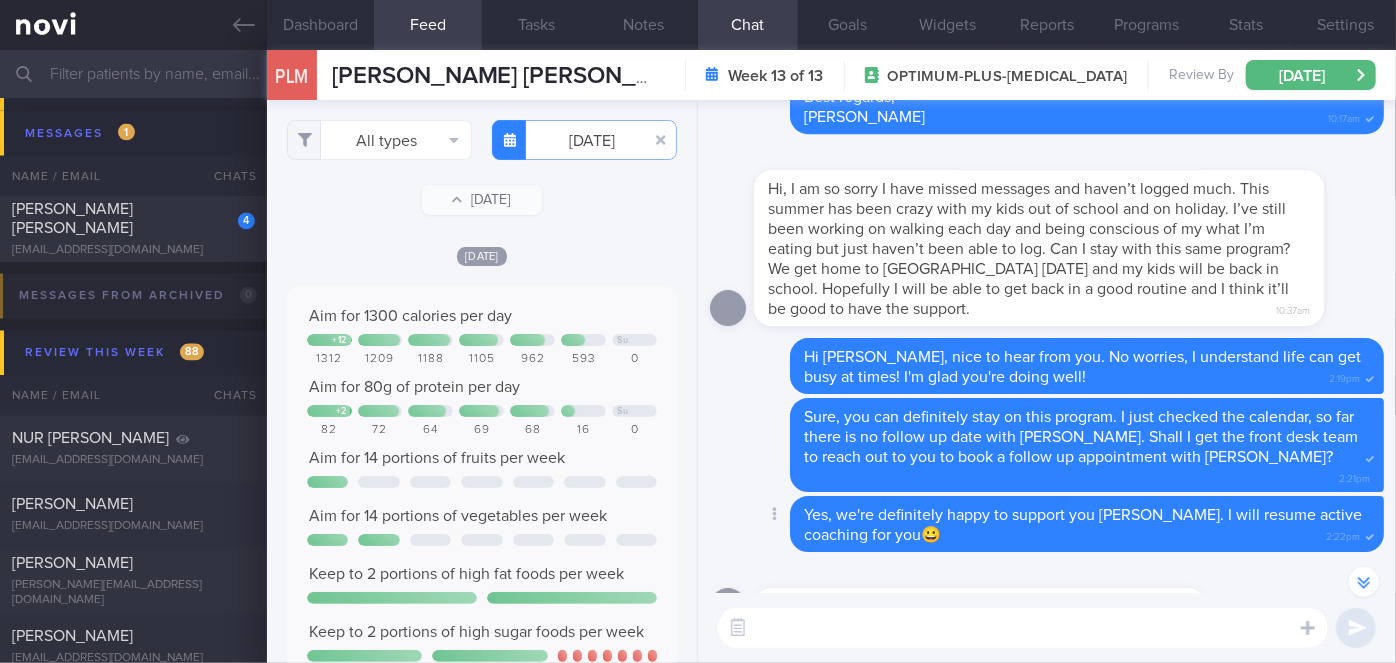 scroll, scrollTop: 0, scrollLeft: 0, axis: both 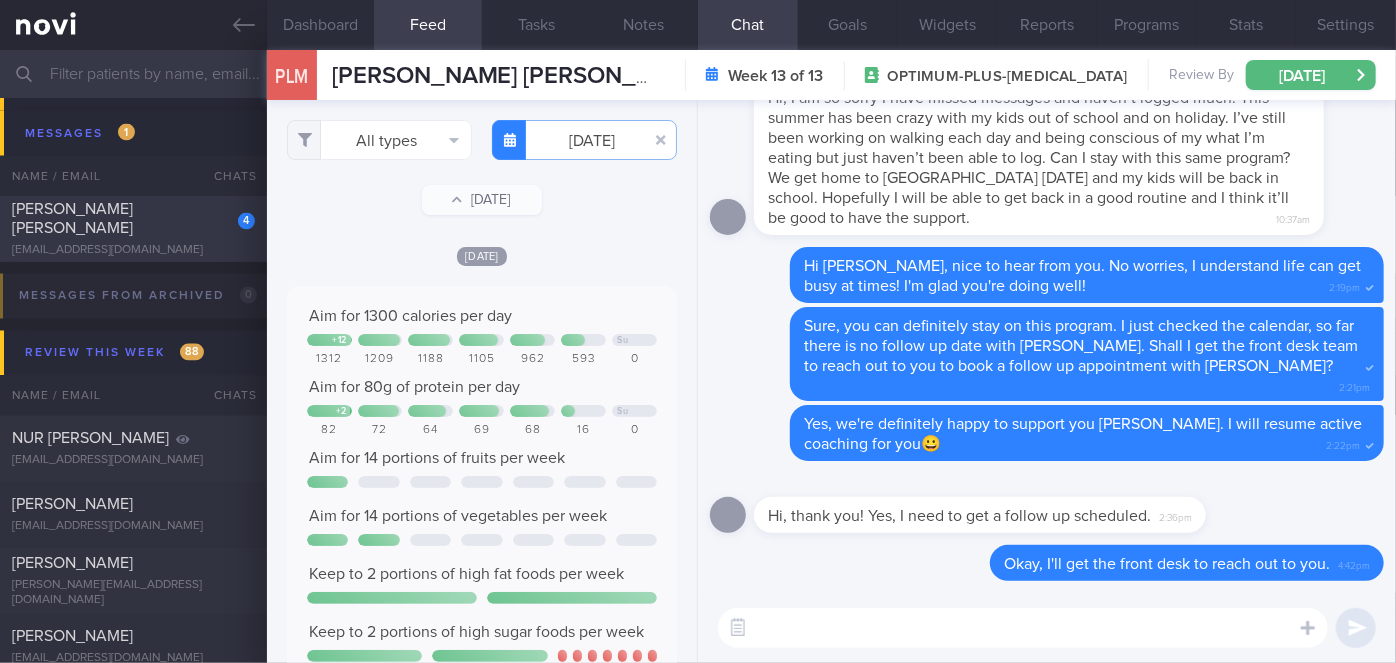 click on "4" at bounding box center [233, 214] 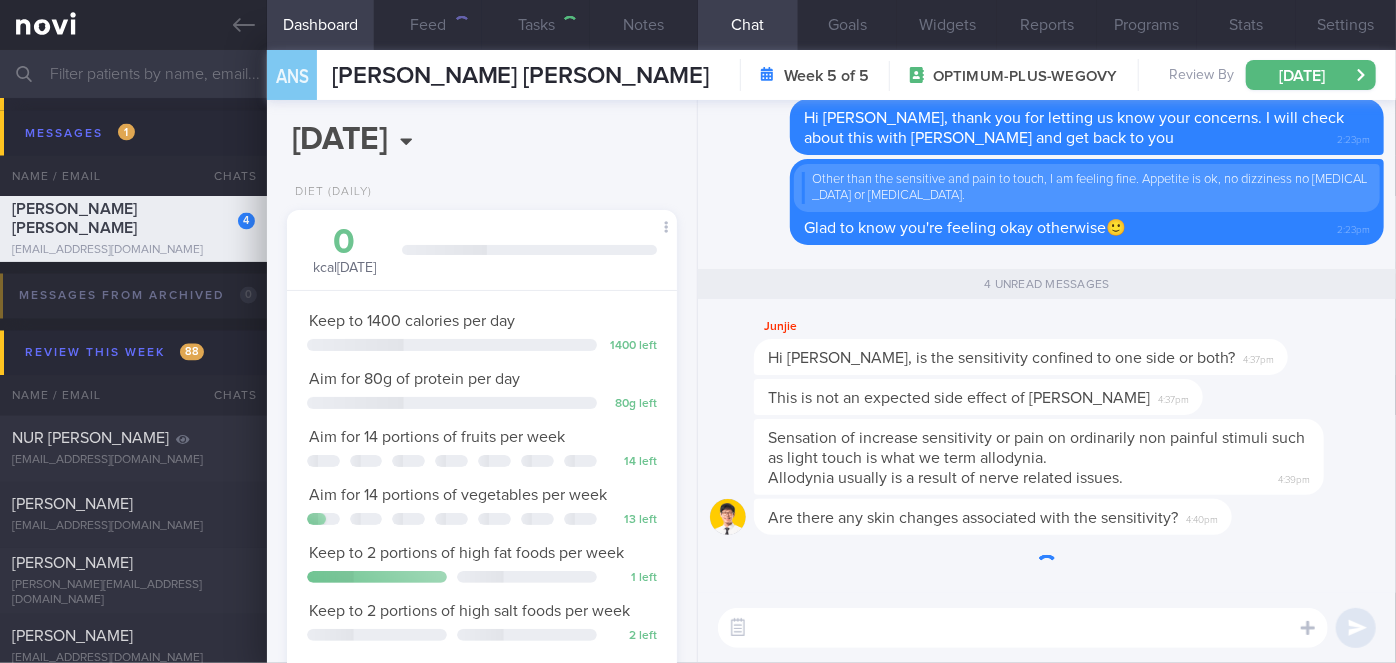 scroll, scrollTop: 0, scrollLeft: 0, axis: both 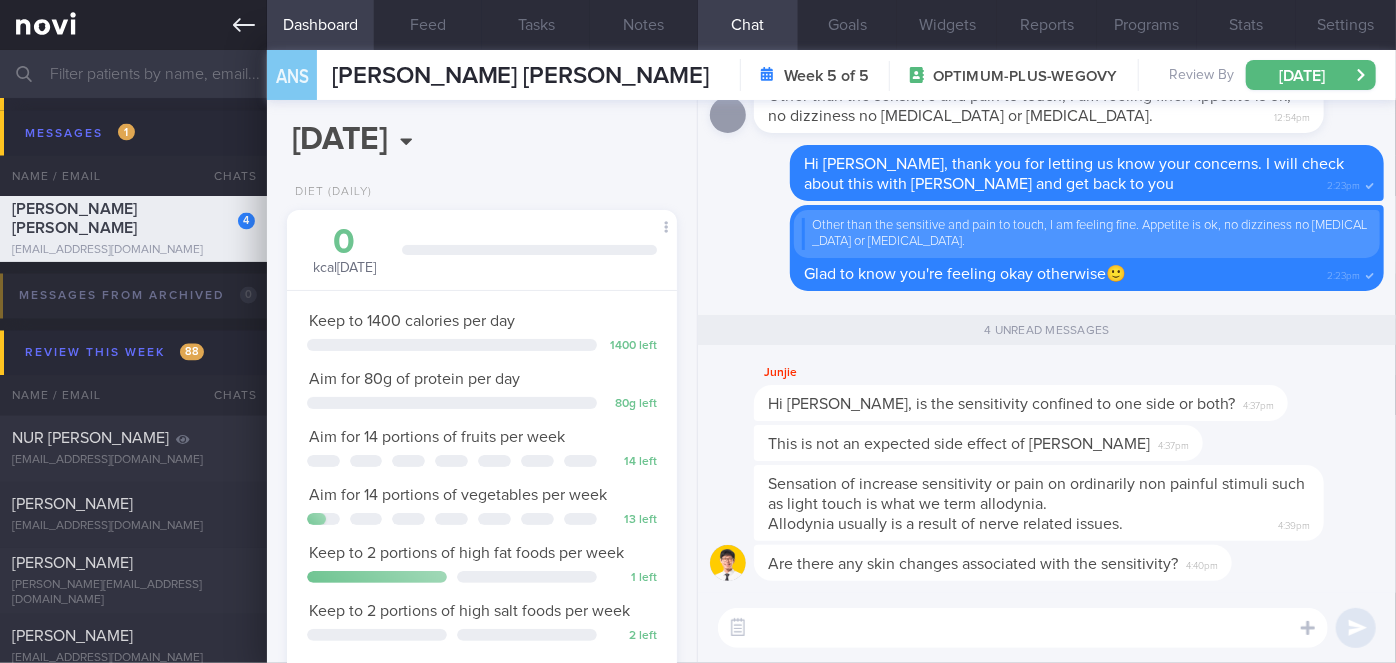 click 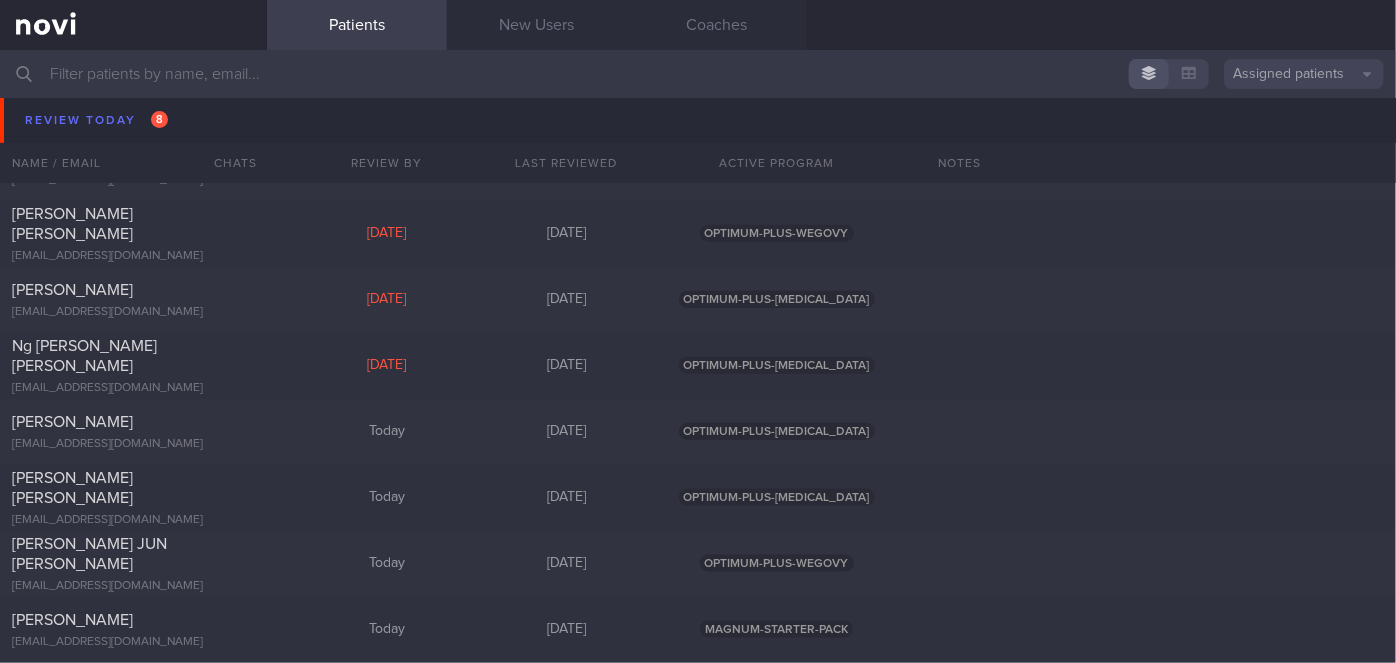 scroll, scrollTop: 4818, scrollLeft: 0, axis: vertical 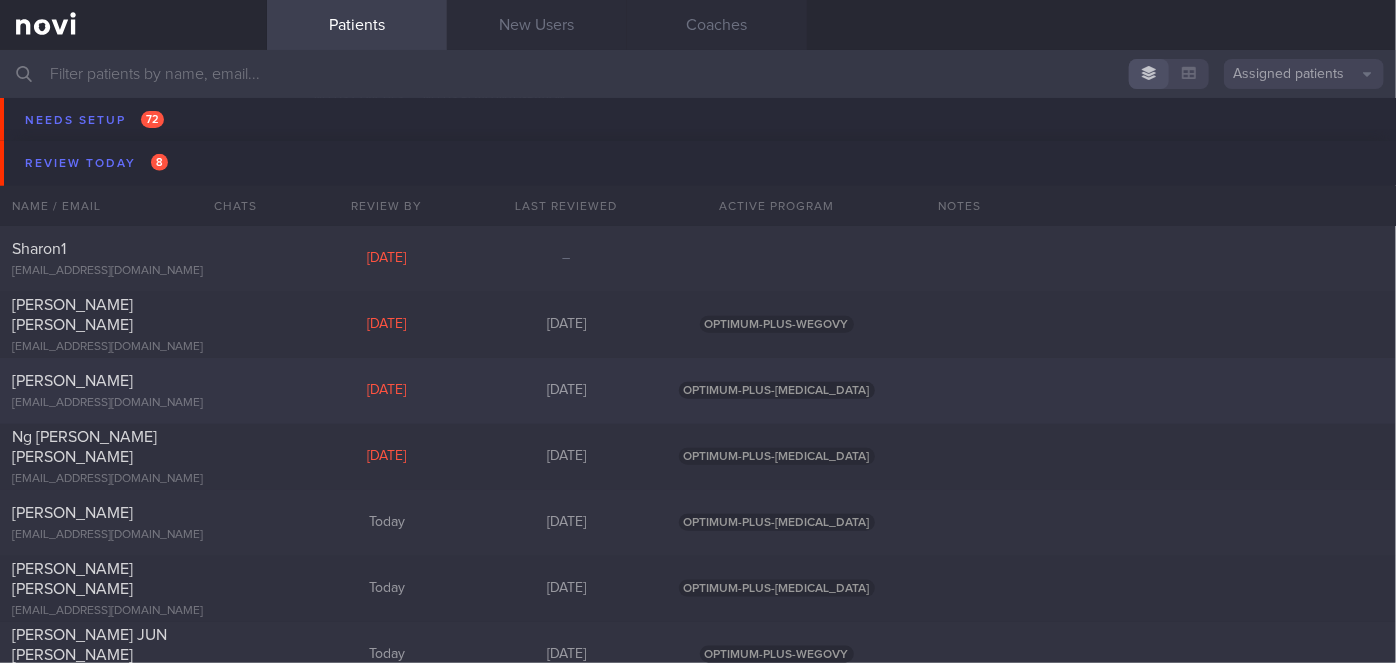 click on "[PERSON_NAME]" at bounding box center [131, 381] 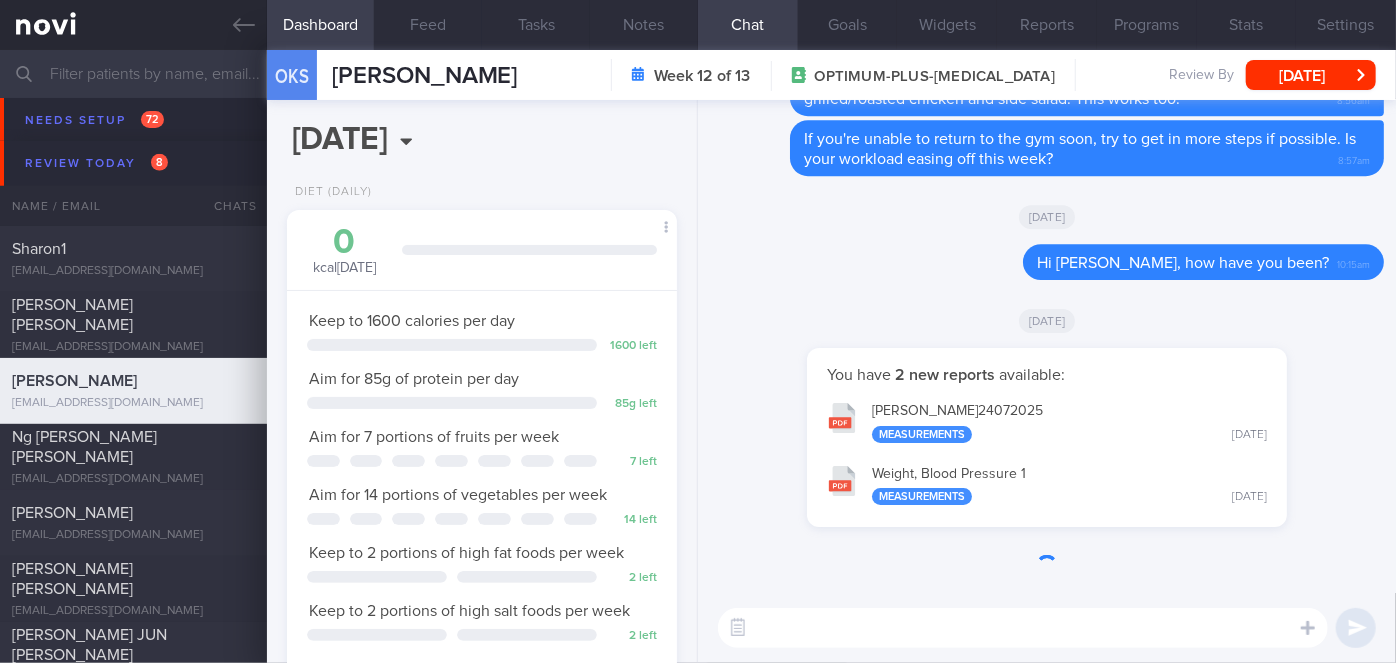scroll, scrollTop: 999800, scrollLeft: 999658, axis: both 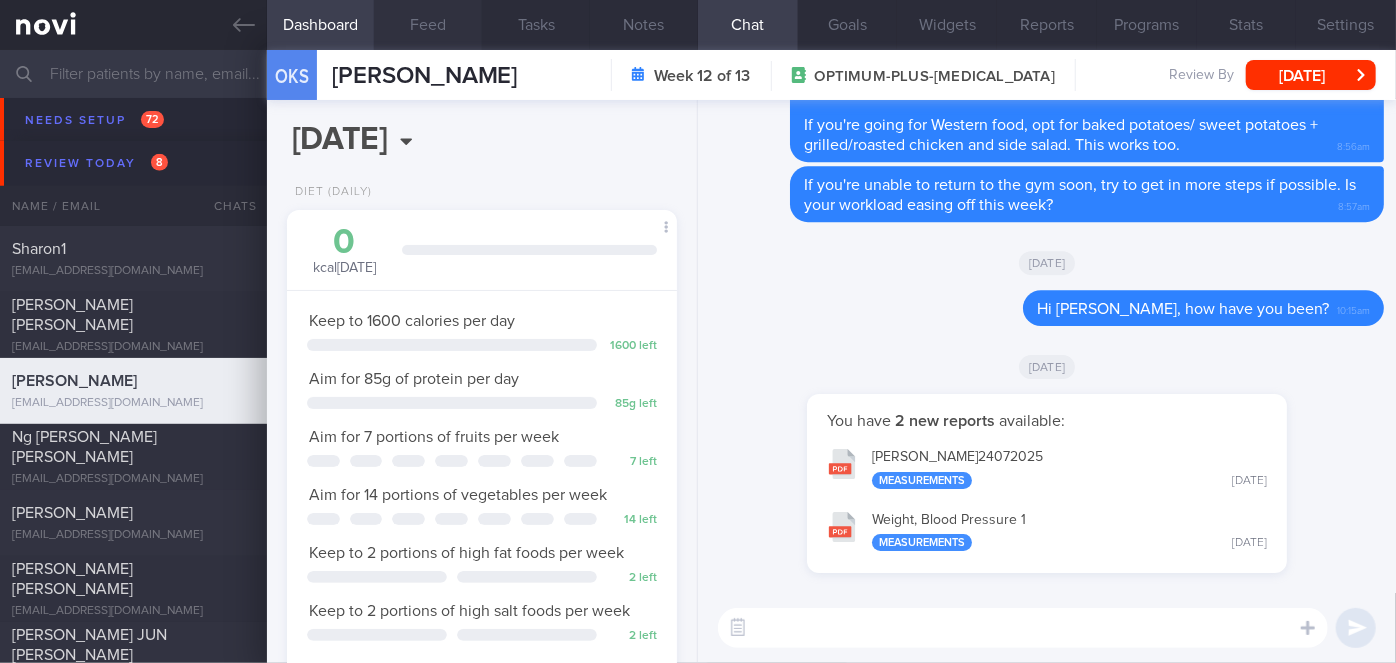 click on "Feed" at bounding box center (428, 25) 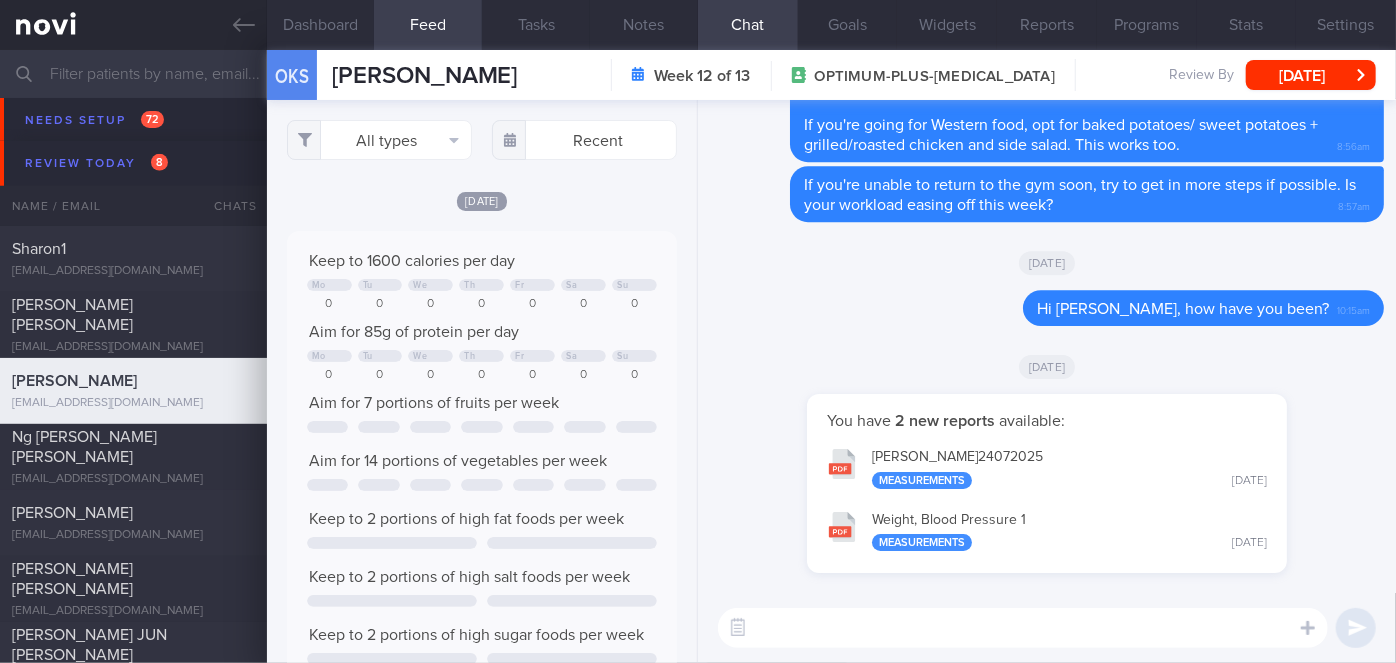 scroll, scrollTop: 999912, scrollLeft: 999648, axis: both 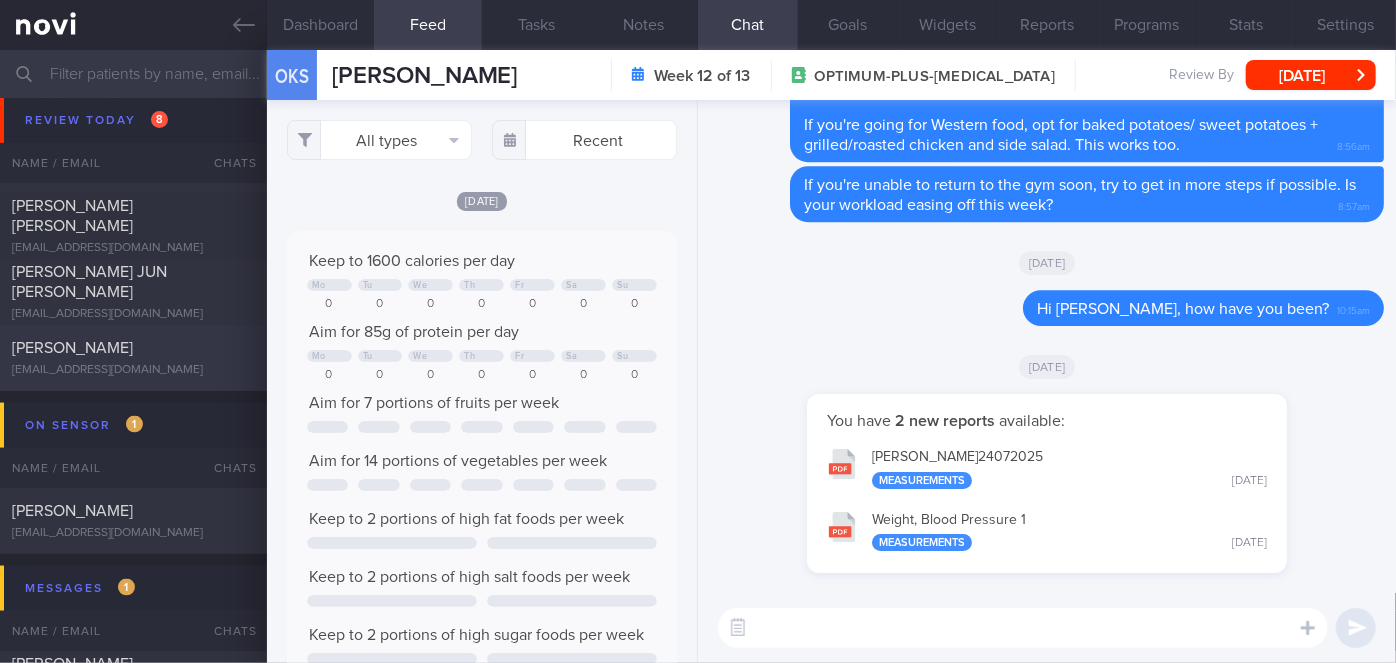 click on "[PERSON_NAME]" at bounding box center (131, 348) 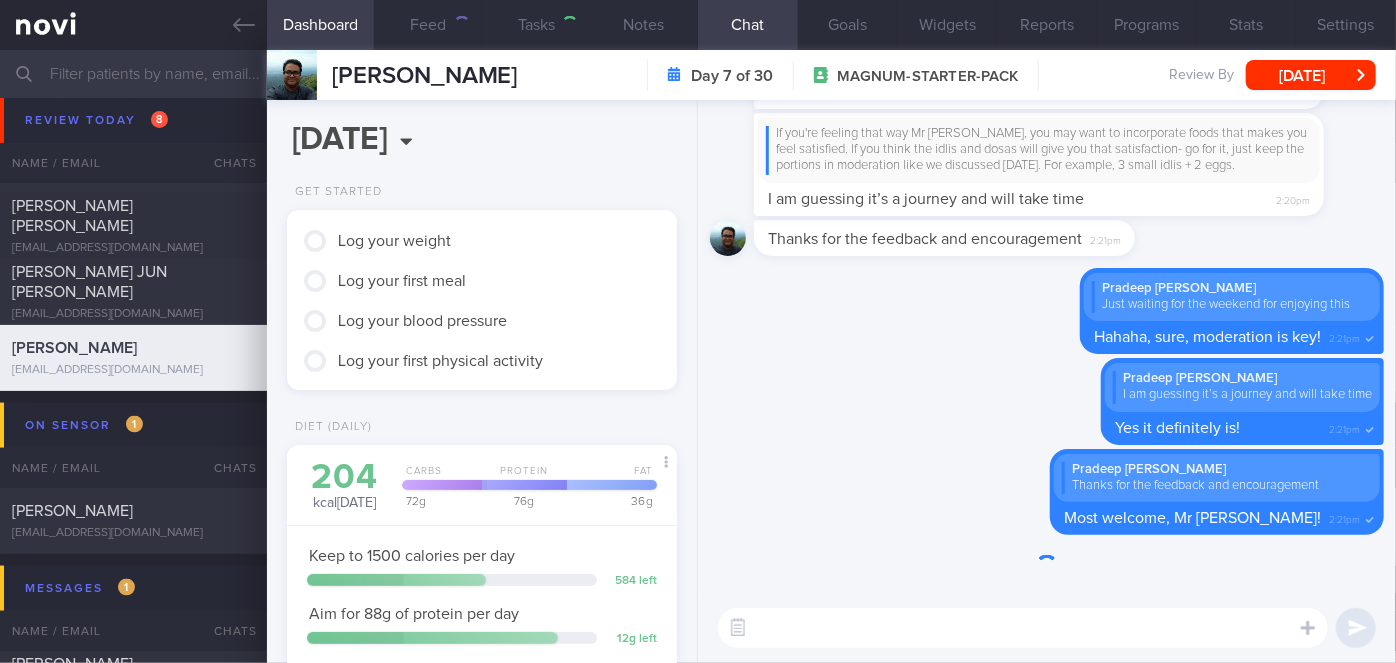 scroll, scrollTop: 0, scrollLeft: 0, axis: both 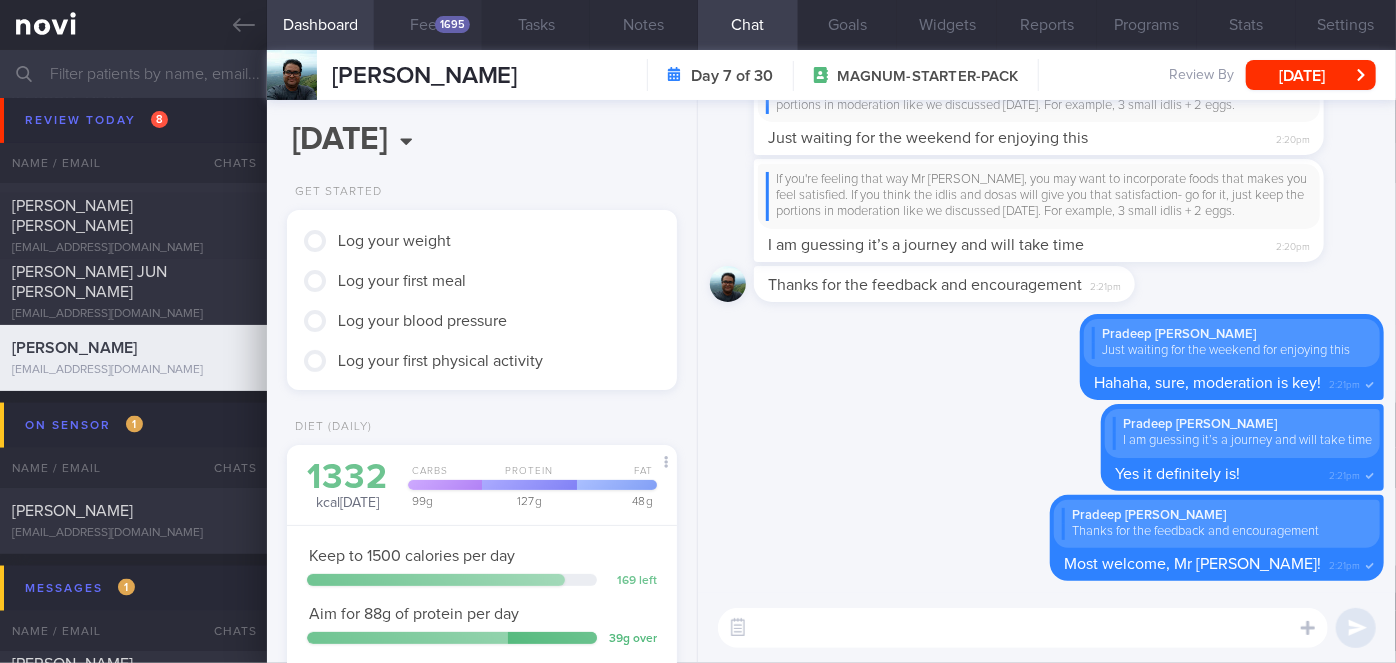 click on "1695" at bounding box center (452, 24) 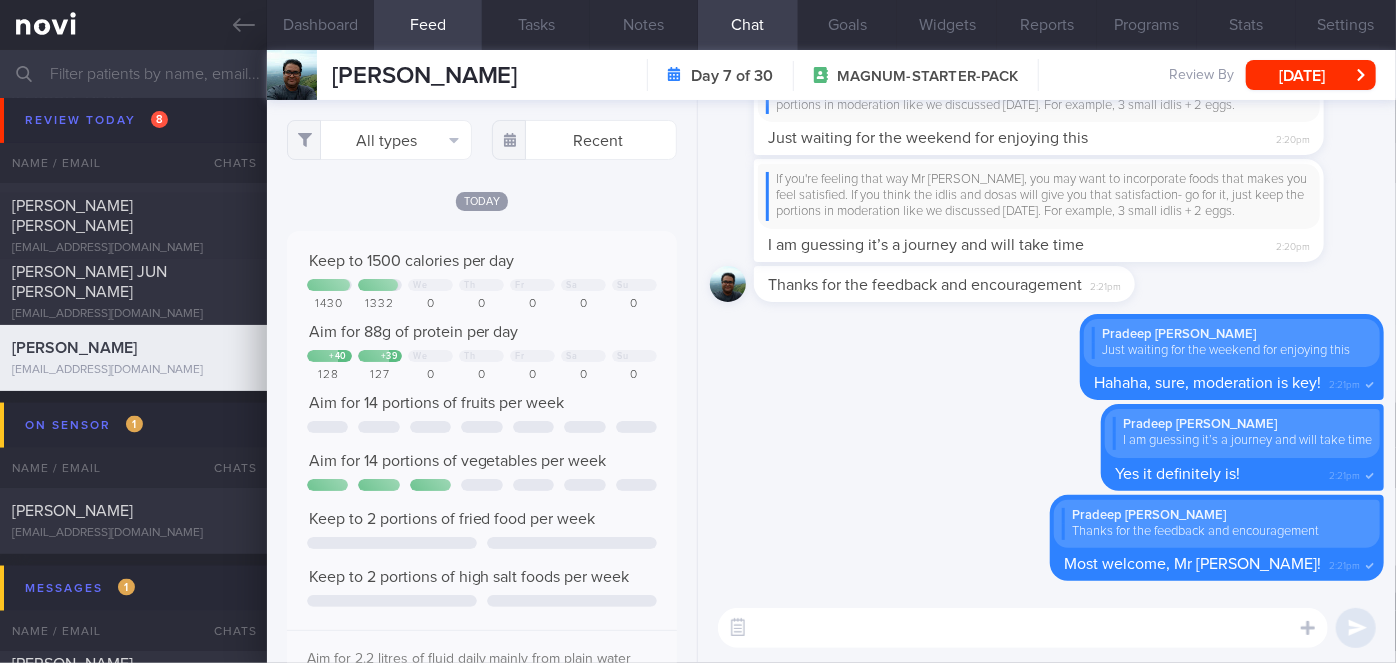 scroll, scrollTop: 999912, scrollLeft: 999648, axis: both 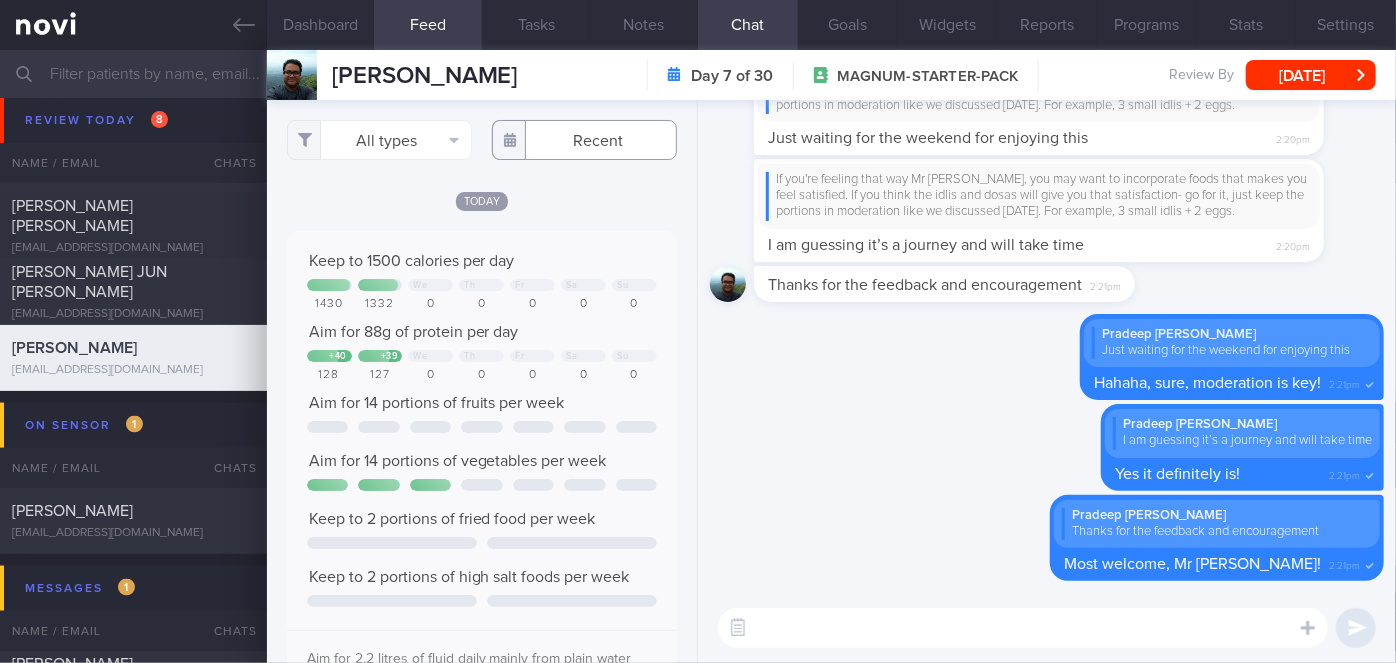 click at bounding box center (584, 140) 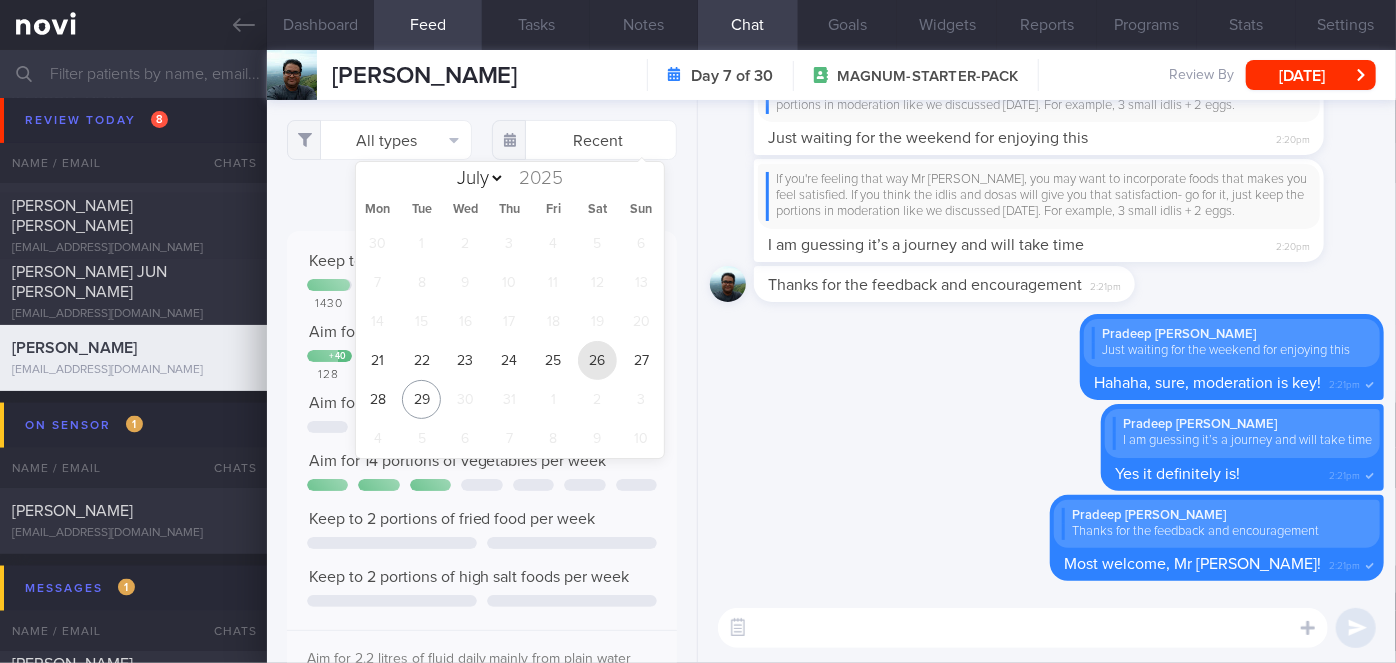 click on "26" at bounding box center (597, 360) 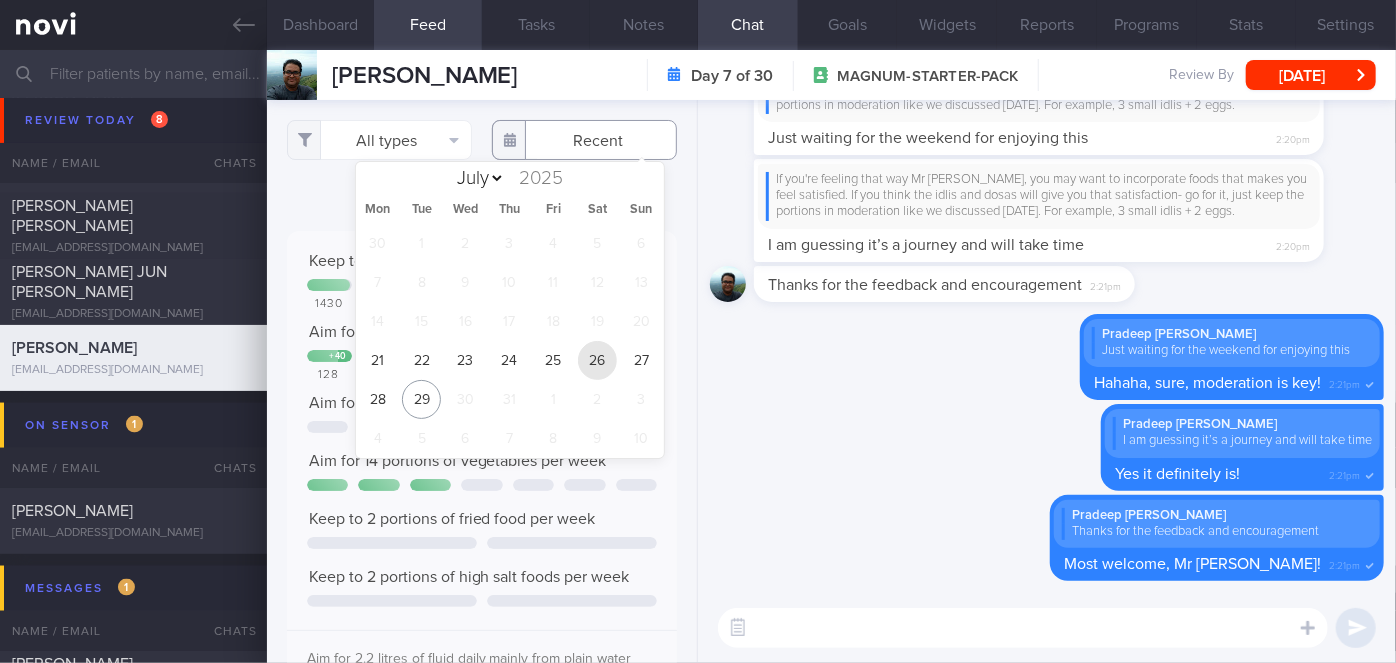 type on "[DATE]" 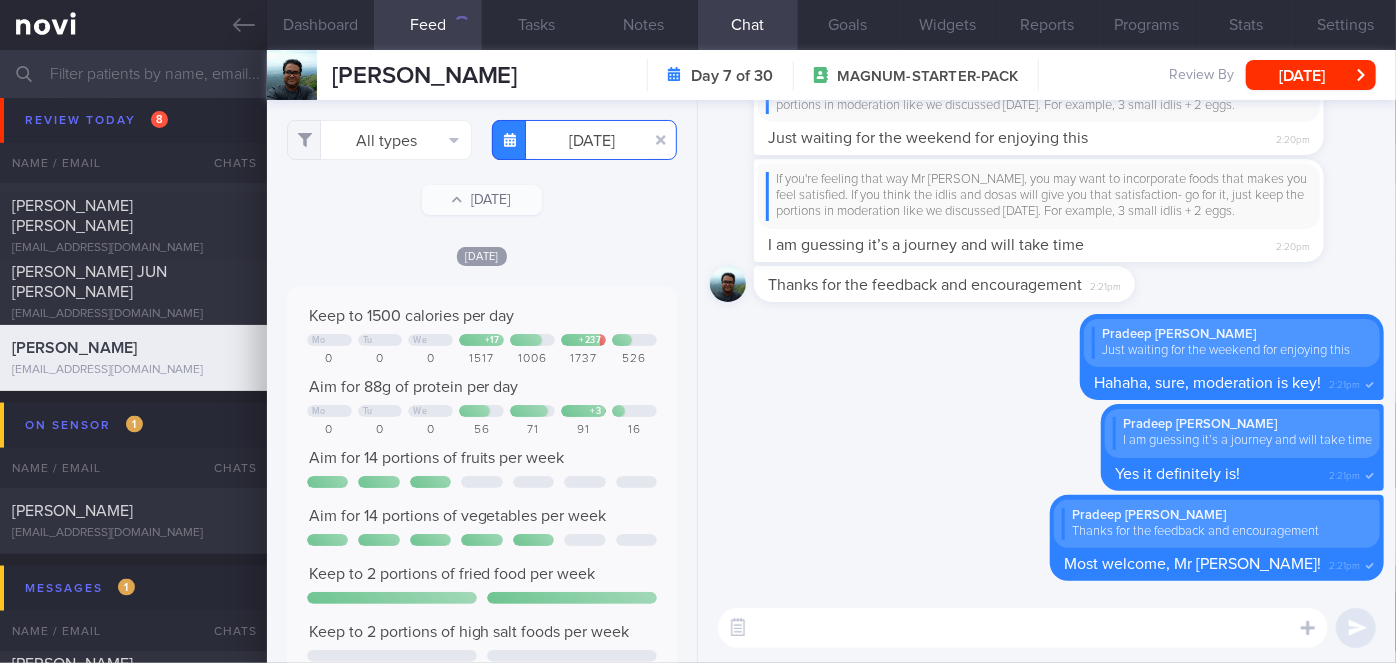 scroll, scrollTop: 999912, scrollLeft: 999648, axis: both 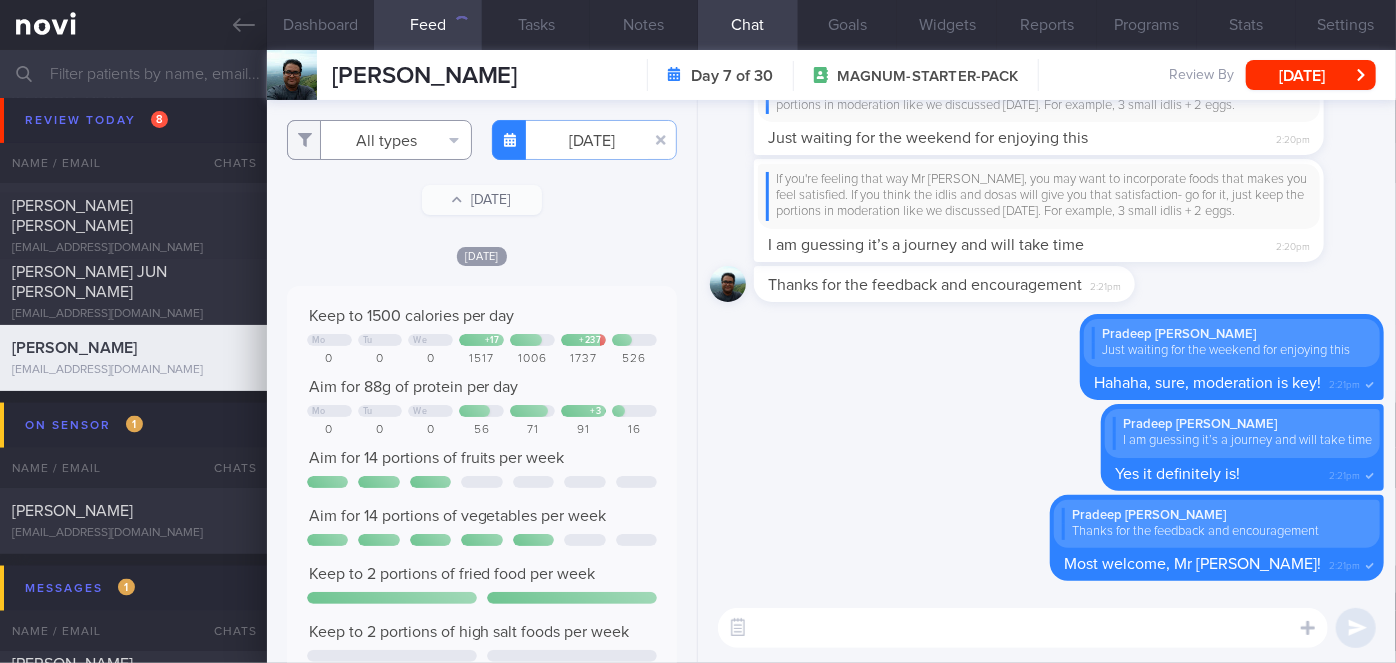 click on "All types" at bounding box center (379, 140) 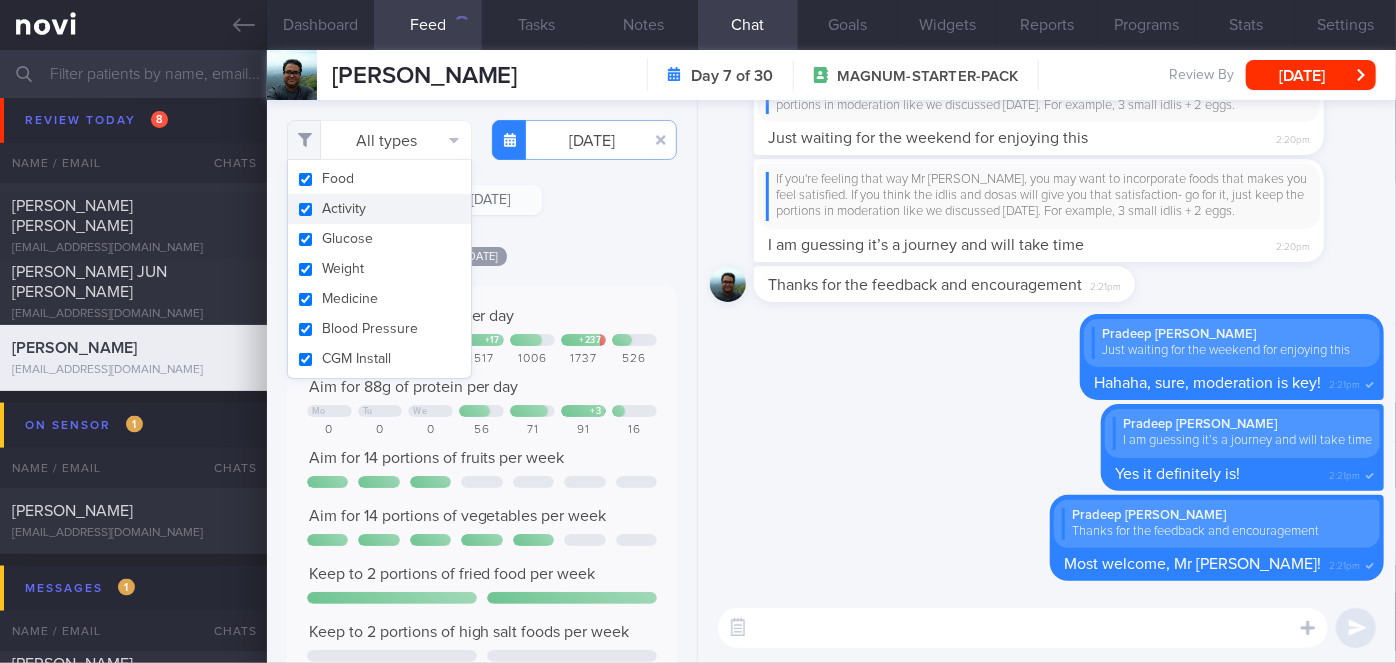 click on "Activity" at bounding box center (379, 209) 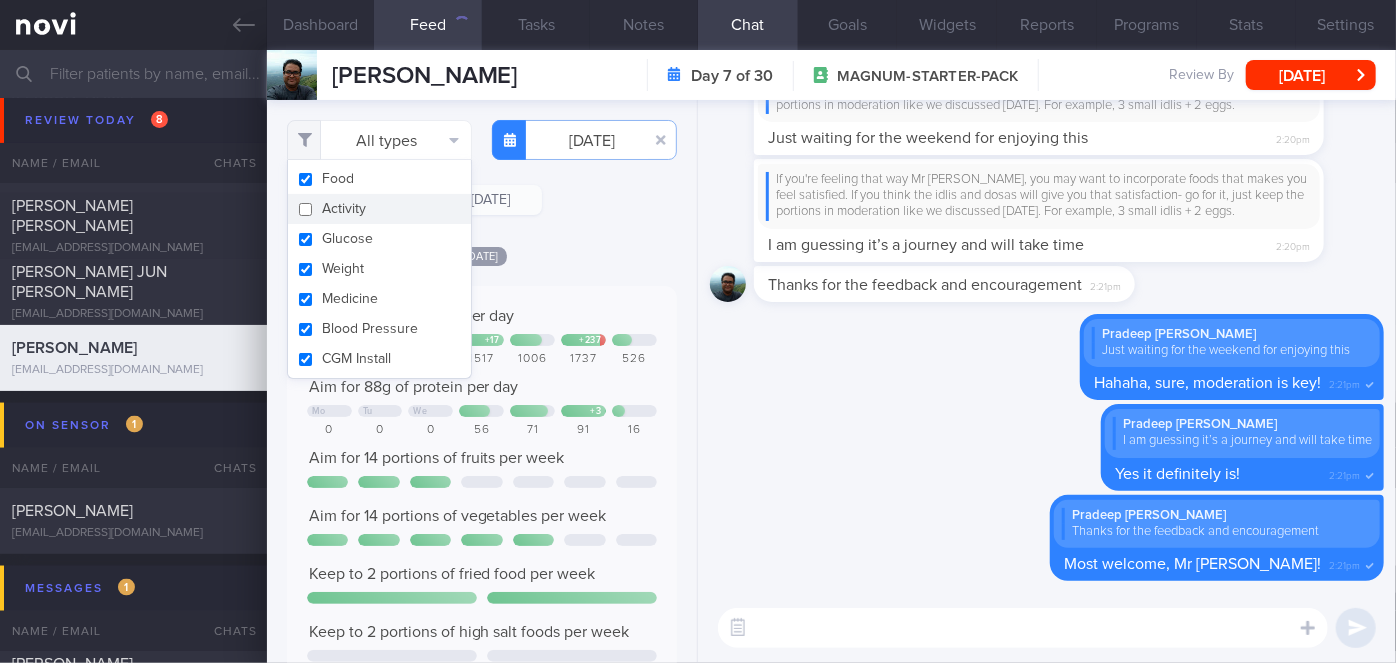 checkbox on "false" 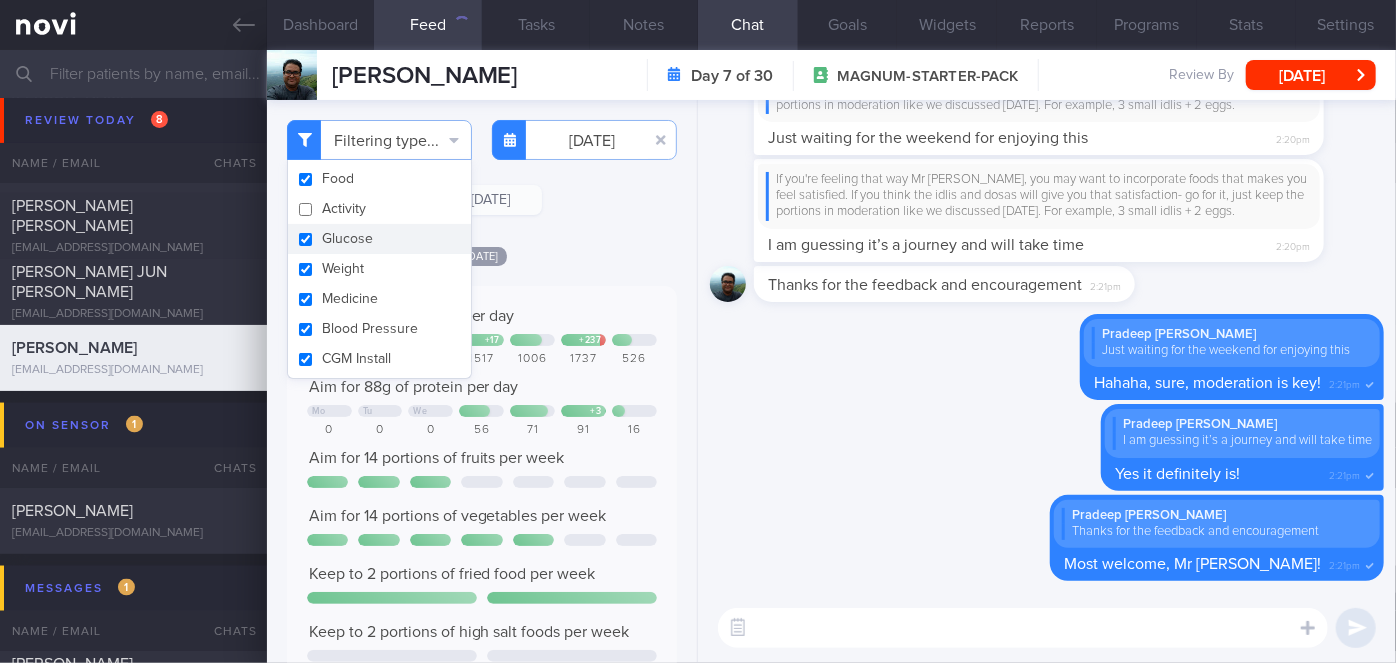 click on "Keep to 1500 calories per day
Mo
Tu
We
+ 17
+ 237
0
0
0
1517
1006
1737
526
Aim for 88g of protein per day
Mo
Tu
We" at bounding box center (482, 510) 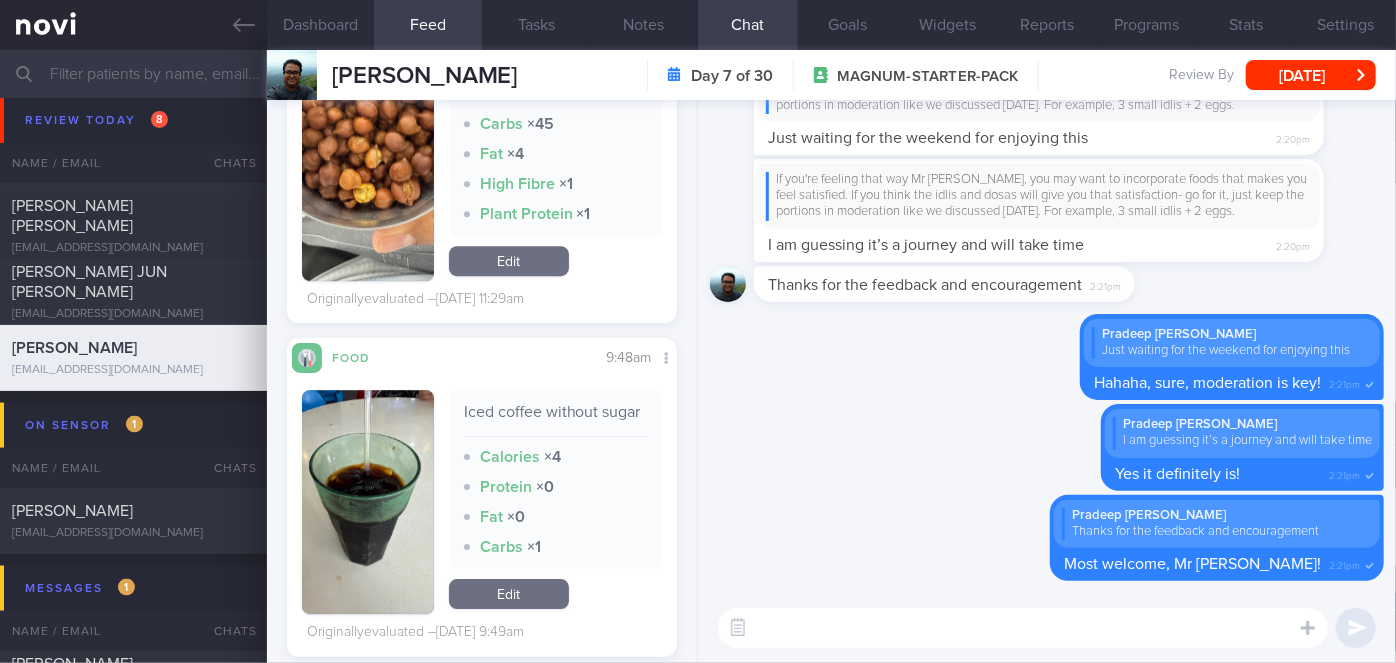 scroll, scrollTop: 3899, scrollLeft: 0, axis: vertical 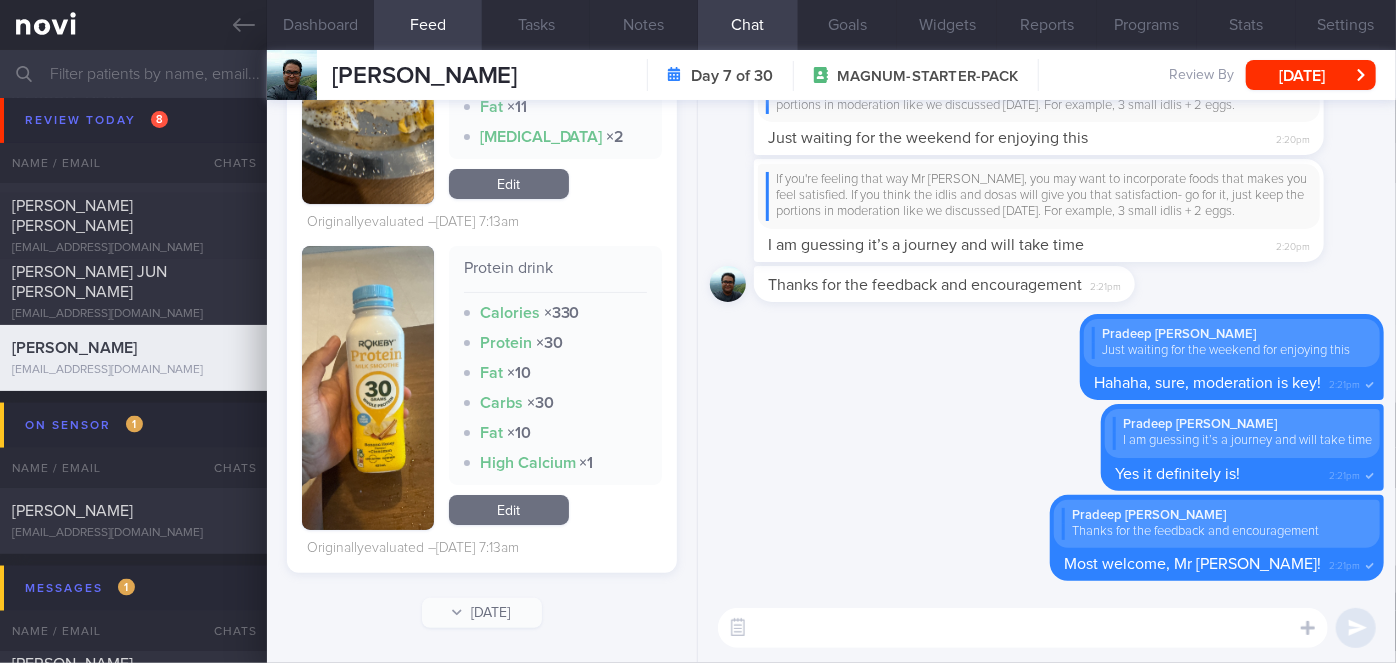 click at bounding box center (368, 388) 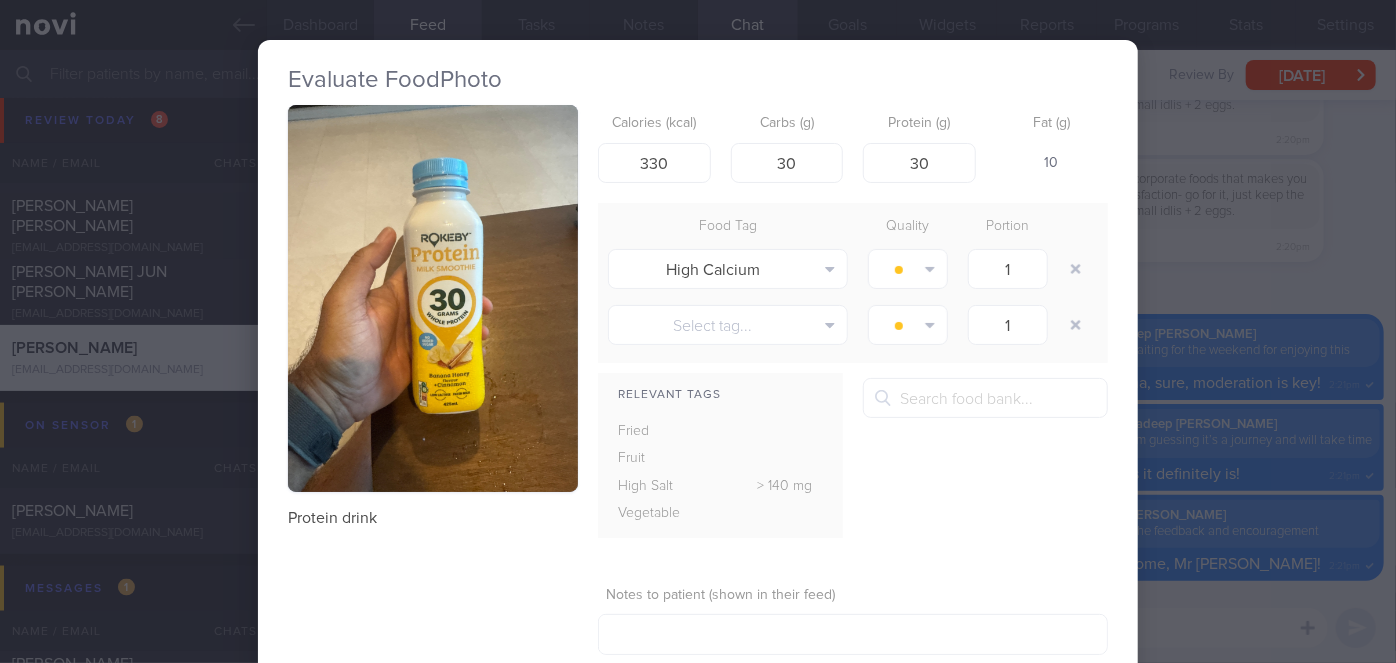 click on "Evaluate Food  Photo
Protein drink
Calories (kcal)
330
Carbs (g)
30
Protein (g)
30
Fat (g)
10
Food Tag
Quality
Portion
High Calcium
Alcohol
Fried
Fruit
Healthy Fats
High Calcium
[MEDICAL_DATA]
High Fat" at bounding box center [698, 331] 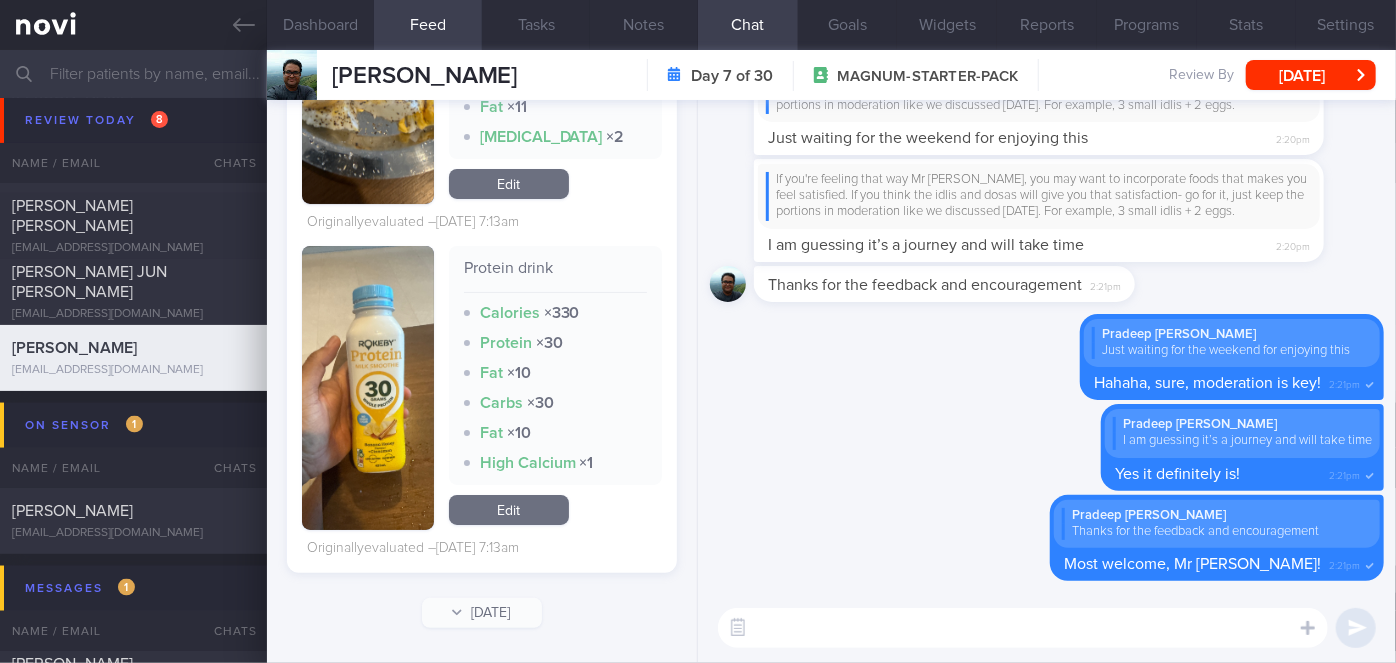 scroll, scrollTop: 3626, scrollLeft: 0, axis: vertical 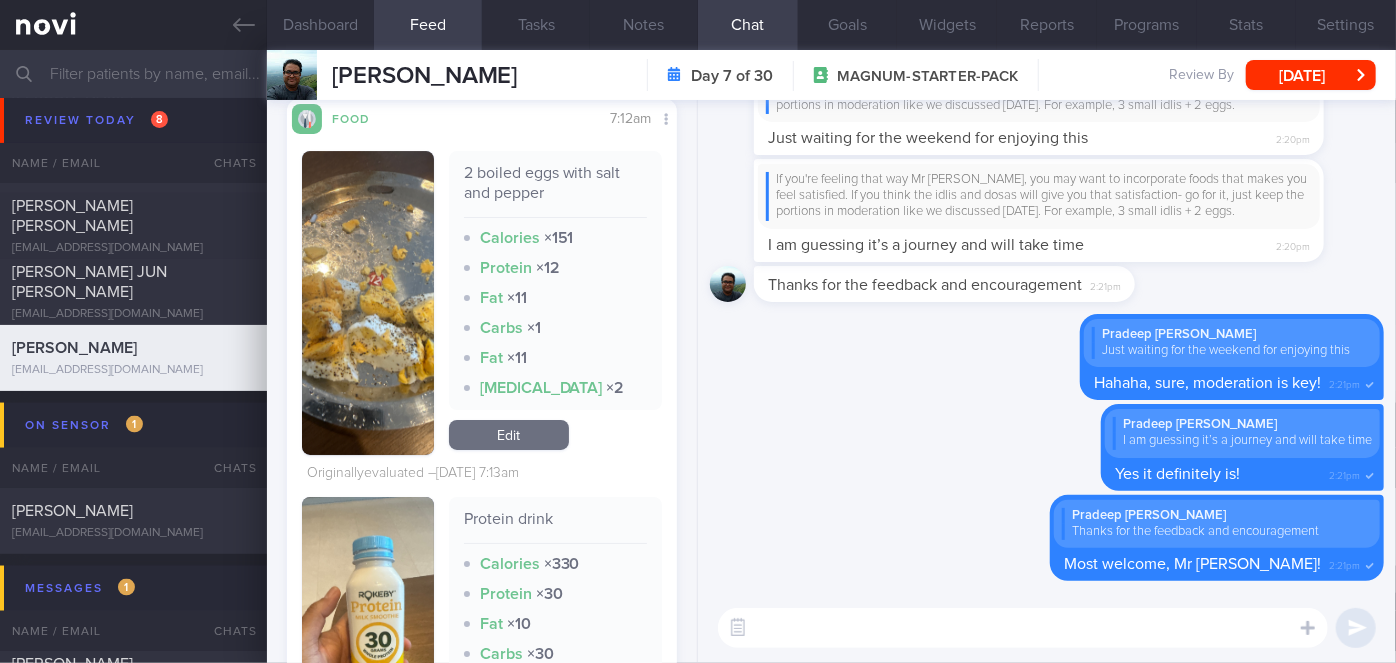 click at bounding box center [368, 303] 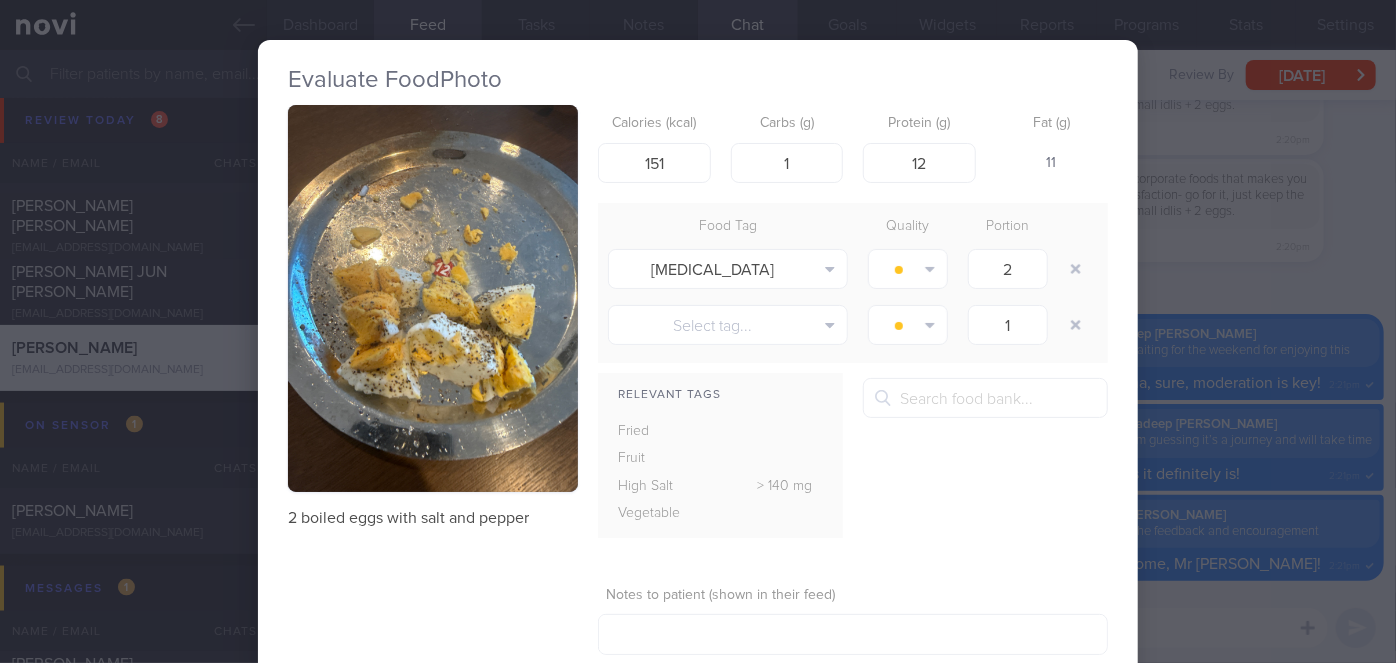 click on "Evaluate Food  Photo
2 boiled eggs with salt and pepper
Calories (kcal)
151
Carbs (g)
1
Protein (g)
12
Fat (g)
11
Food Tag
Quality
Portion
[MEDICAL_DATA]
Alcohol
Fried
Fruit
Healthy Fats
High Calcium
[MEDICAL_DATA]" at bounding box center [698, 331] 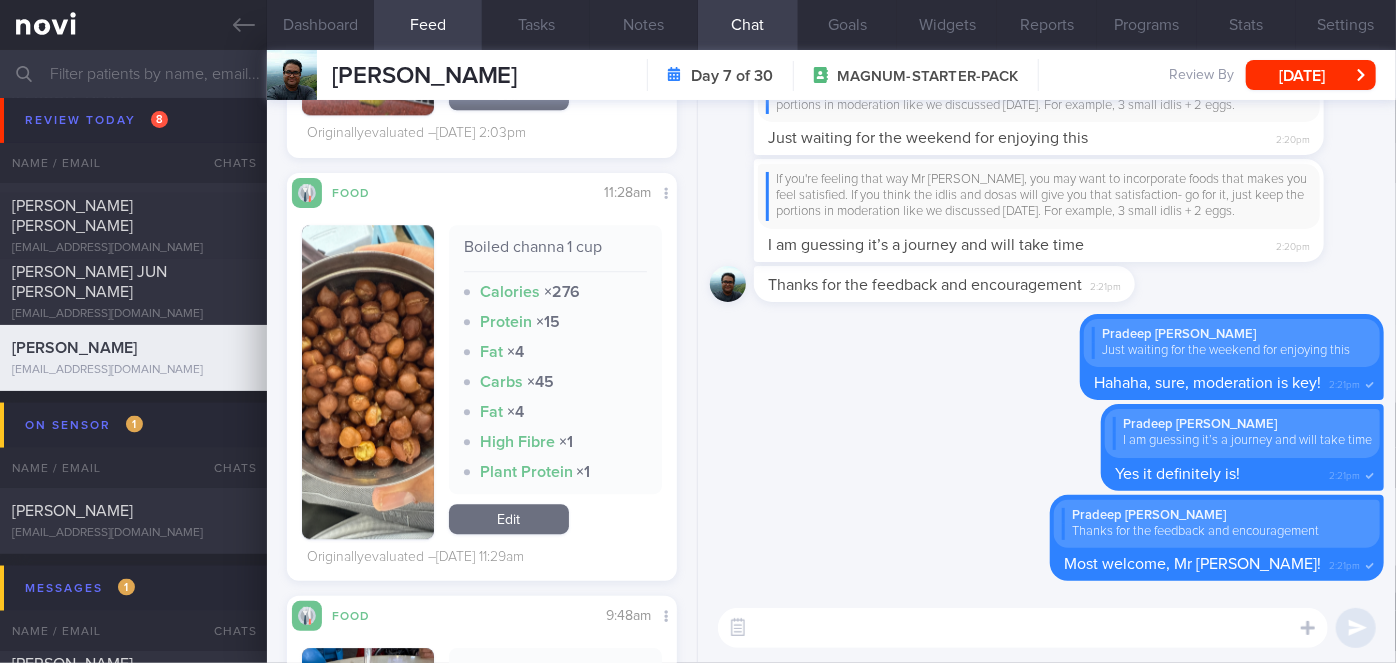 scroll, scrollTop: 2793, scrollLeft: 0, axis: vertical 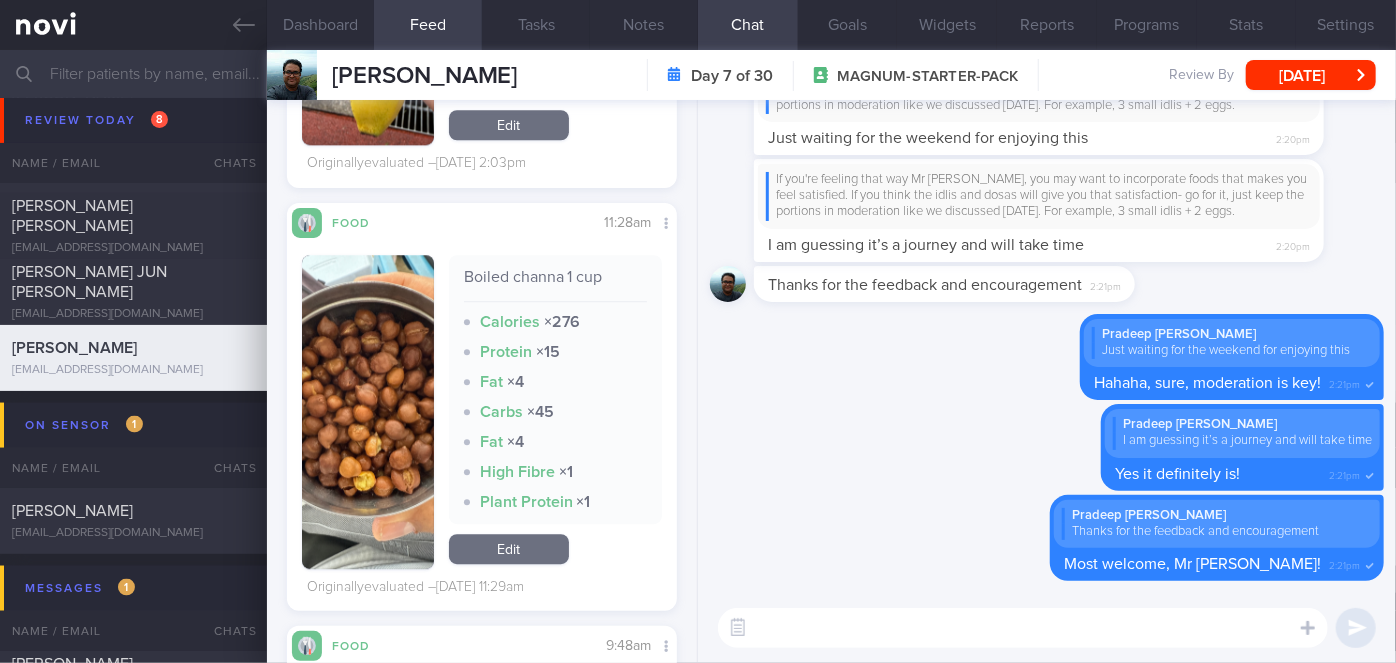click at bounding box center (368, 412) 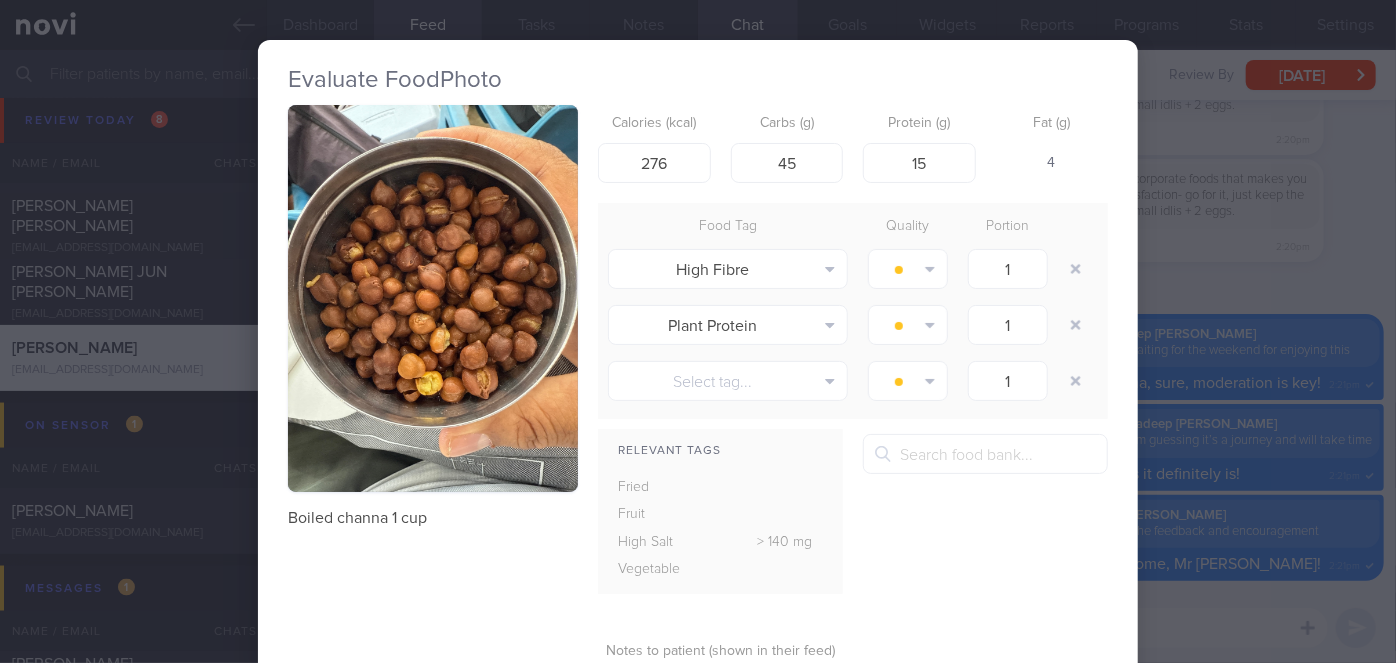 click on "Evaluate Food  Photo
Boiled channa 1 cup
Calories (kcal)
276
Carbs (g)
45
Protein (g)
15
Fat (g)
4
Food Tag
Quality
Portion
High Fibre
Alcohol
Fried
Fruit
Healthy Fats
High Calcium
[MEDICAL_DATA]
High Fat" at bounding box center (698, 331) 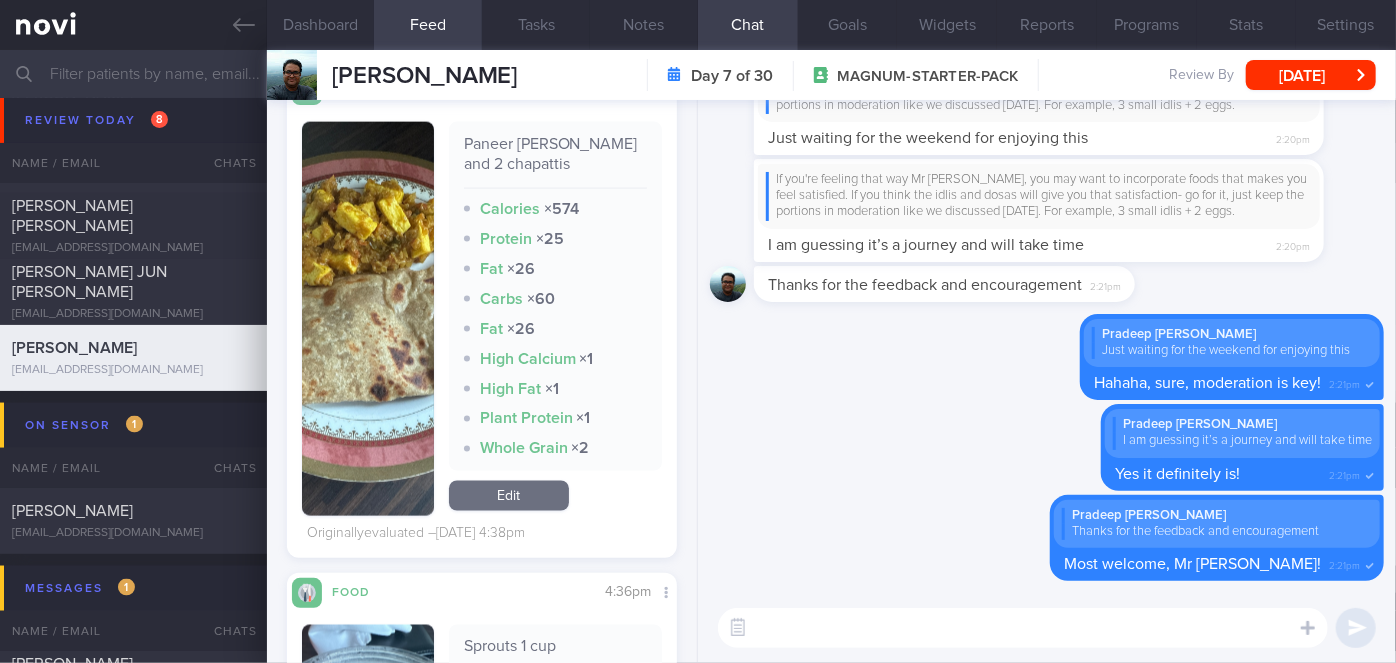 scroll, scrollTop: 1581, scrollLeft: 0, axis: vertical 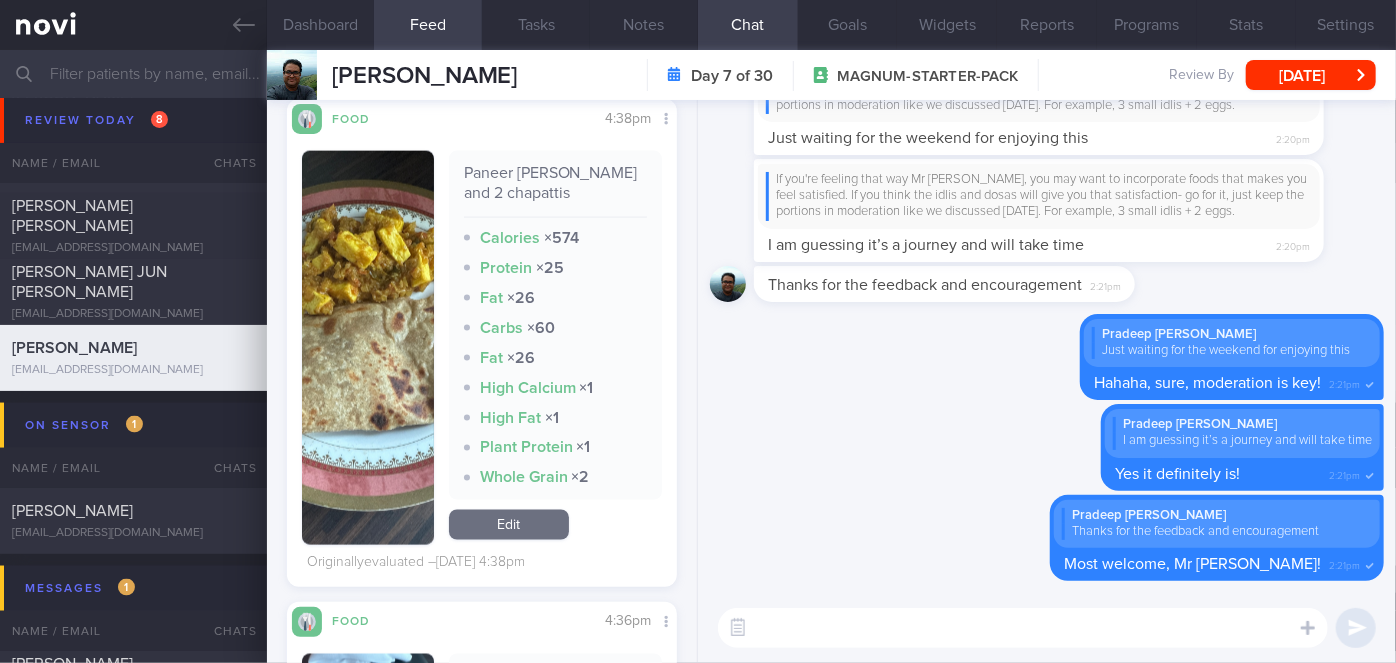 click at bounding box center [368, 348] 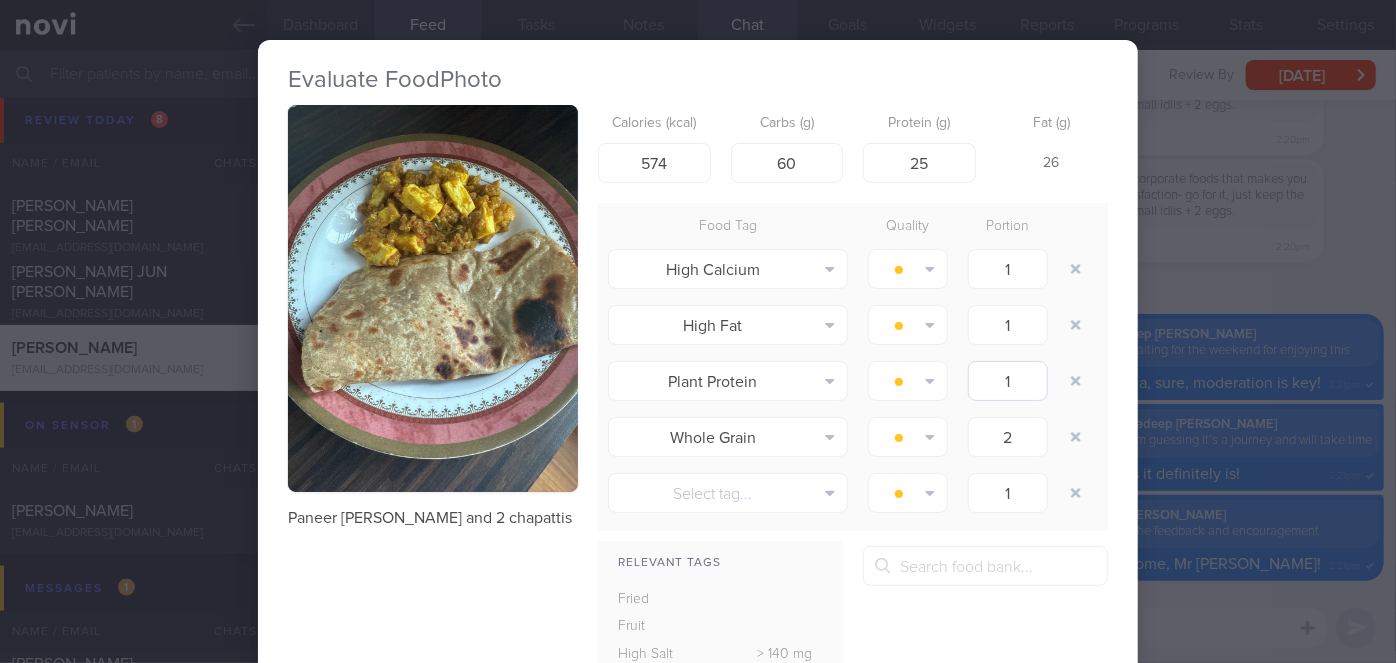 drag, startPoint x: 1251, startPoint y: 454, endPoint x: 1011, endPoint y: 368, distance: 254.94313 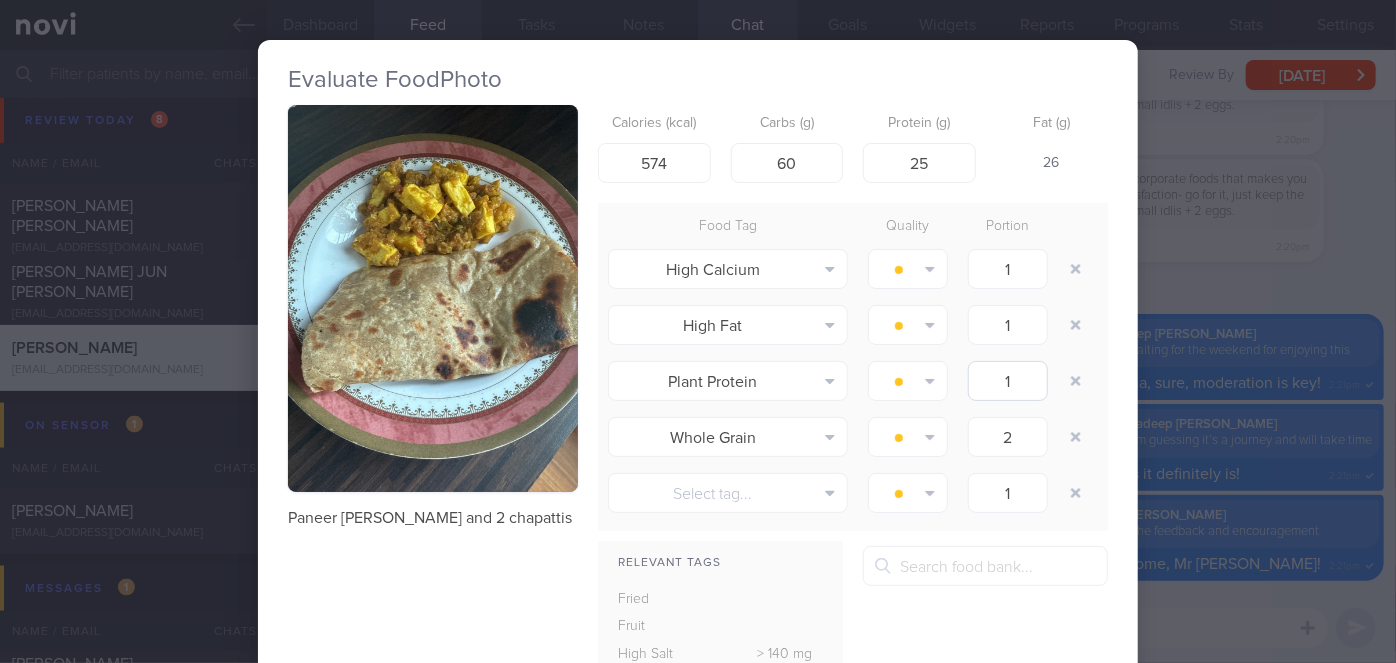 click on "Evaluate Food  Photo
Paneer [PERSON_NAME] and 2 chapattis
Calories (kcal)
574
Carbs (g)
60
Protein (g)
25
Fat (g)
26
Food Tag
Quality
Portion
High Calcium
Alcohol
Fried
Fruit
Healthy Fats
High Calcium
[MEDICAL_DATA]
High Fat" at bounding box center (698, 331) 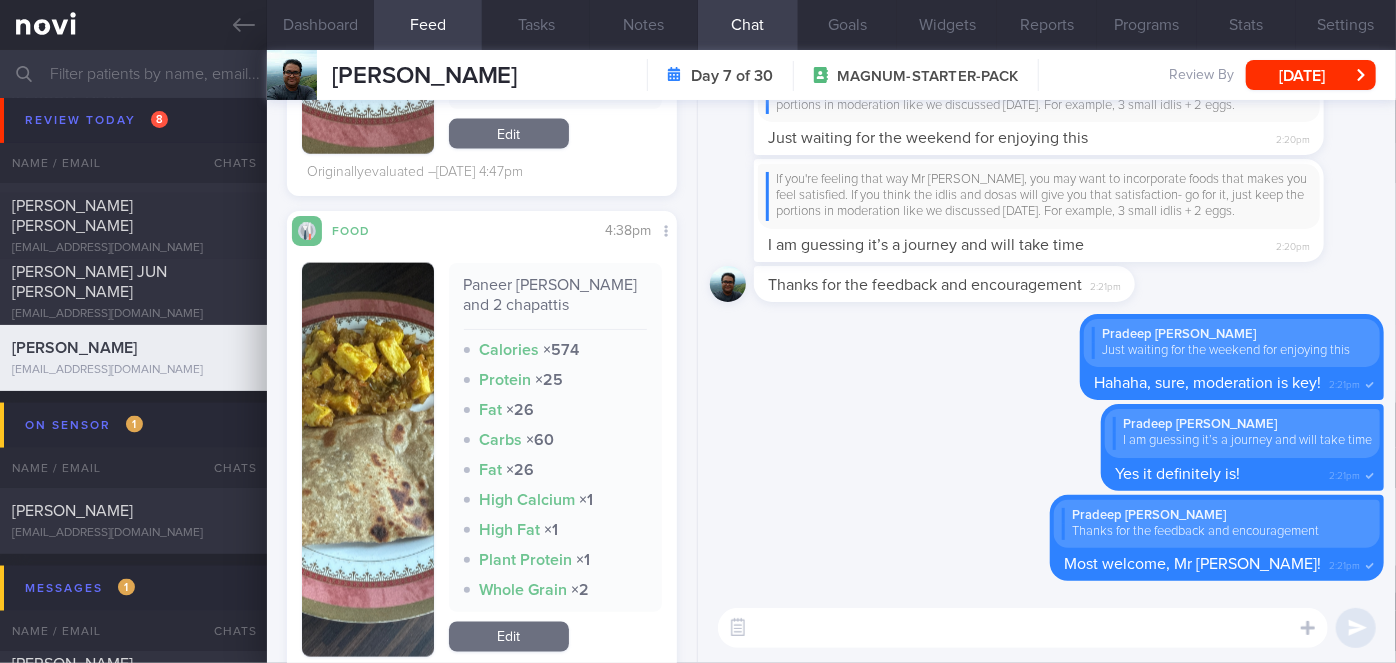 scroll, scrollTop: 1944, scrollLeft: 0, axis: vertical 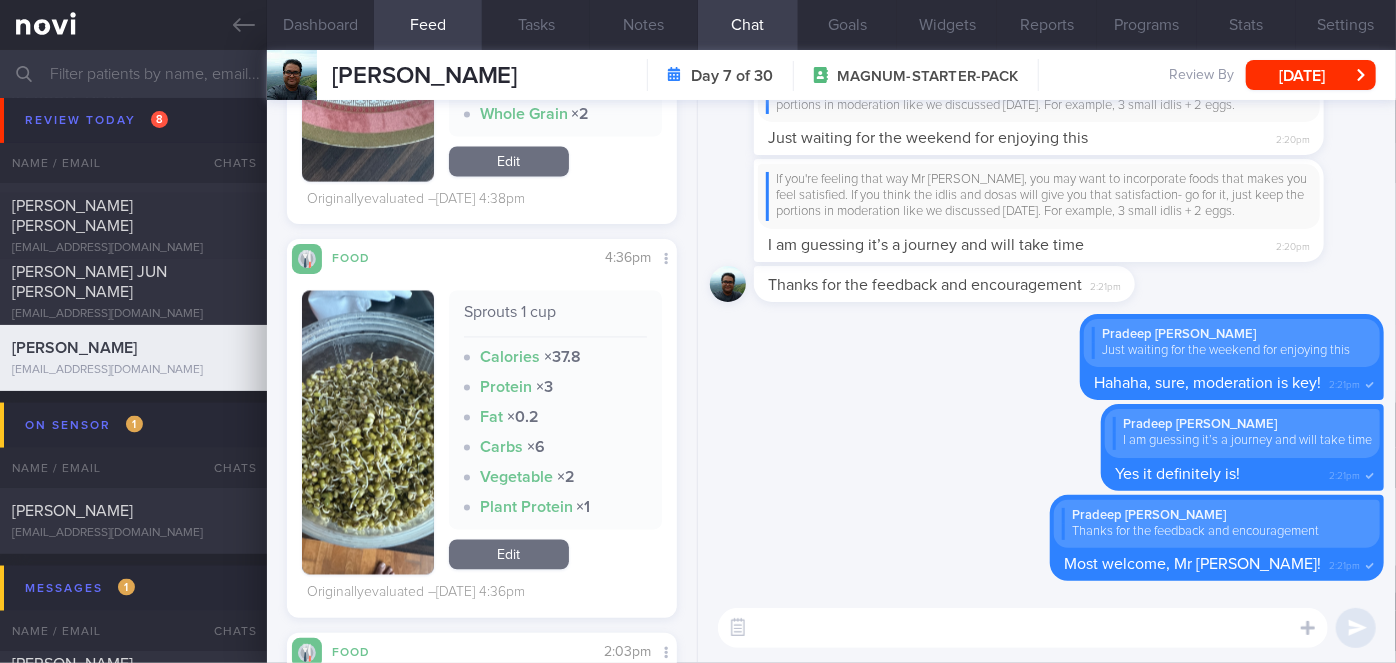 click at bounding box center (368, 433) 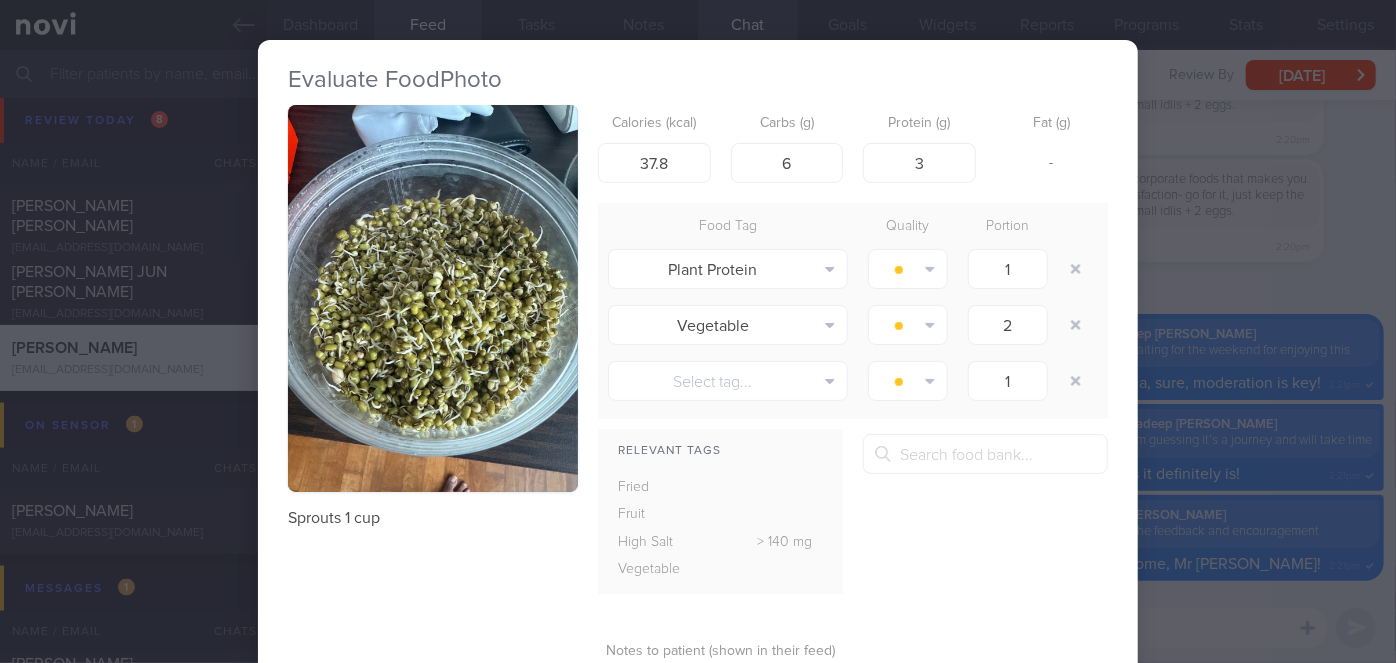 click on "Evaluate Food  Photo
Sprouts 1 cup
Calories (kcal)
37.8
Carbs (g)
6
Protein (g)
3
Fat (g)
-
Food Tag
Quality
Portion
Plant Protein
Alcohol
Fried
Fruit
Healthy Fats
High Calcium
[MEDICAL_DATA]
High Fat" at bounding box center (698, 331) 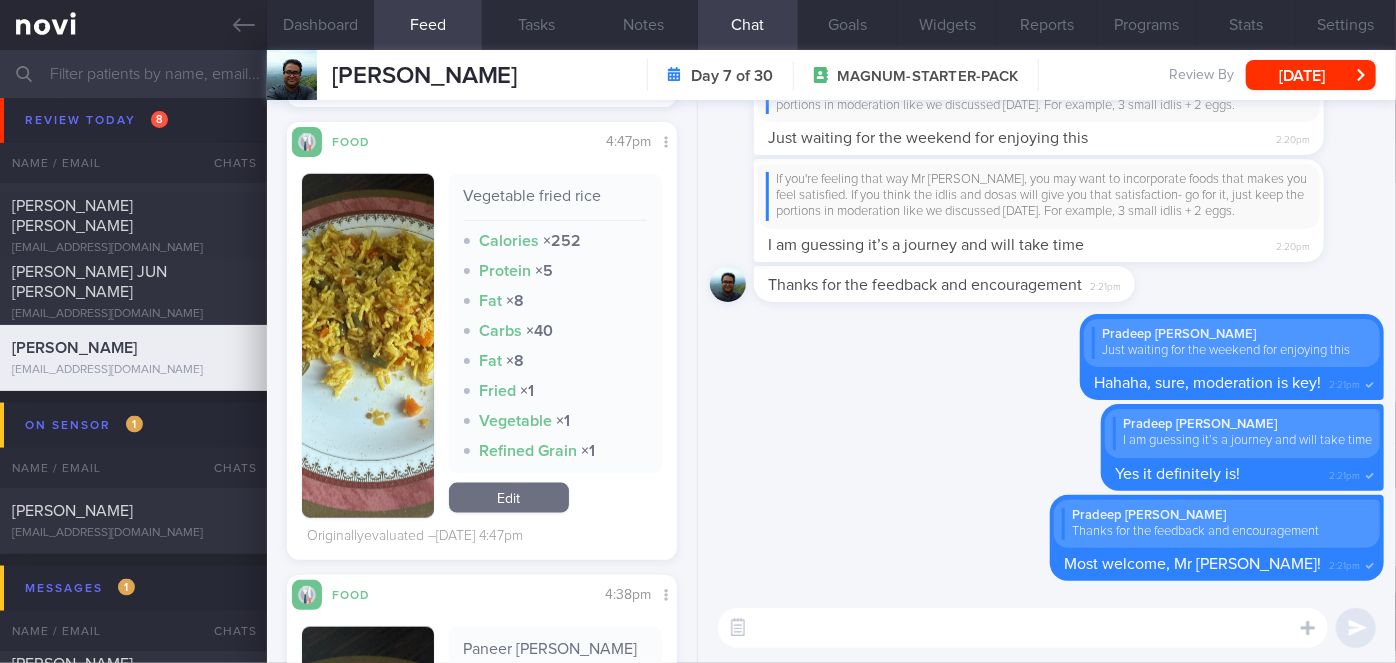 scroll, scrollTop: 1035, scrollLeft: 0, axis: vertical 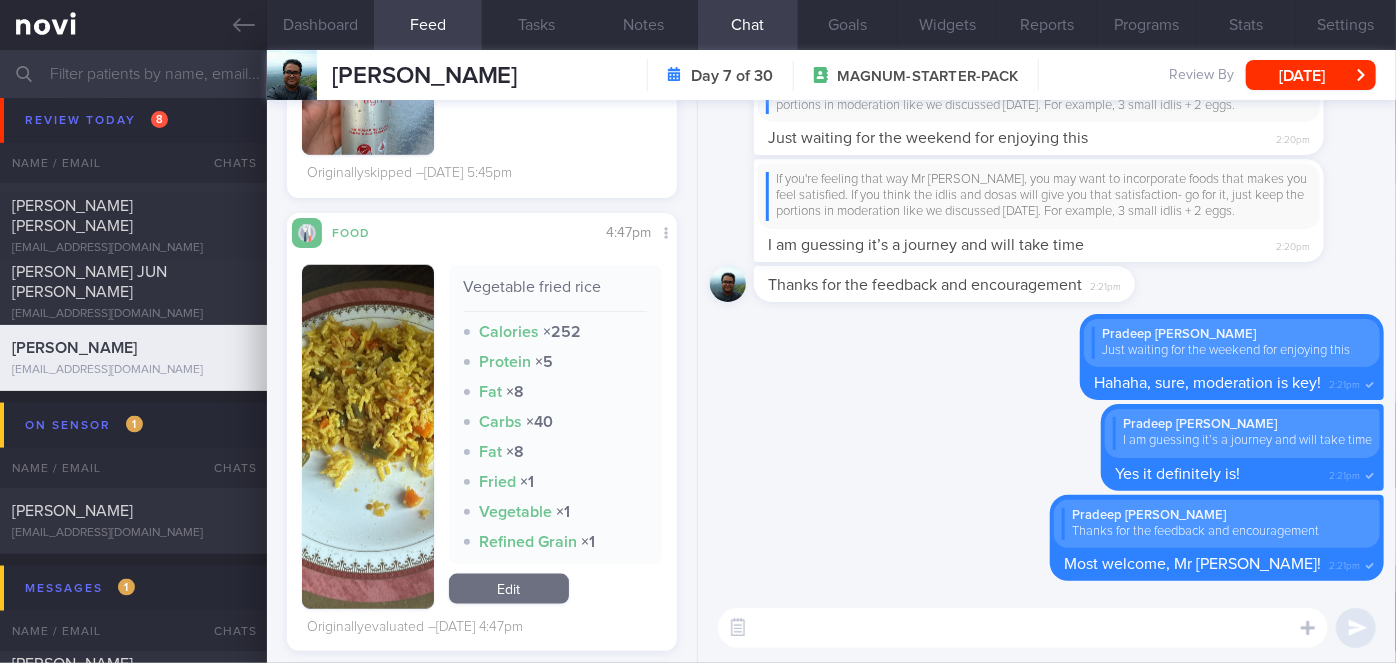 click at bounding box center [368, 437] 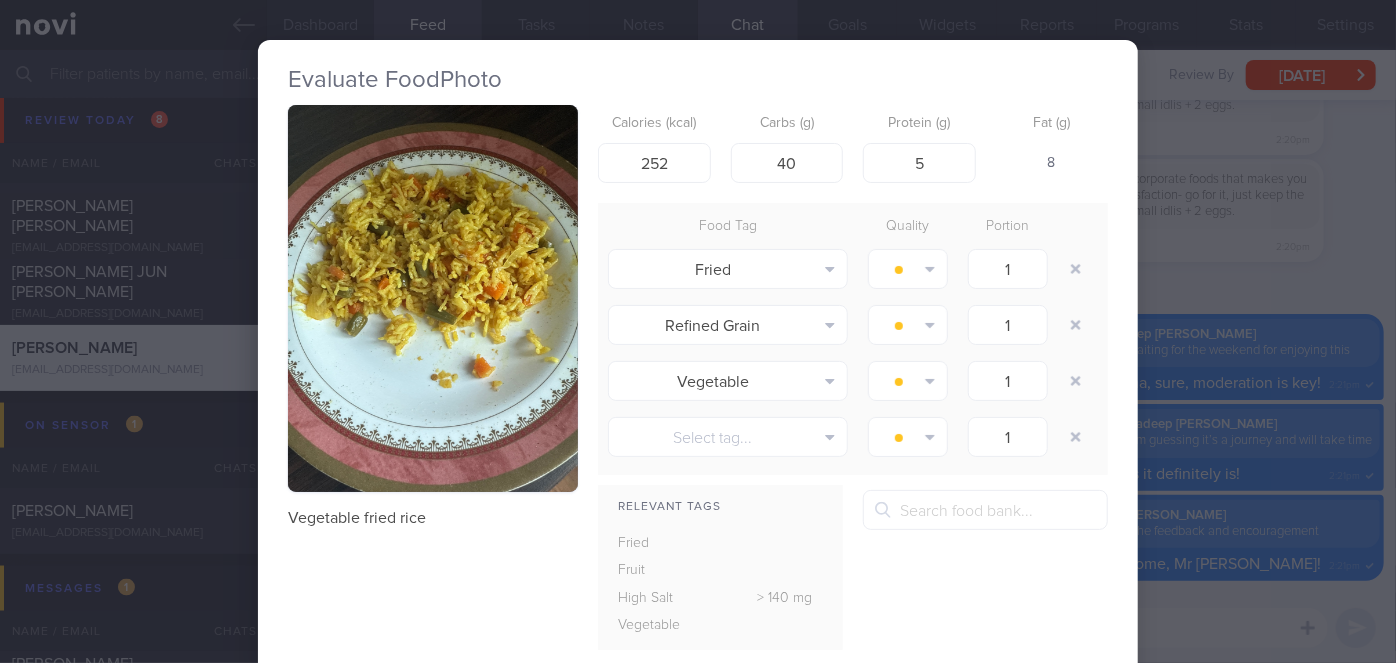 click on "Evaluate Food  Photo
Vegetable fried rice
Calories (kcal)
252
Carbs (g)
40
Protein (g)
5
Fat (g)
8
Food Tag
Quality
Portion
Fried
Alcohol
Fried
Fruit
Healthy Fats
High Calcium
[MEDICAL_DATA]
High Fat" at bounding box center [698, 331] 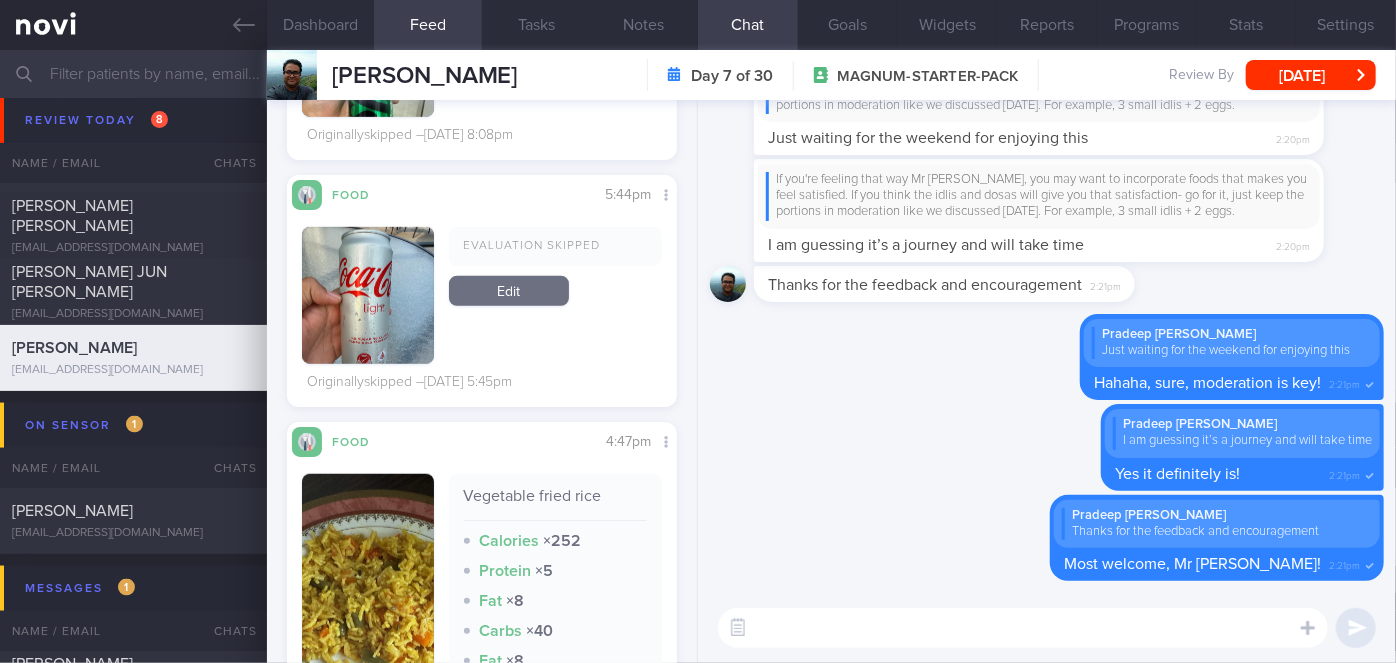 scroll, scrollTop: 672, scrollLeft: 0, axis: vertical 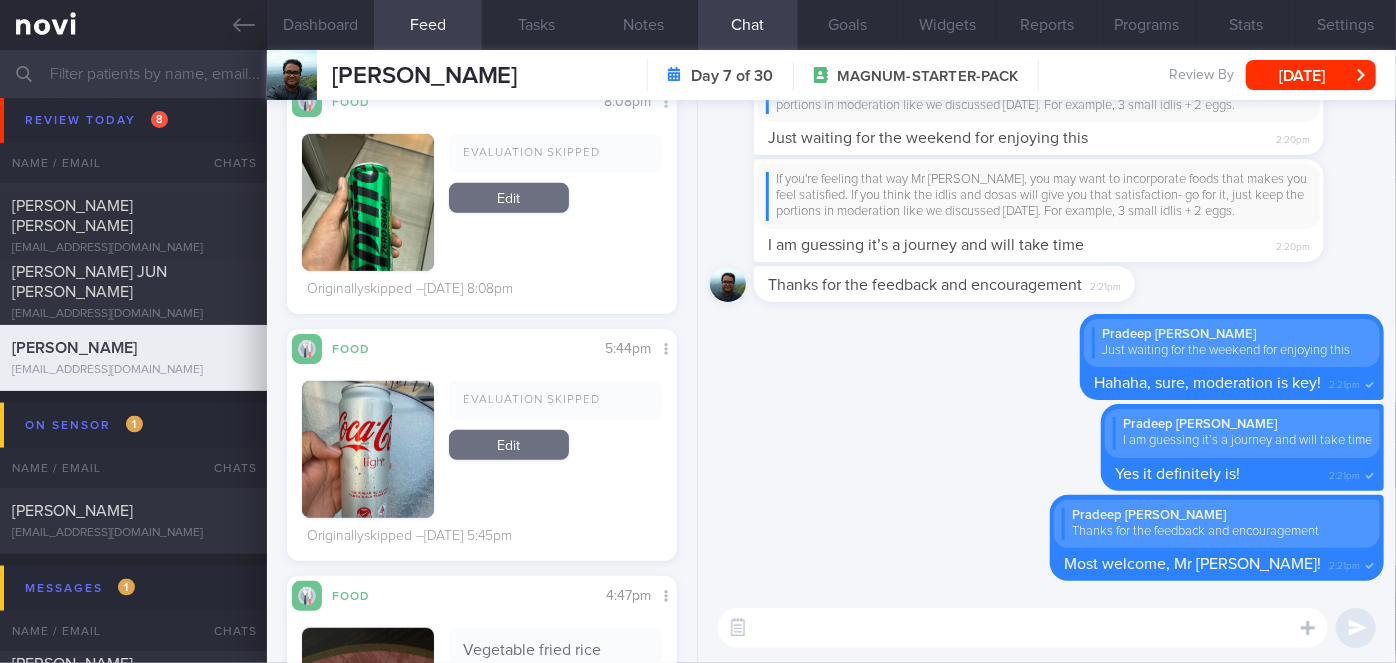 click at bounding box center (368, 450) 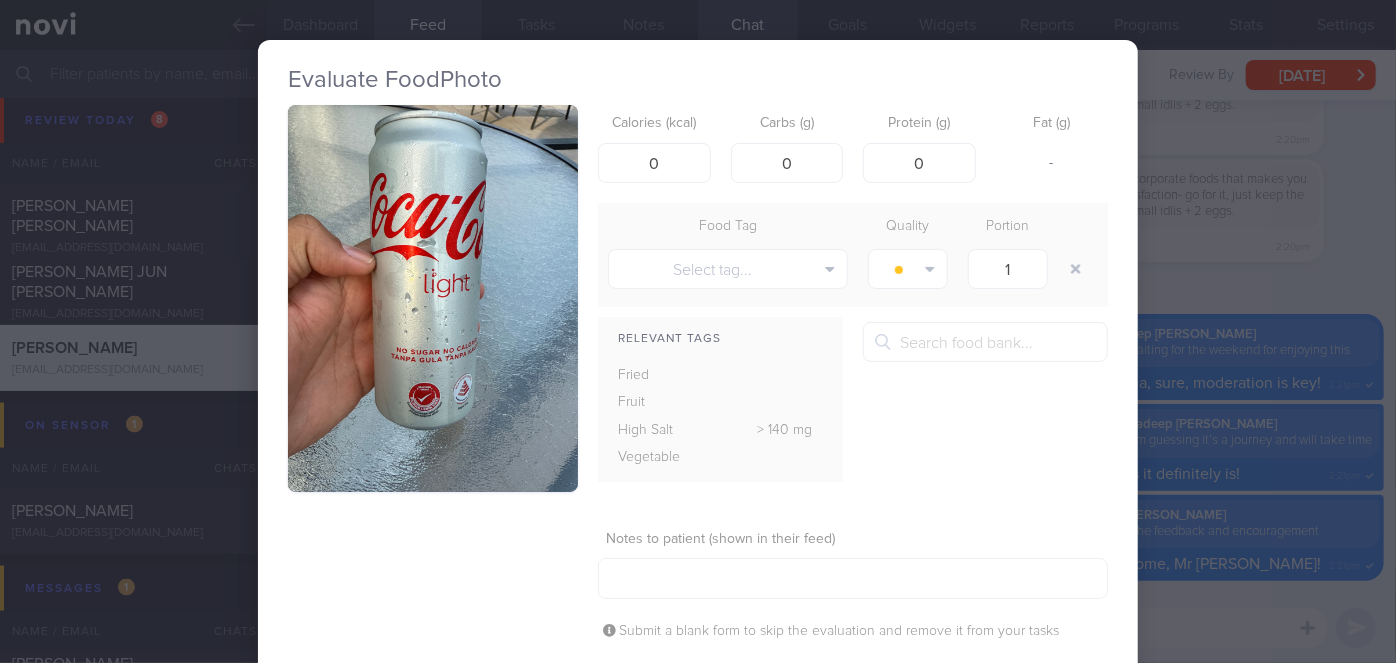 click on "Evaluate Food  Photo
Calories (kcal)
0
Carbs (g)
0
Protein (g)
0
Fat (g)
-
Food Tag
Quality
Portion
Select tag...
Alcohol
Fried
Fruit
Healthy Fats
High Calcium
[MEDICAL_DATA]
High Fat" at bounding box center (698, 331) 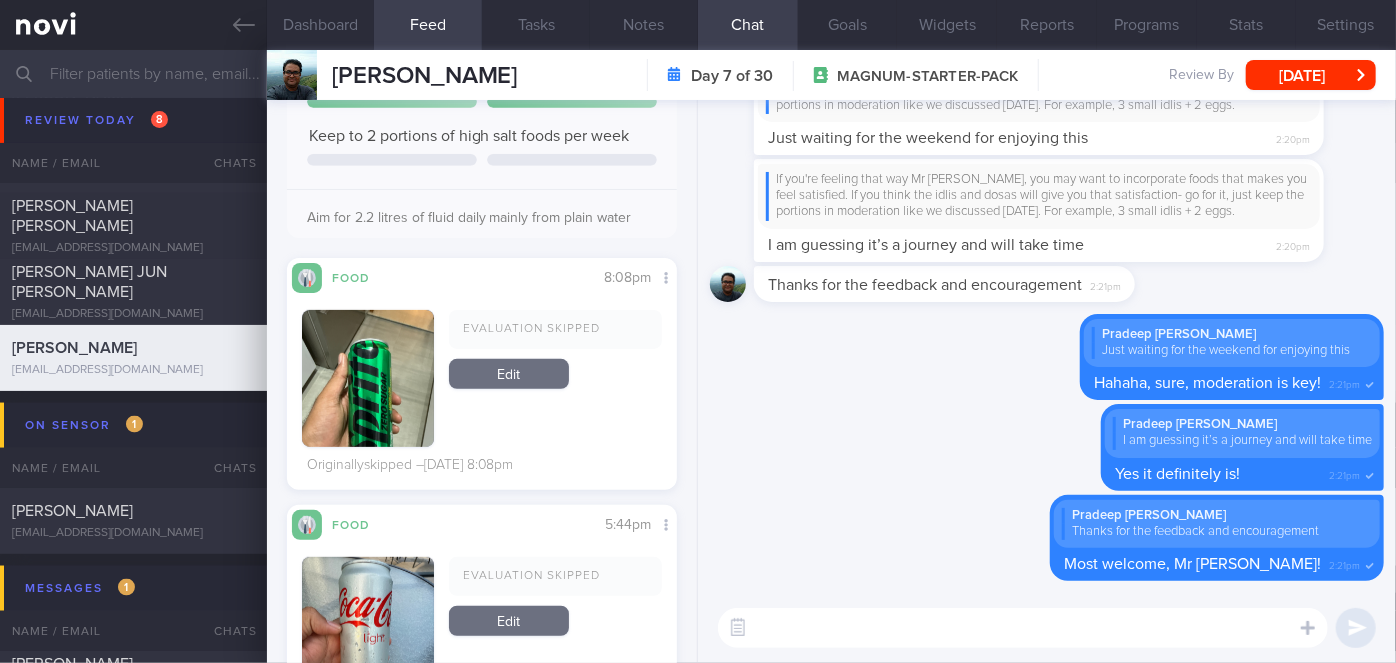 scroll, scrollTop: 490, scrollLeft: 0, axis: vertical 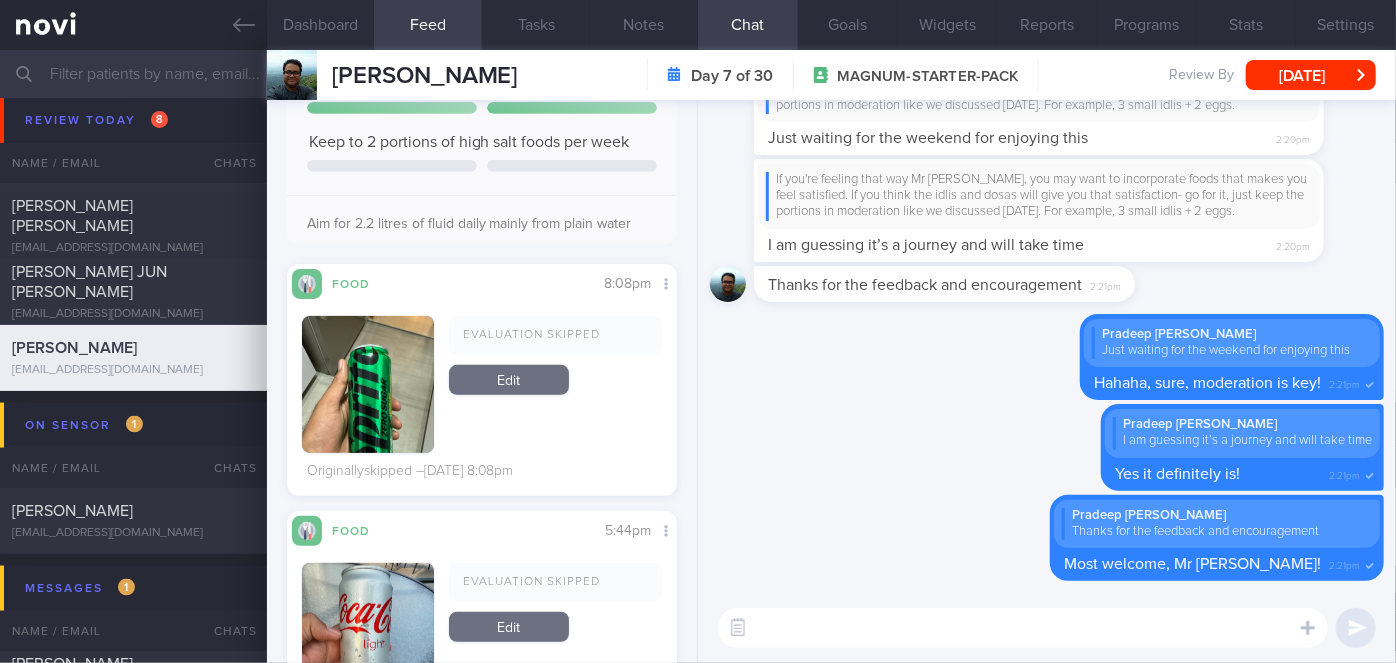 click at bounding box center (368, 385) 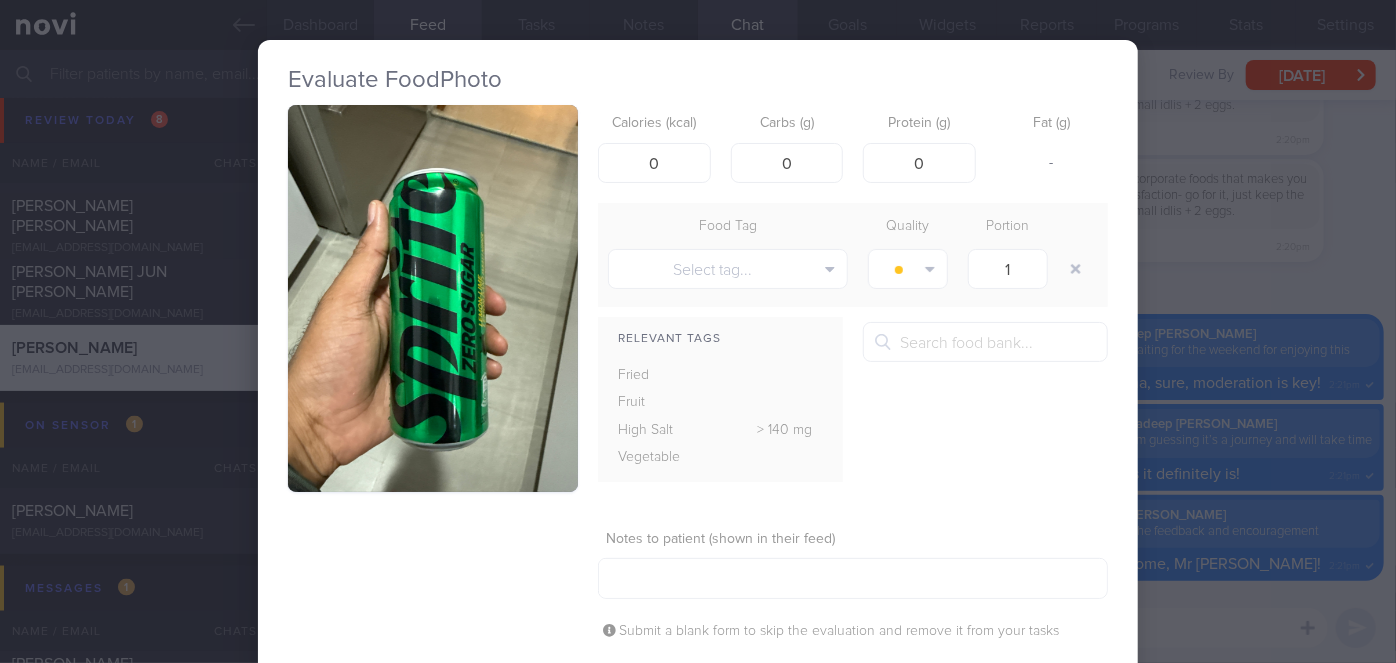 click on "Evaluate Food  Photo
Calories (kcal)
0
Carbs (g)
0
Protein (g)
0
Fat (g)
-
Food Tag
Quality
Portion
Select tag...
Alcohol
Fried
Fruit
Healthy Fats
High Calcium
[MEDICAL_DATA]
High Fat" at bounding box center (698, 331) 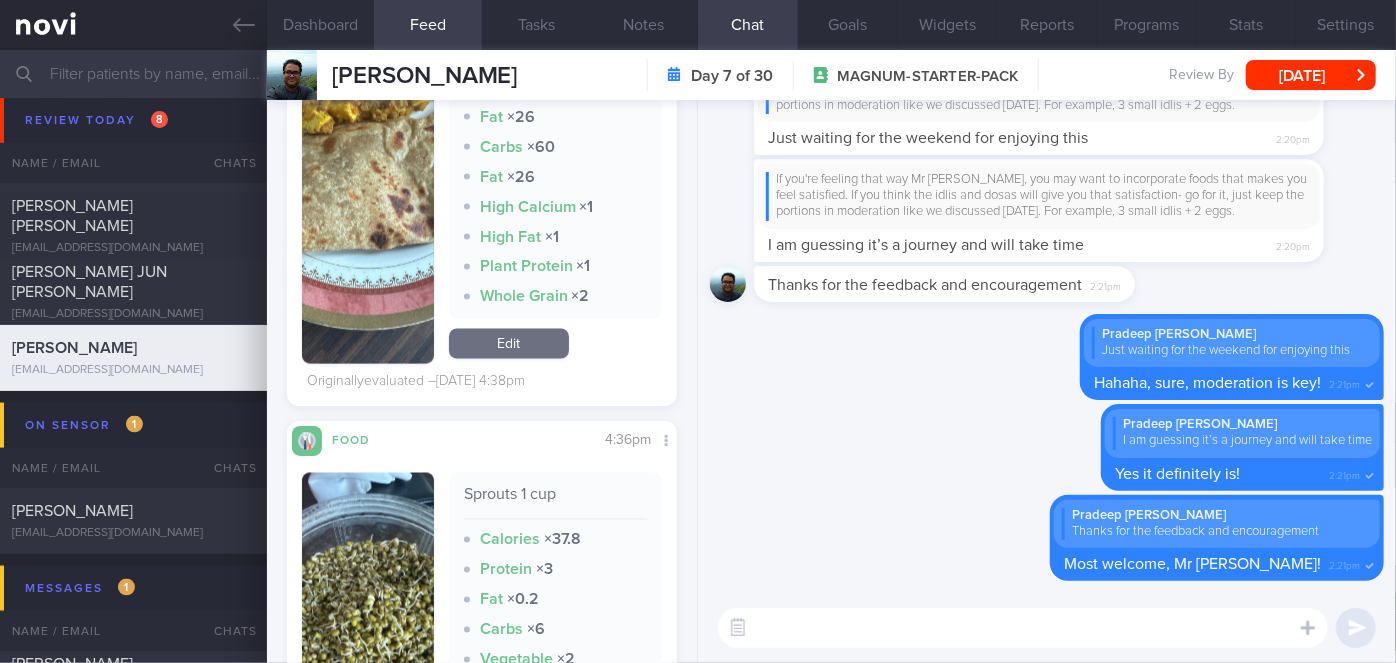 scroll, scrollTop: 1581, scrollLeft: 0, axis: vertical 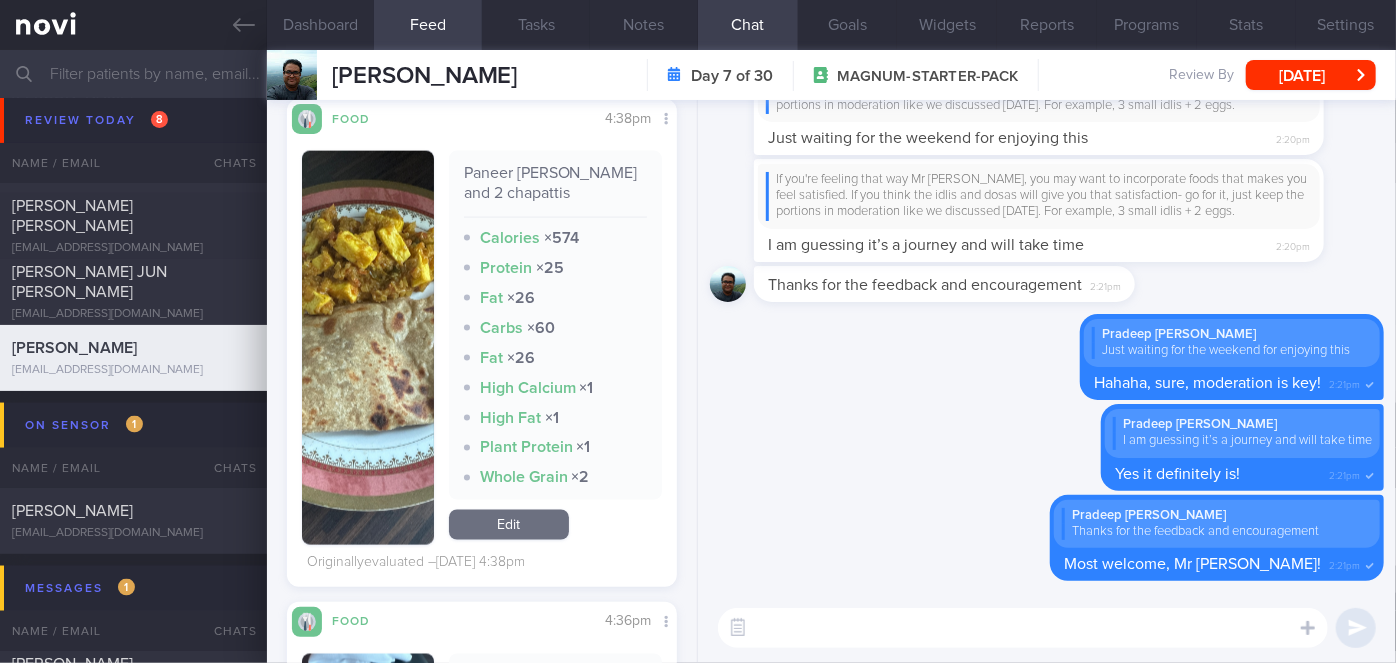 click at bounding box center [368, 348] 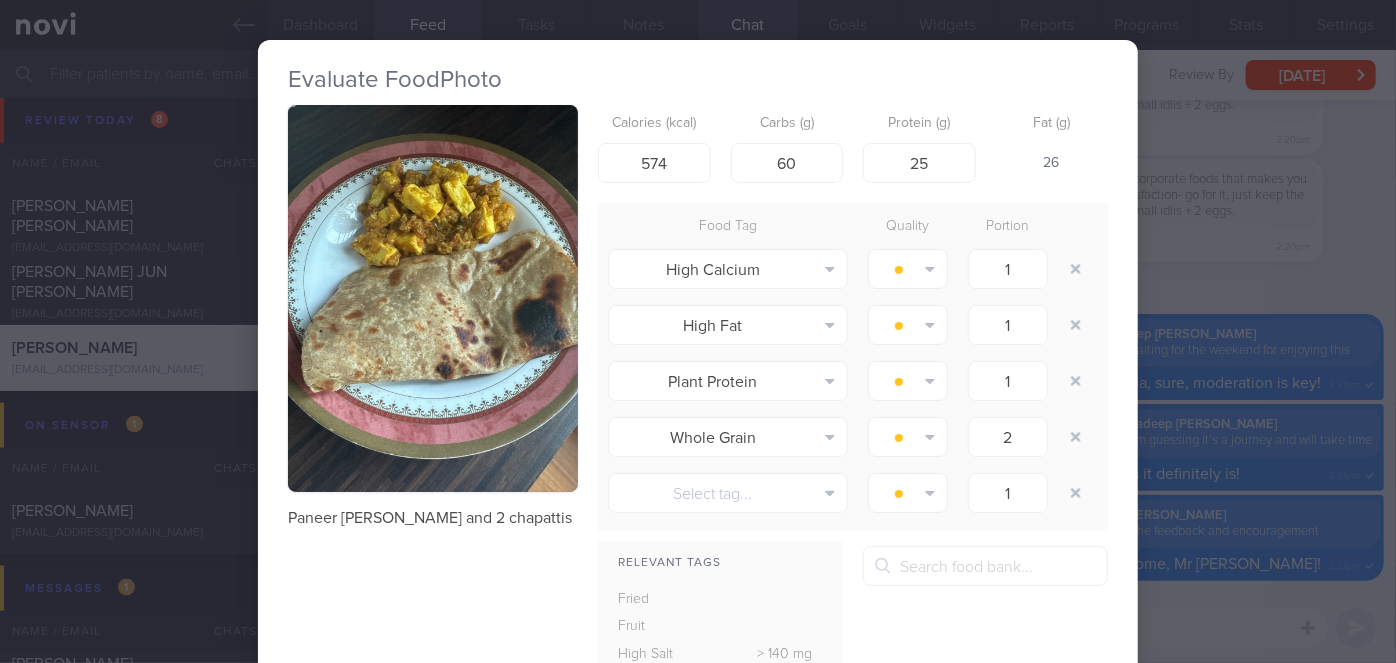 drag, startPoint x: 1264, startPoint y: 294, endPoint x: 1243, endPoint y: 286, distance: 22.472204 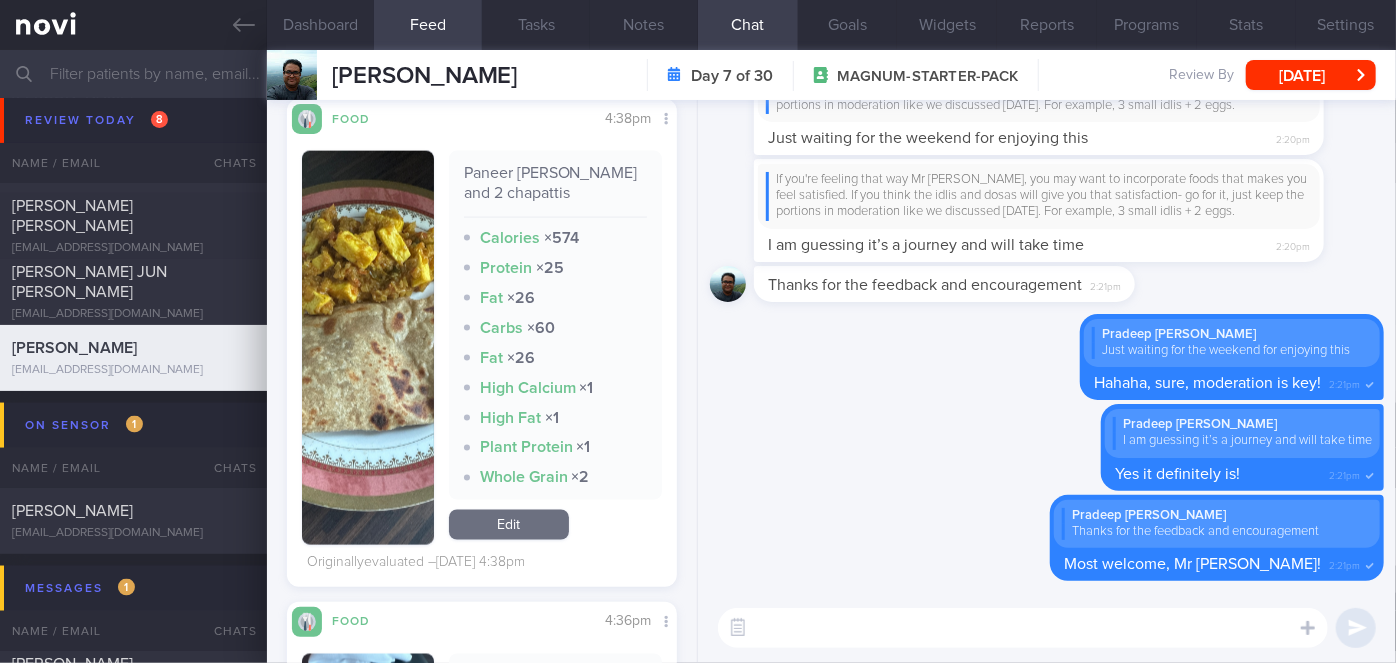 scroll, scrollTop: 1944, scrollLeft: 0, axis: vertical 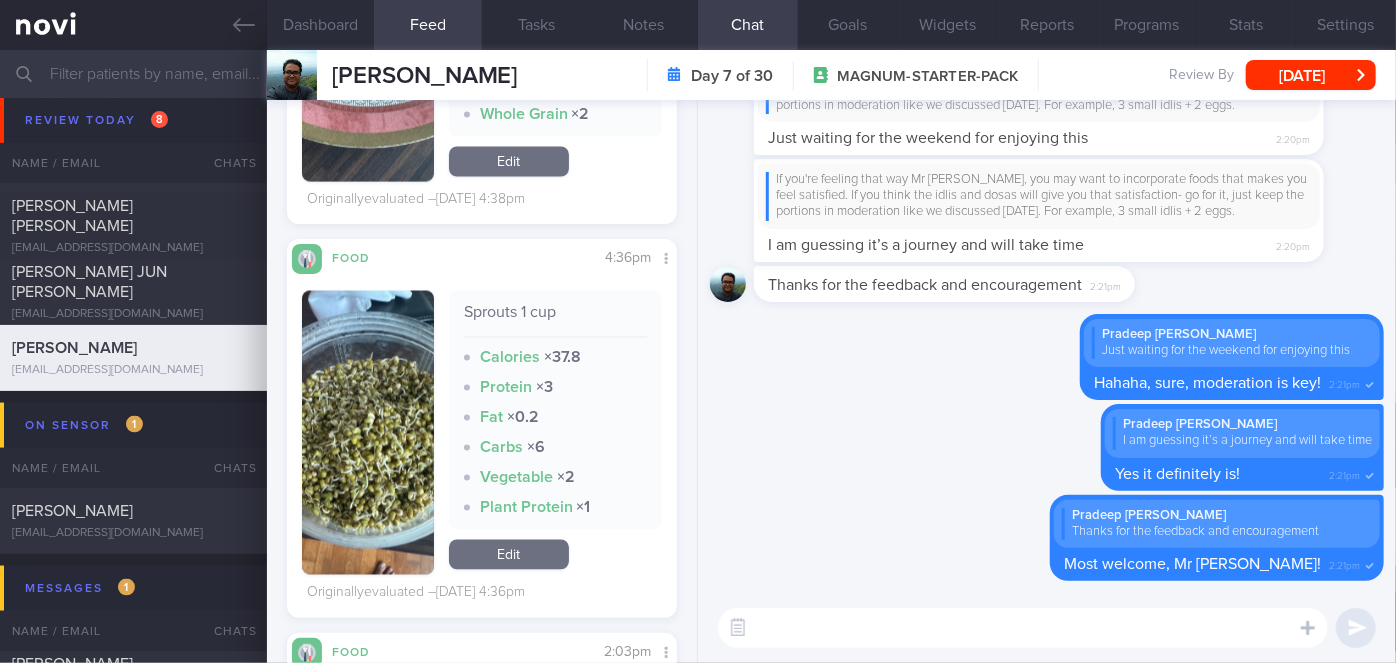 click at bounding box center (368, 433) 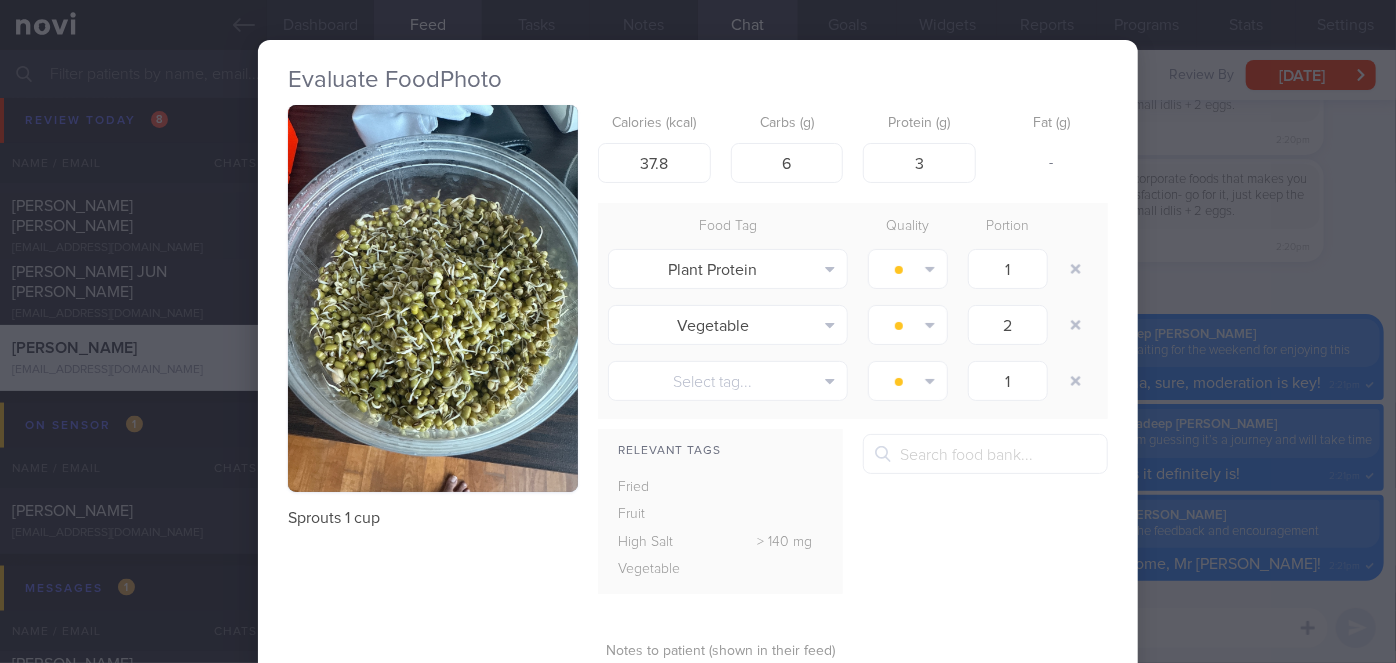 drag, startPoint x: 1170, startPoint y: 278, endPoint x: 1013, endPoint y: 63, distance: 266.2217 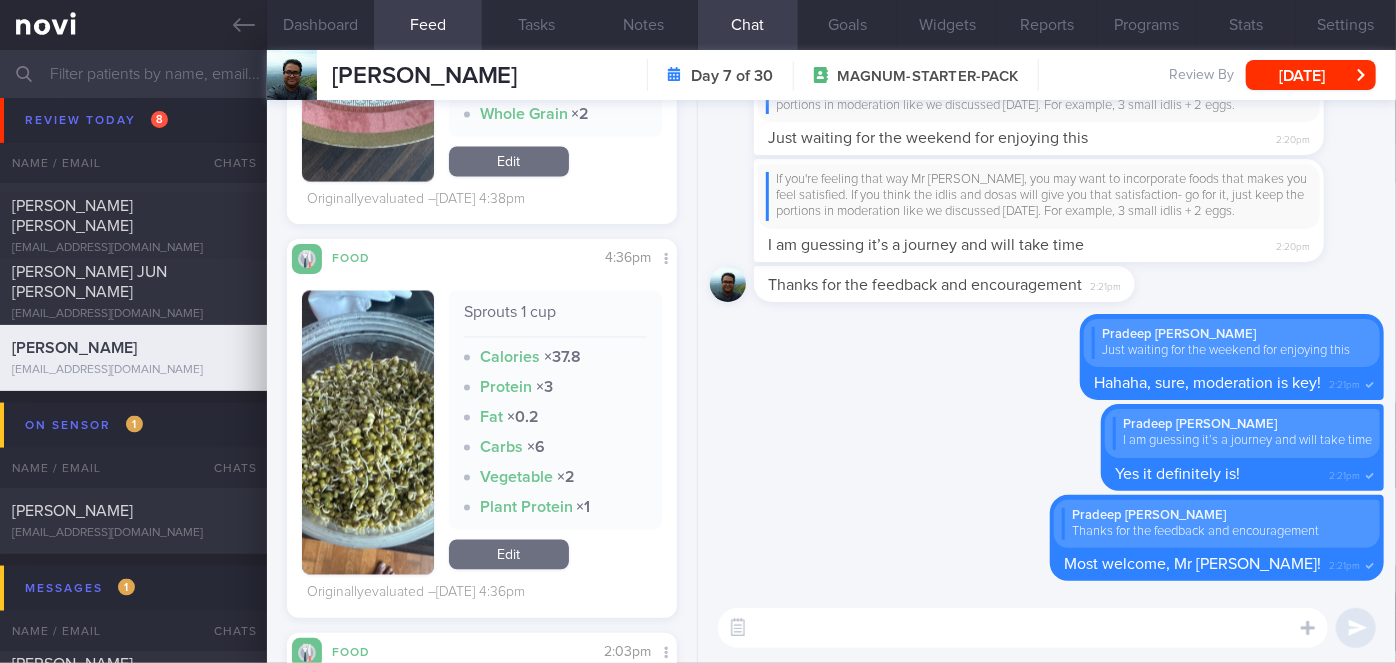 click at bounding box center [368, 433] 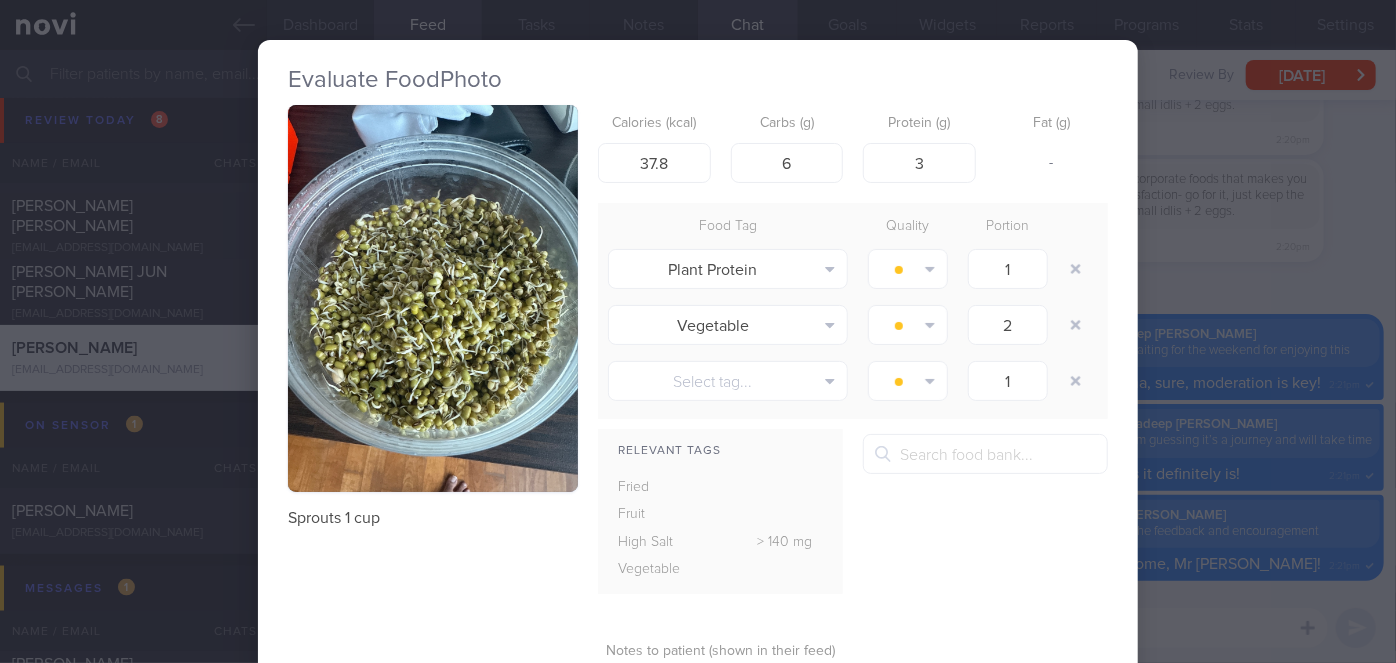 click at bounding box center (433, 298) 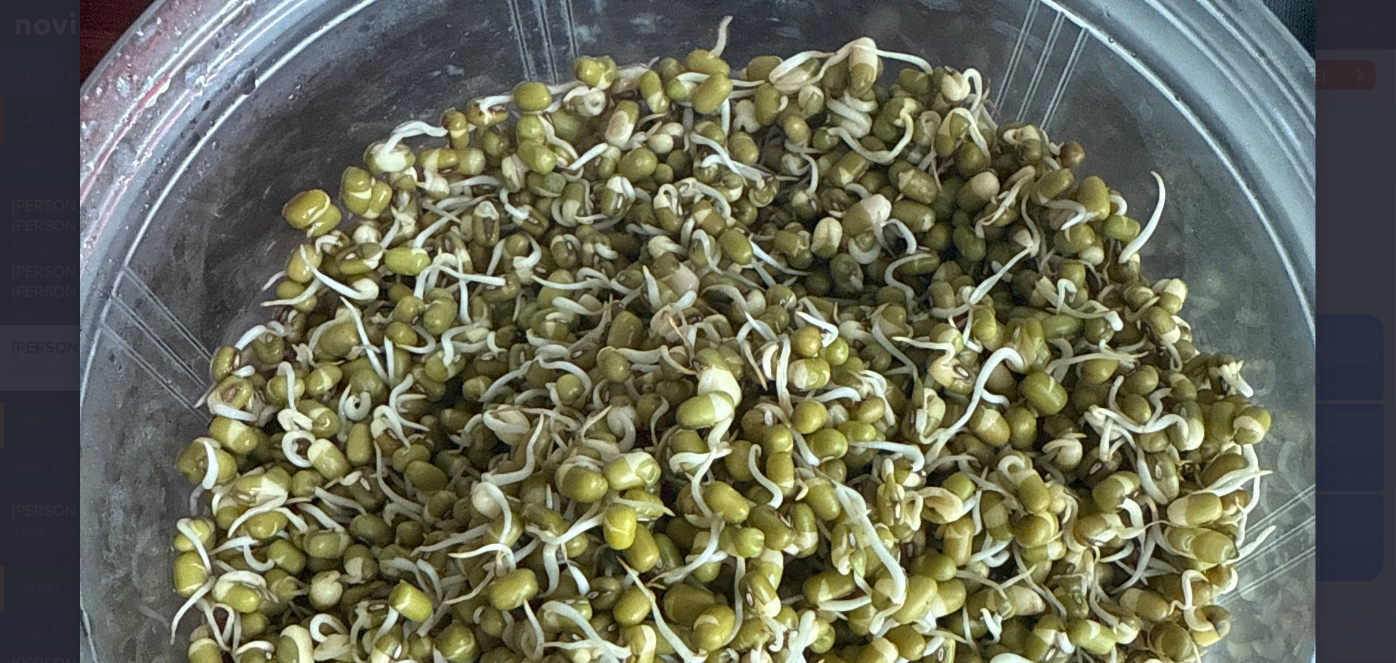 scroll, scrollTop: 454, scrollLeft: 0, axis: vertical 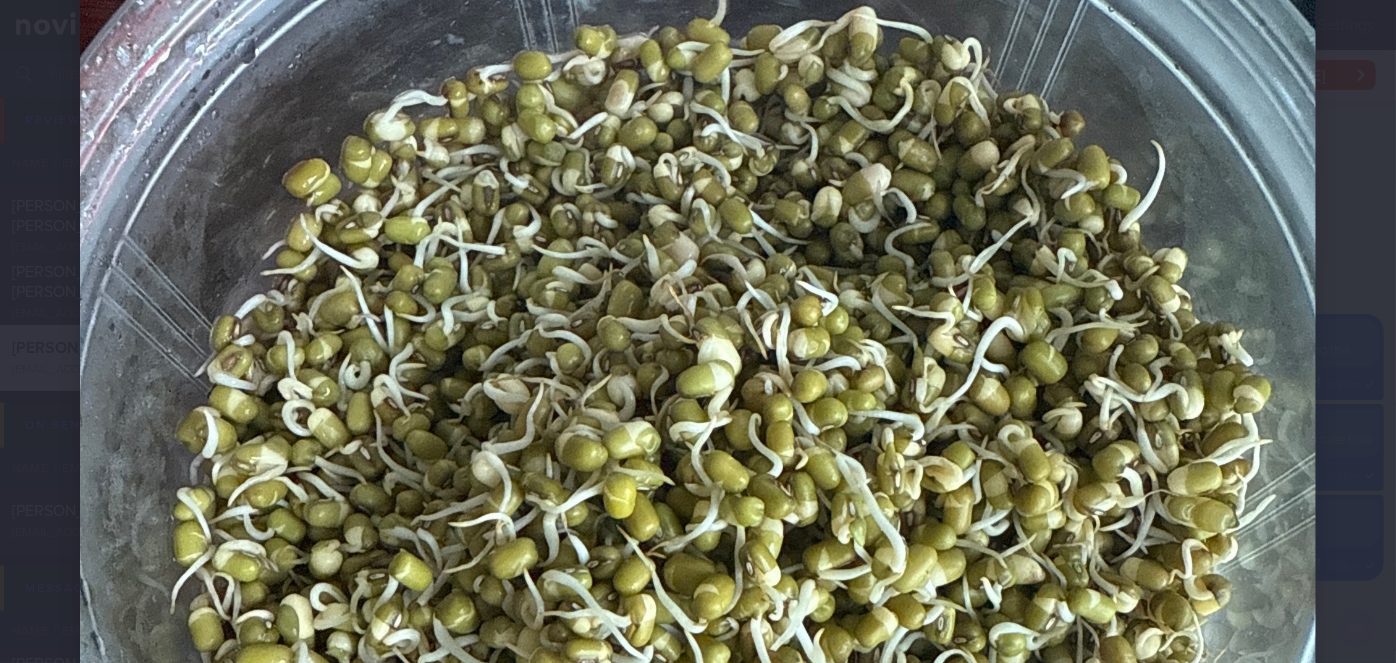 click at bounding box center [698, 450] 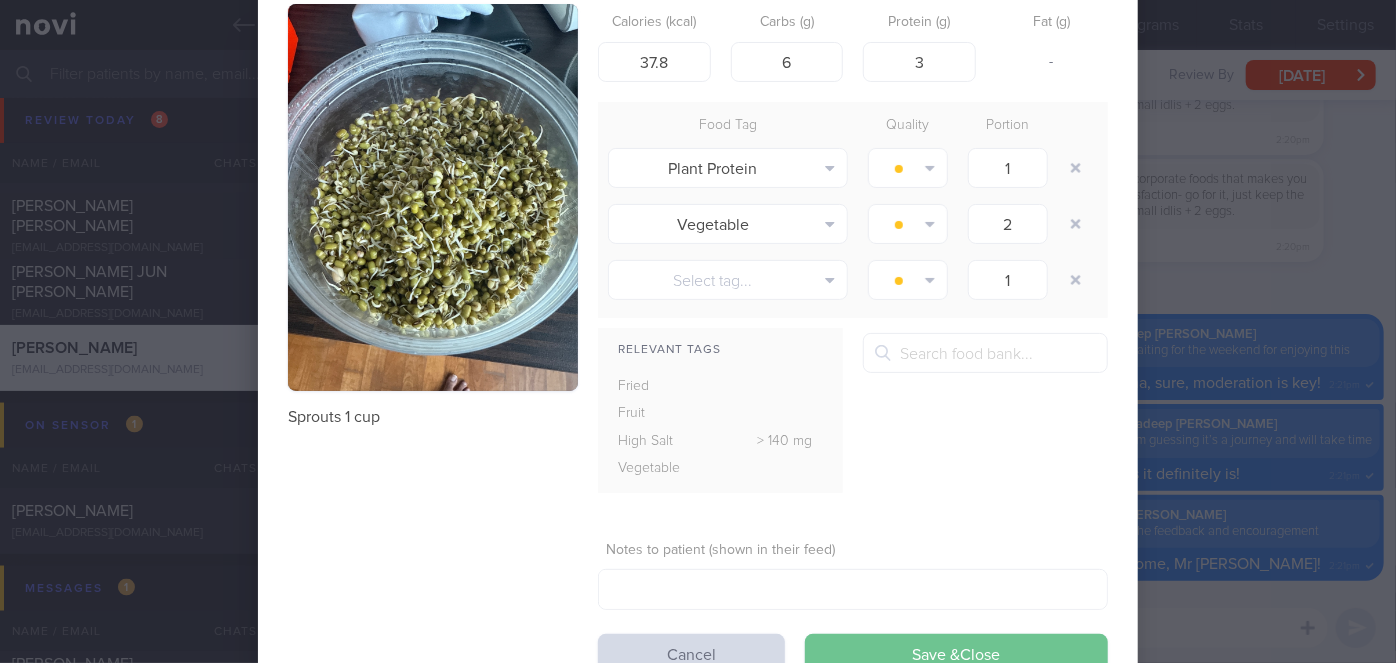 scroll, scrollTop: 176, scrollLeft: 0, axis: vertical 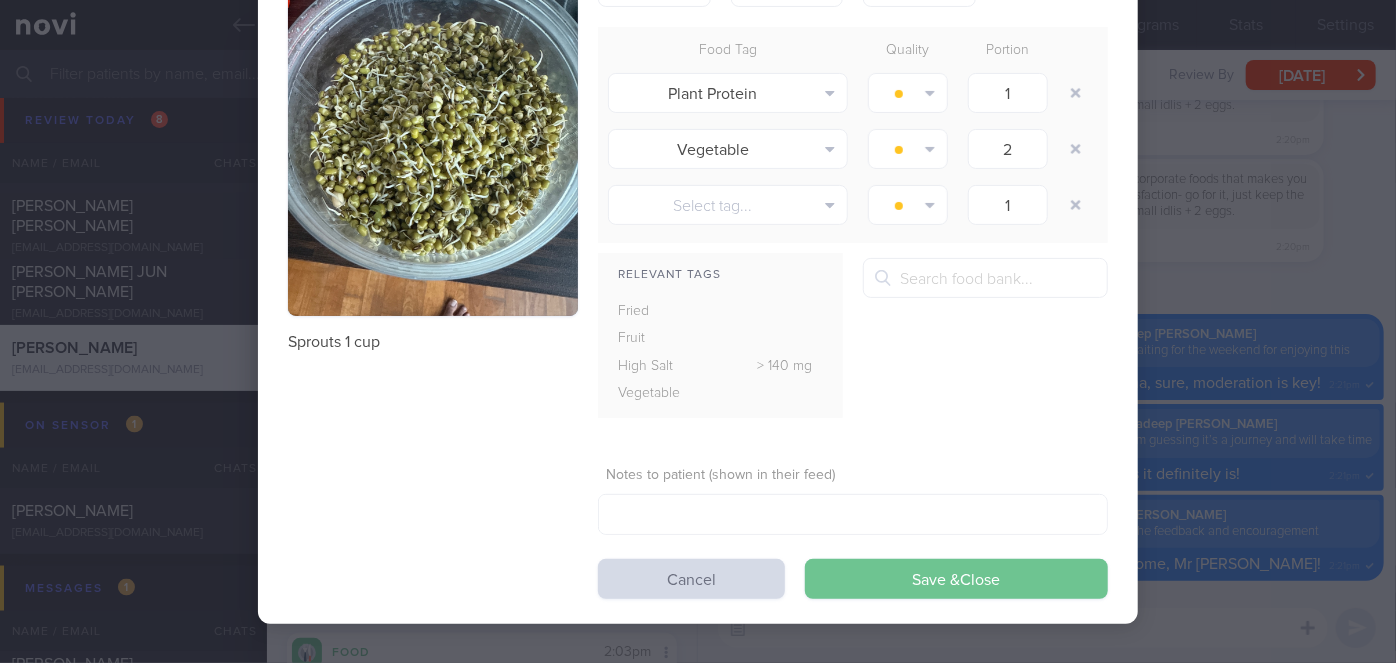 click on "Save &
Close" at bounding box center (956, 579) 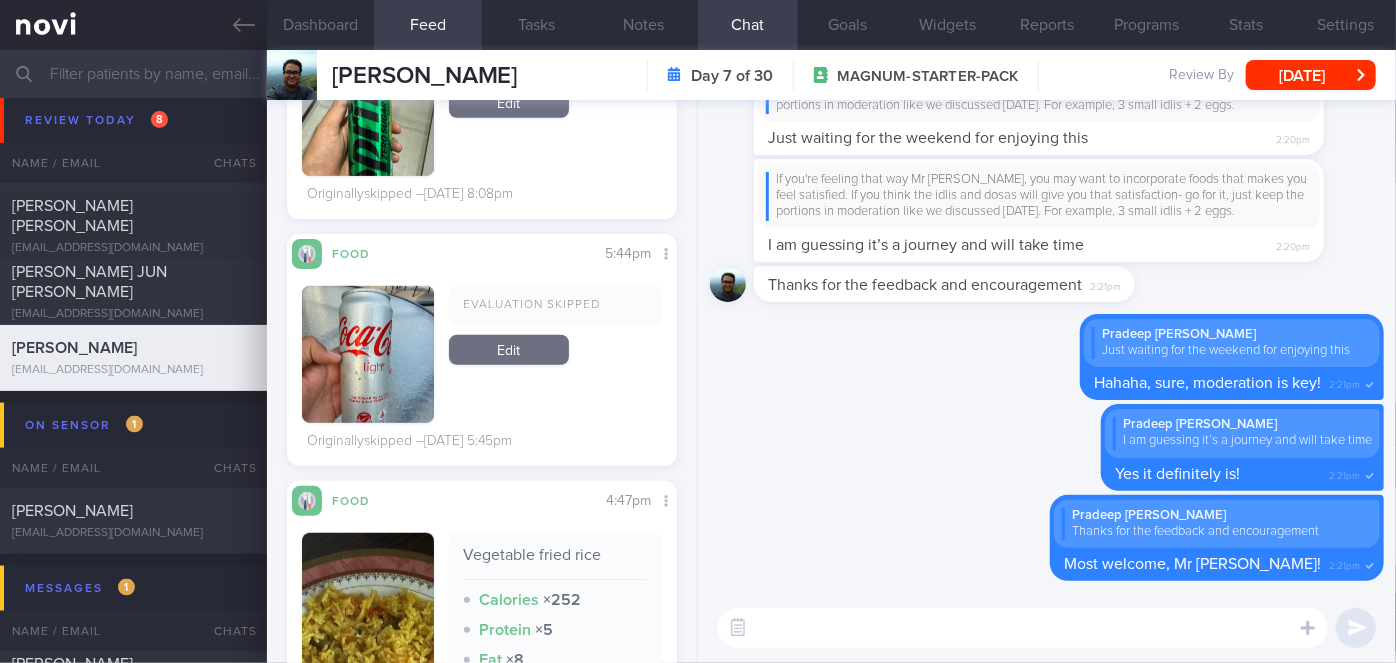 scroll, scrollTop: 762, scrollLeft: 0, axis: vertical 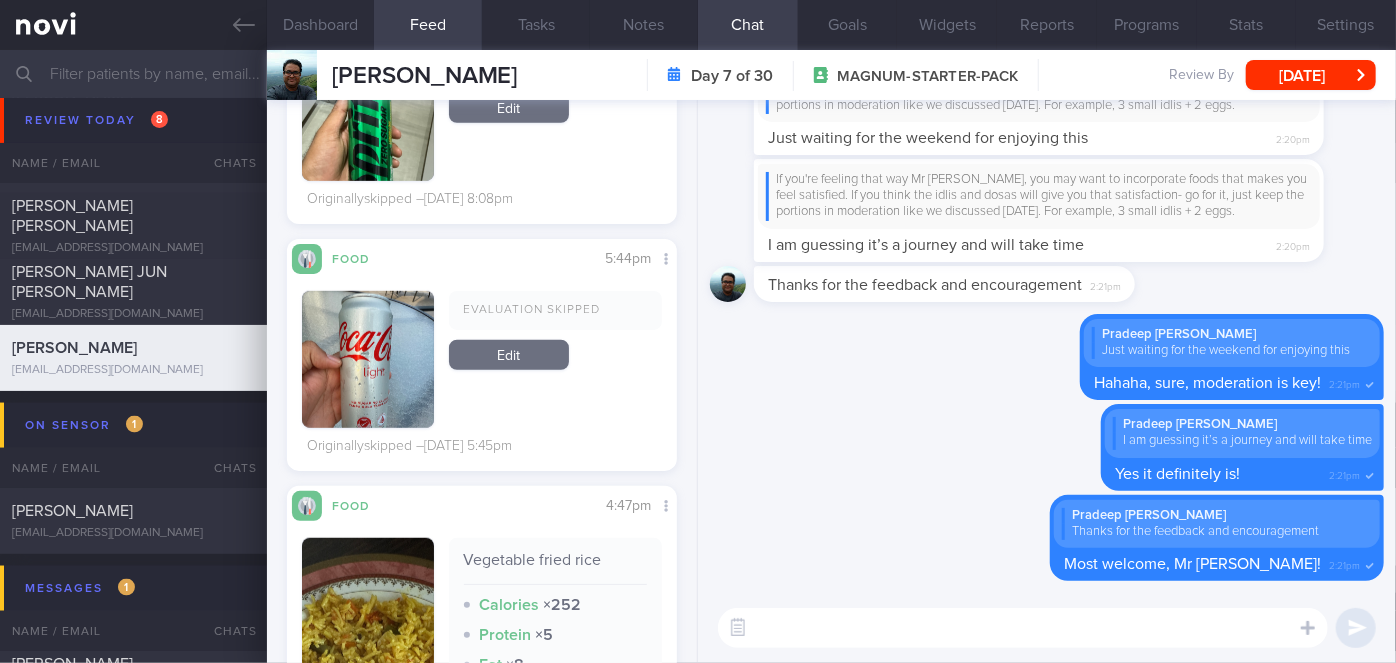 click at bounding box center [1023, 628] 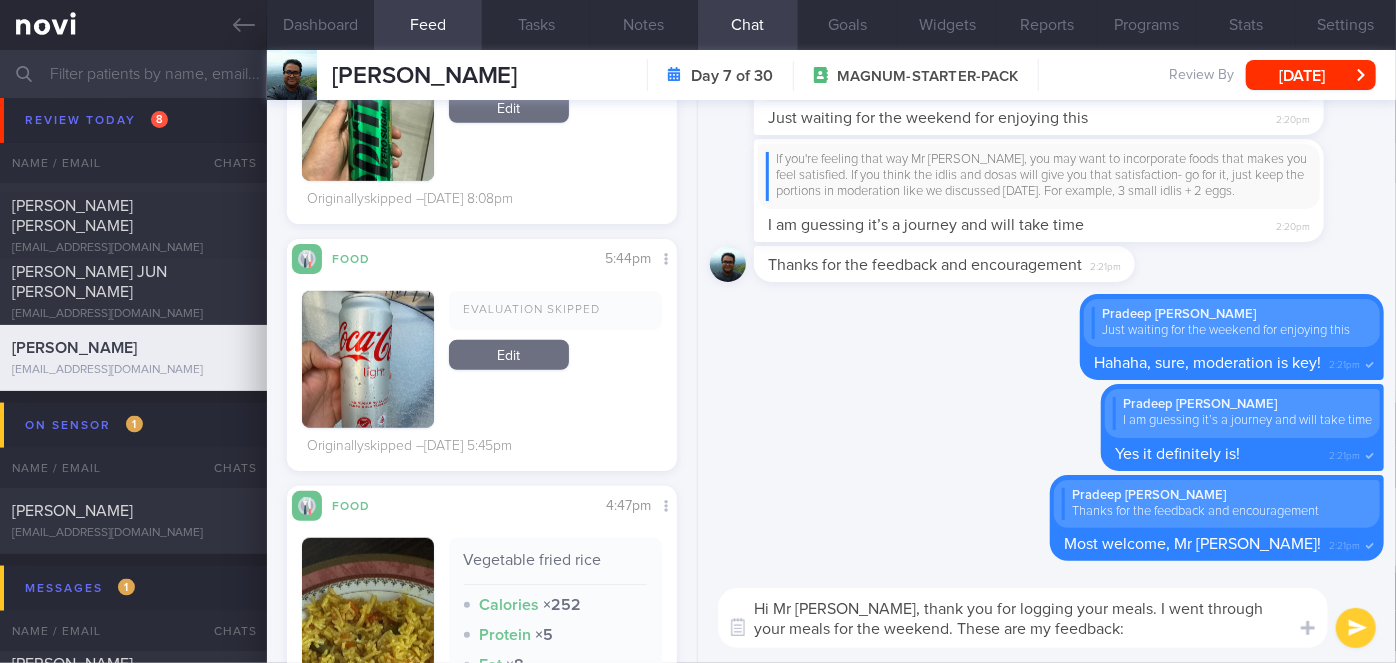 scroll, scrollTop: 0, scrollLeft: 0, axis: both 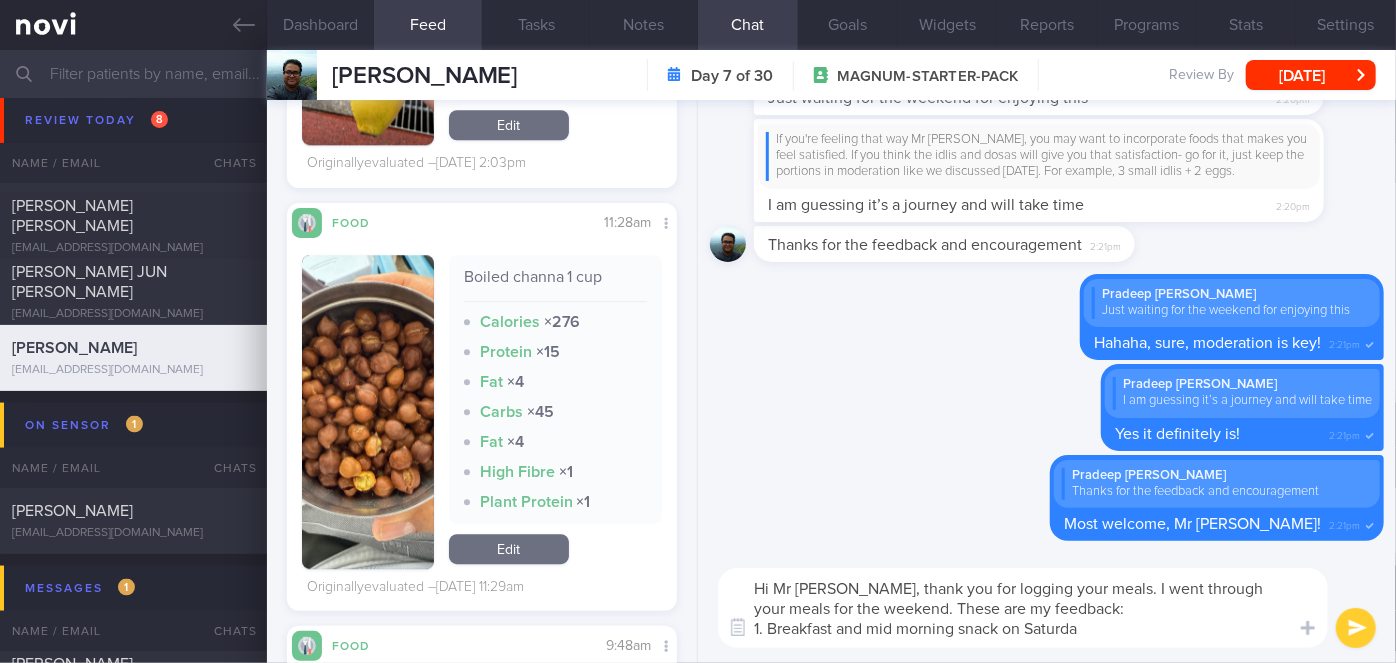 click on "Hi Mr [PERSON_NAME], thank you for logging your meals. I went through your meals for the weekend. These are my feedback:
1. Breakfast and mid morning snack on Saturda" at bounding box center (1023, 608) 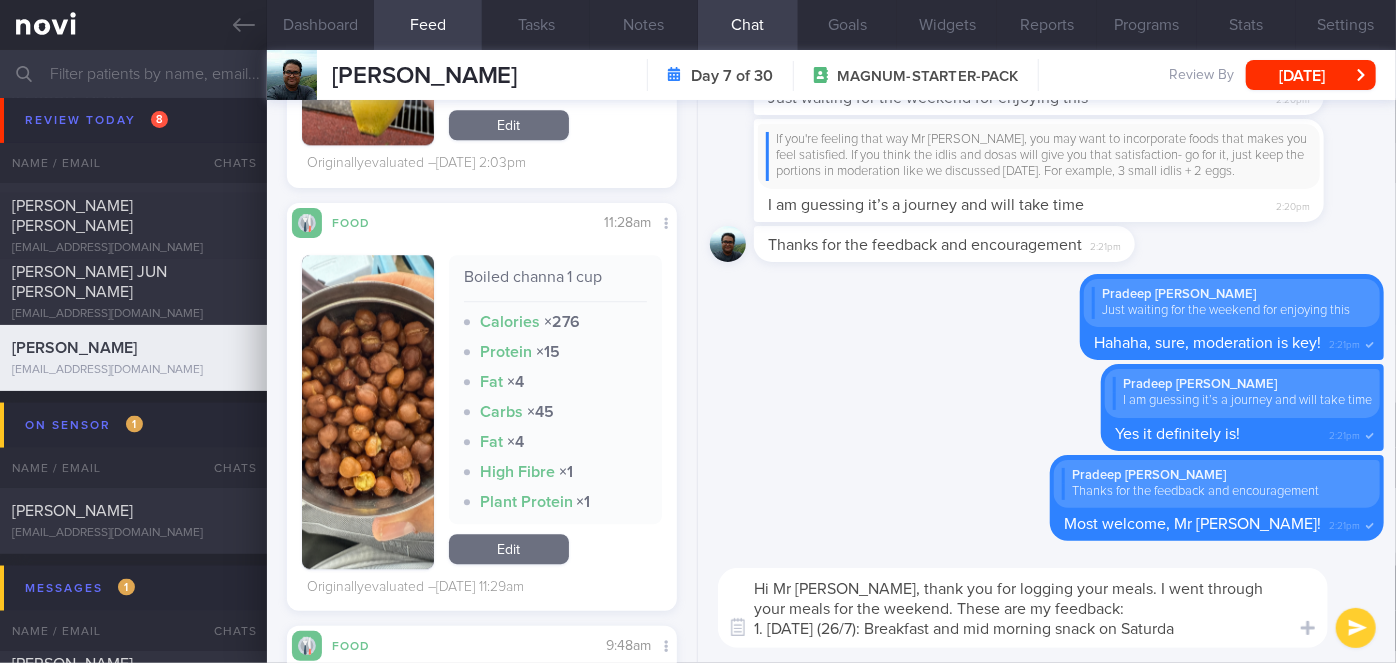 click on "Hi Mr [PERSON_NAME], thank you for logging your meals. I went through your meals for the weekend. These are my feedback:
1. [DATE] (26/7): Breakfast and mid morning snack on Saturda" at bounding box center [1023, 608] 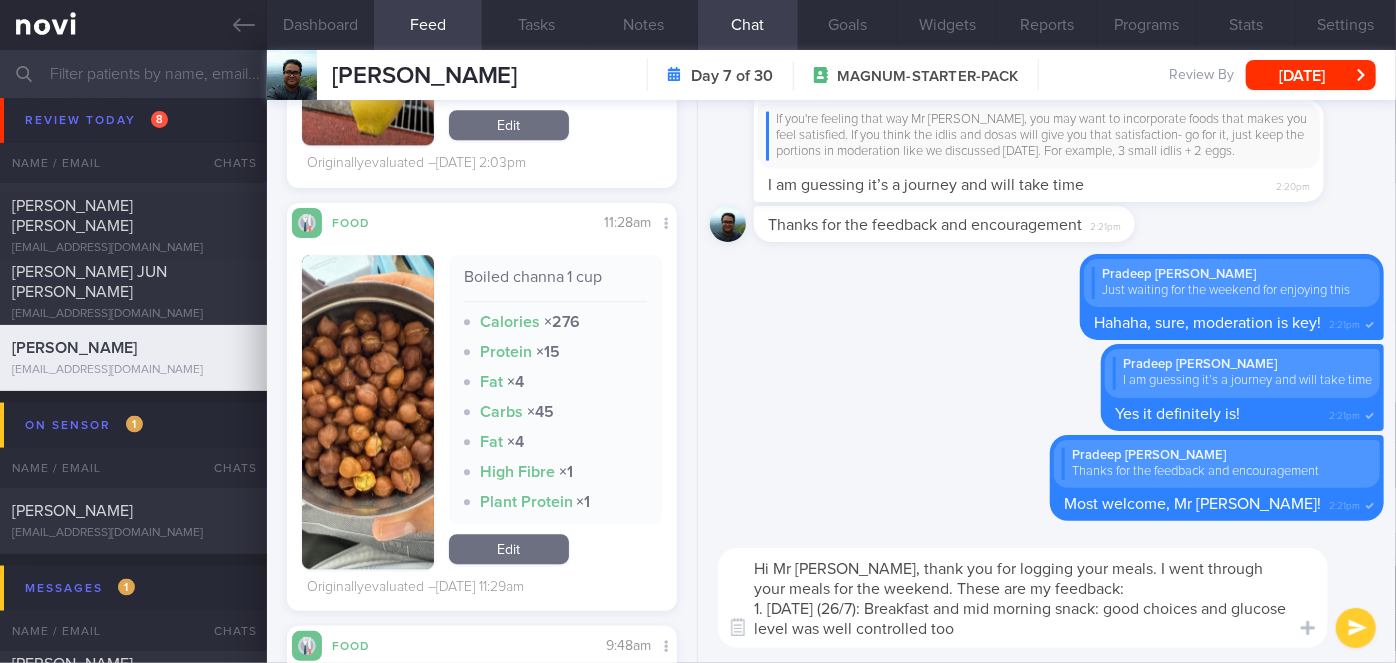 scroll, scrollTop: 0, scrollLeft: 0, axis: both 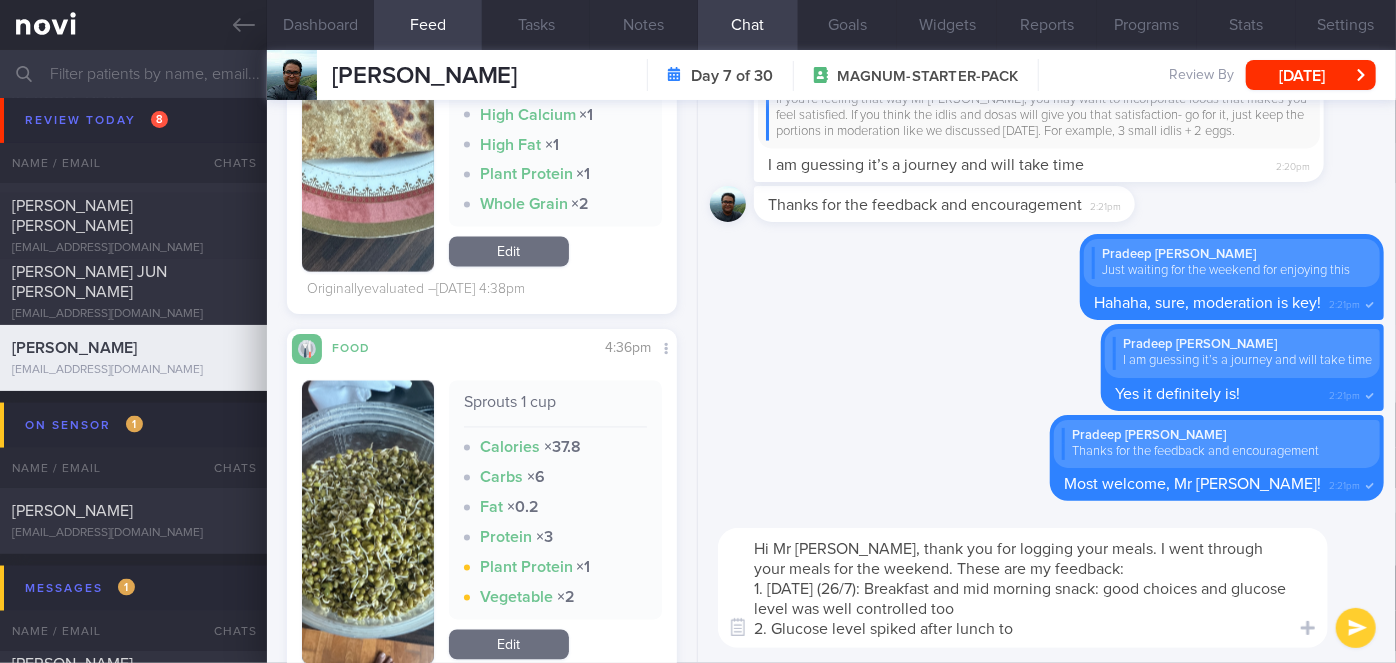 click on "Hi Mr [PERSON_NAME], thank you for logging your meals. I went through your meals for the weekend. These are my feedback:
1. [DATE] (26/7): Breakfast and mid morning snack: good choices and glucose level was well controlled too
2. Glucose level spiked after lunch to" at bounding box center [1023, 588] 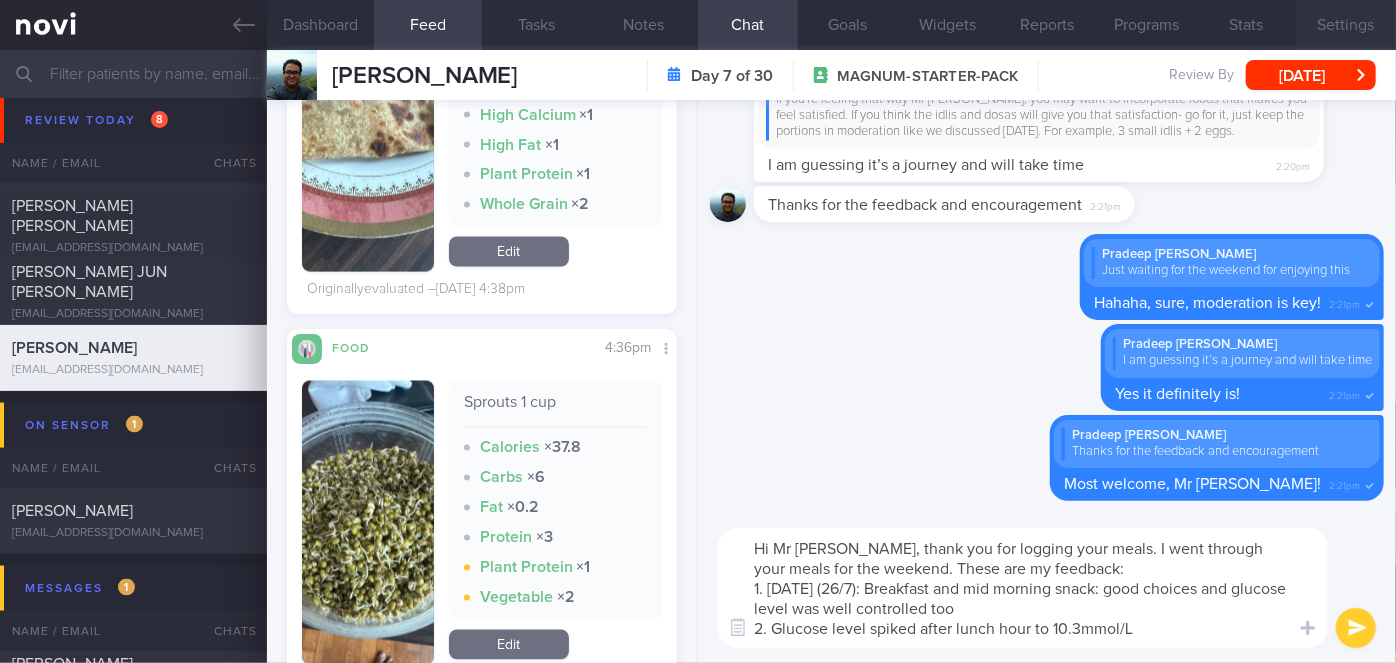 scroll, scrollTop: 0, scrollLeft: 0, axis: both 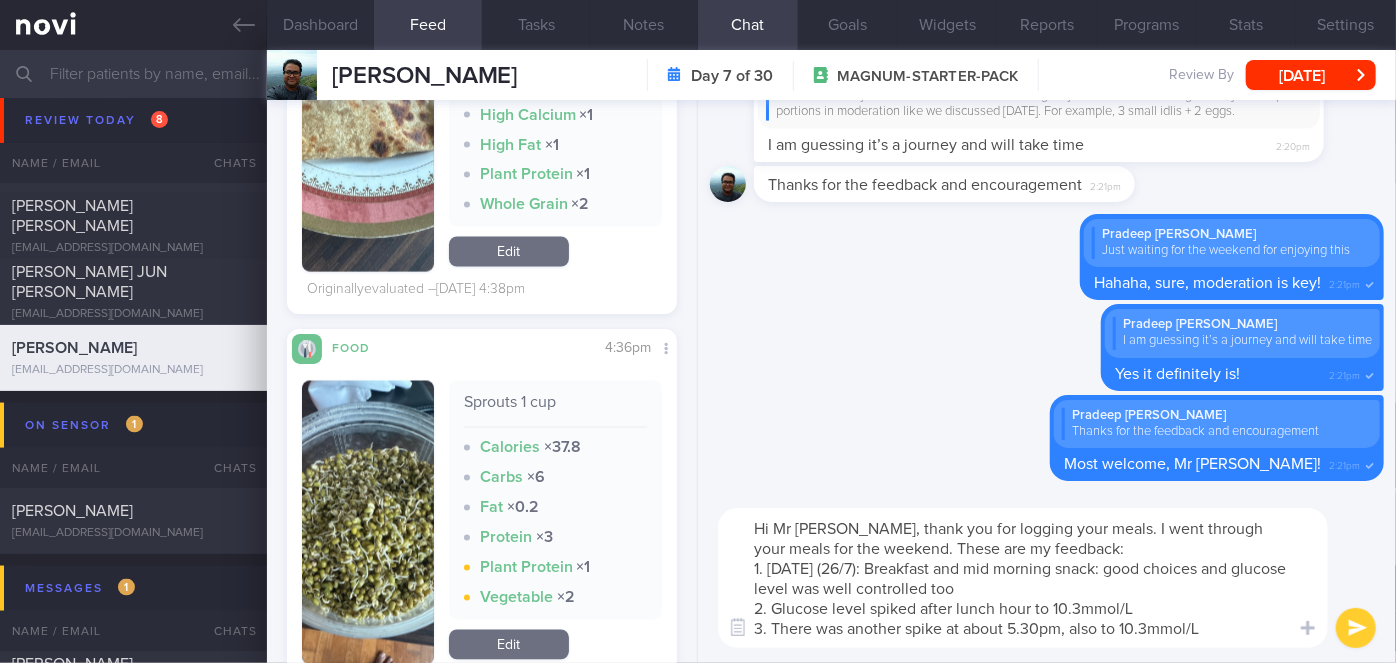 click on "Hi Mr [PERSON_NAME], thank you for logging your meals. I went through your meals for the weekend. These are my feedback:
1. [DATE] (26/7): Breakfast and mid morning snack: good choices and glucose level was well controlled too
2. Glucose level spiked after lunch hour to 10.3mmol/L
3. There was another spike at about 5.30pm, also to 10.3mmol/L" at bounding box center (1023, 578) 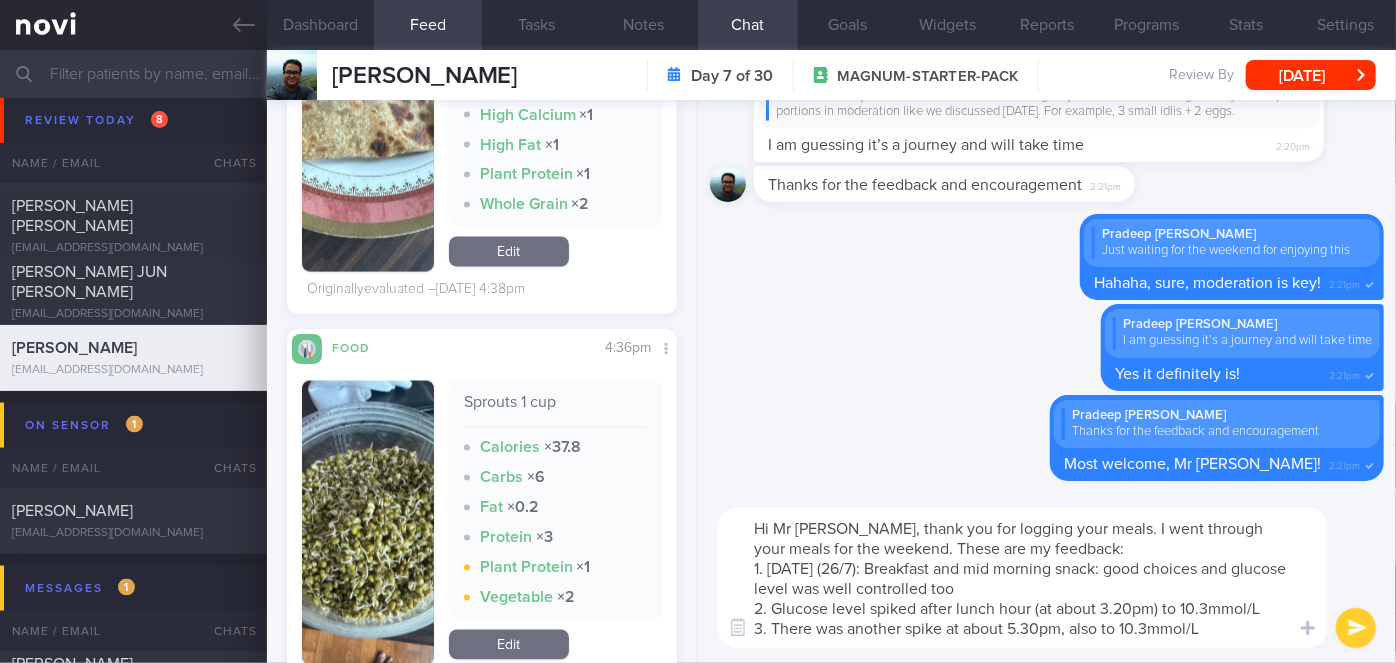 type on "Hi Mr [PERSON_NAME], thank you for logging your meals. I went through your meals for the weekend. These are my feedback:
1. [DATE] (26/7): Breakfast and mid morning snack: good choices and glucose level was well controlled too
2. Glucose level spiked after lunch hour (at about 3.20pm) to 10.3mmol/L
3. There was another spike at about 5.30pm, also to 10.3mmol/L" 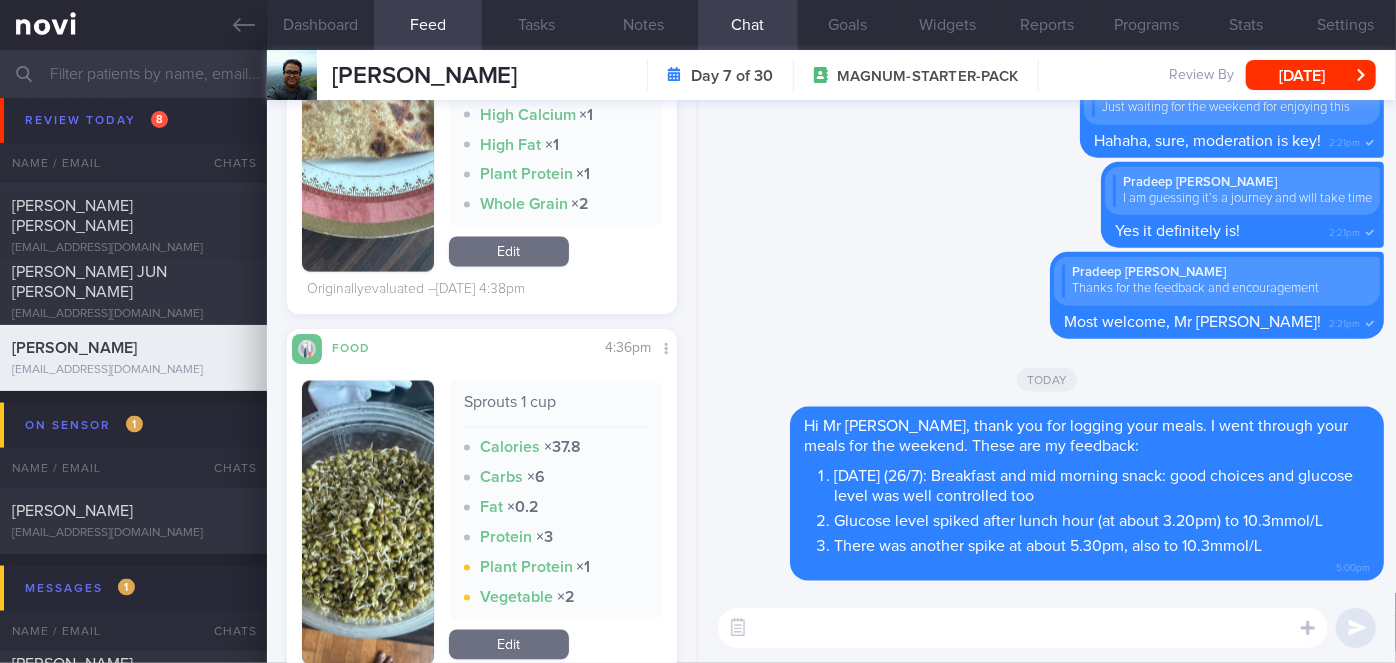 click at bounding box center (1023, 628) 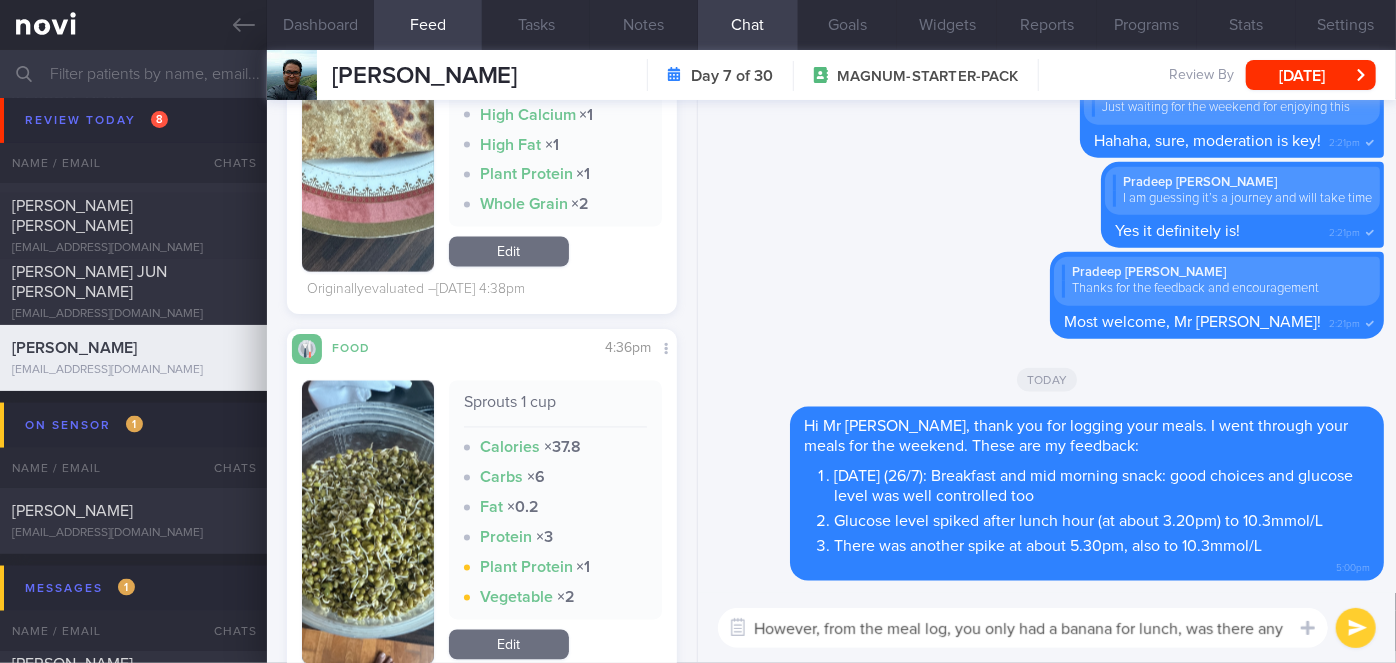 scroll, scrollTop: 0, scrollLeft: 0, axis: both 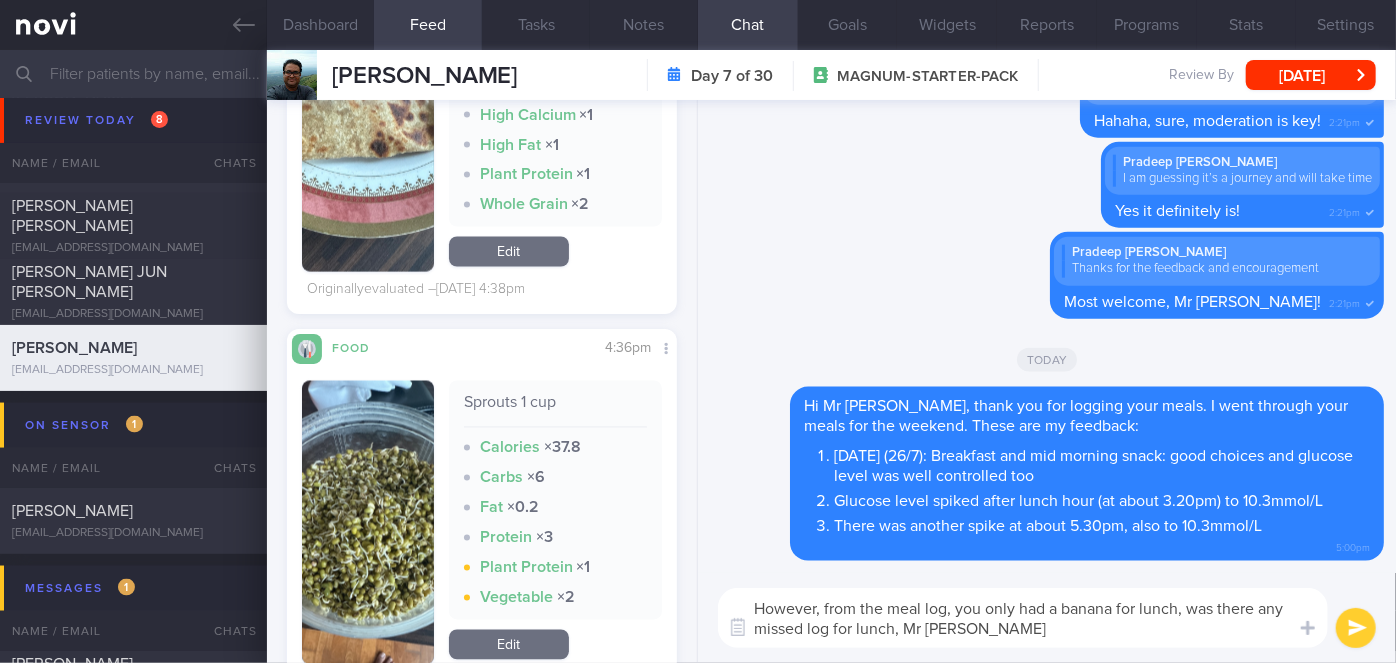 type on "However, from the meal log, you only had a banana for lunch, was there any missed log for lunch, Mr [PERSON_NAME]?" 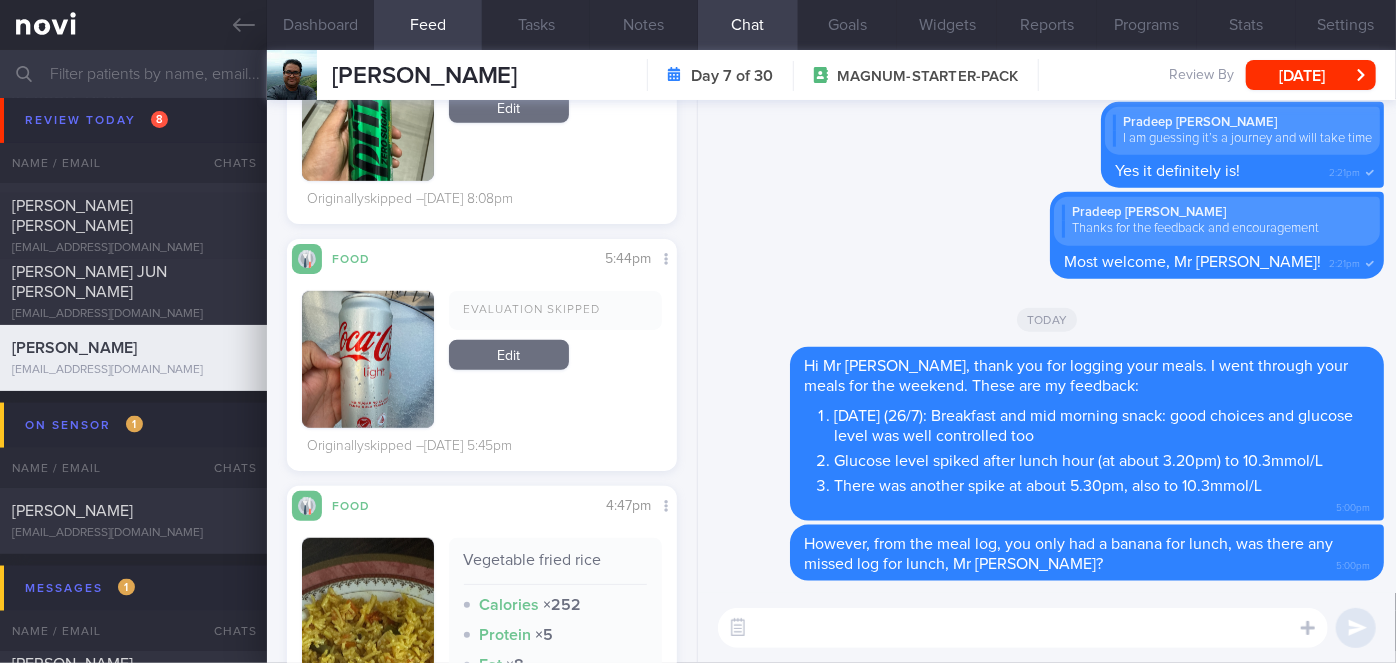 scroll, scrollTop: 581, scrollLeft: 0, axis: vertical 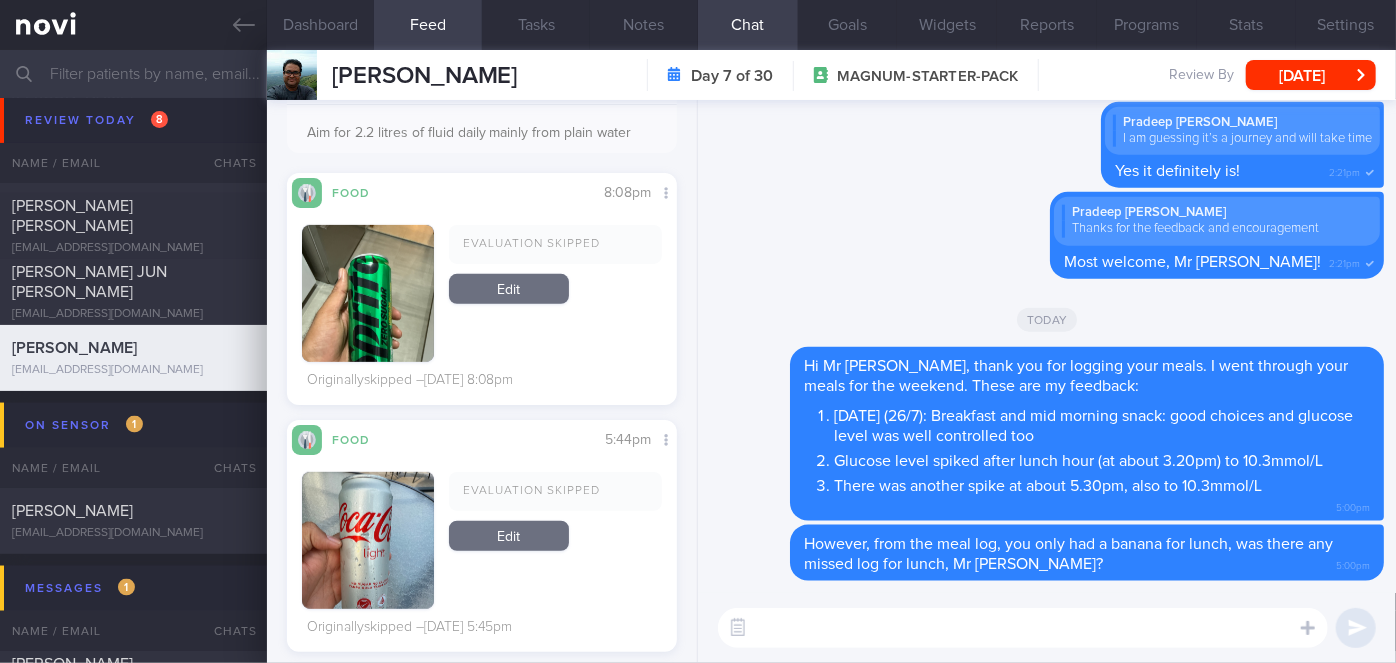 click at bounding box center [1023, 628] 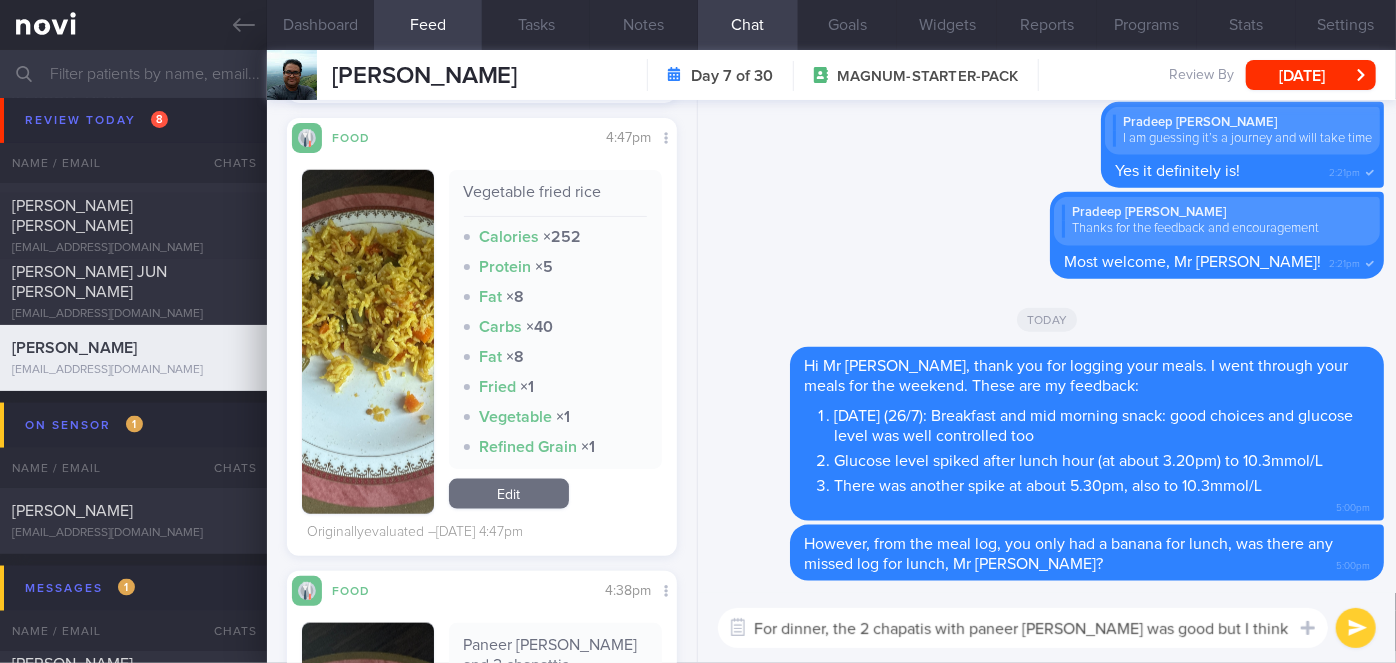 scroll, scrollTop: 1127, scrollLeft: 0, axis: vertical 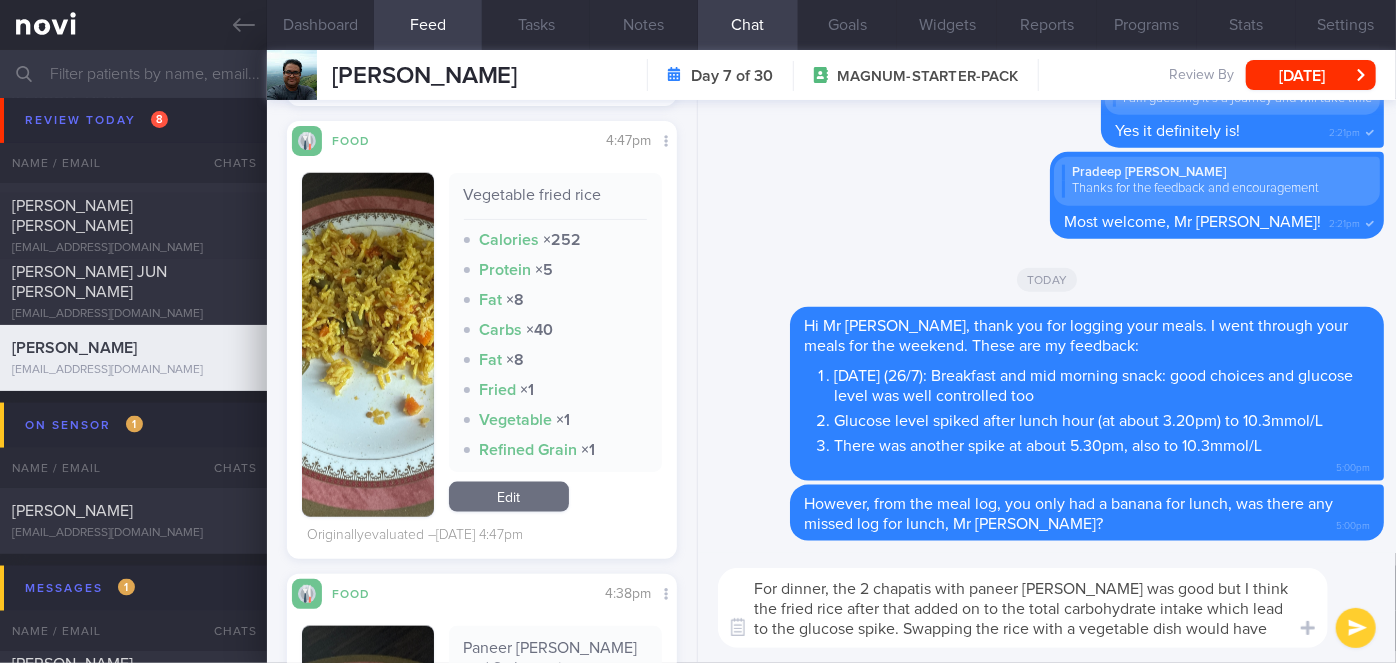 click on "For dinner, the 2 chapatis with paneer [PERSON_NAME] was good but I think the fried rice after that added on to the total carbohydrate intake which lead to the glucose spike. Swapping the rice with a vegetable dish would have" at bounding box center (1023, 608) 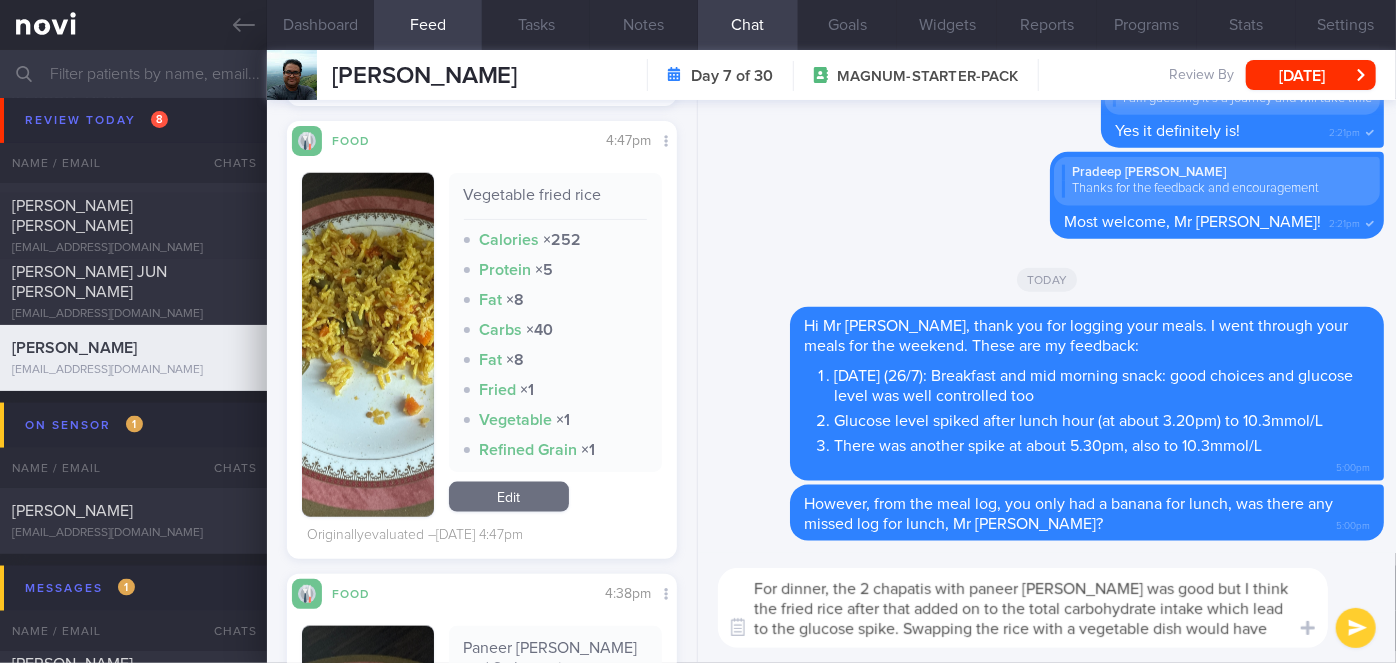 scroll, scrollTop: 0, scrollLeft: 0, axis: both 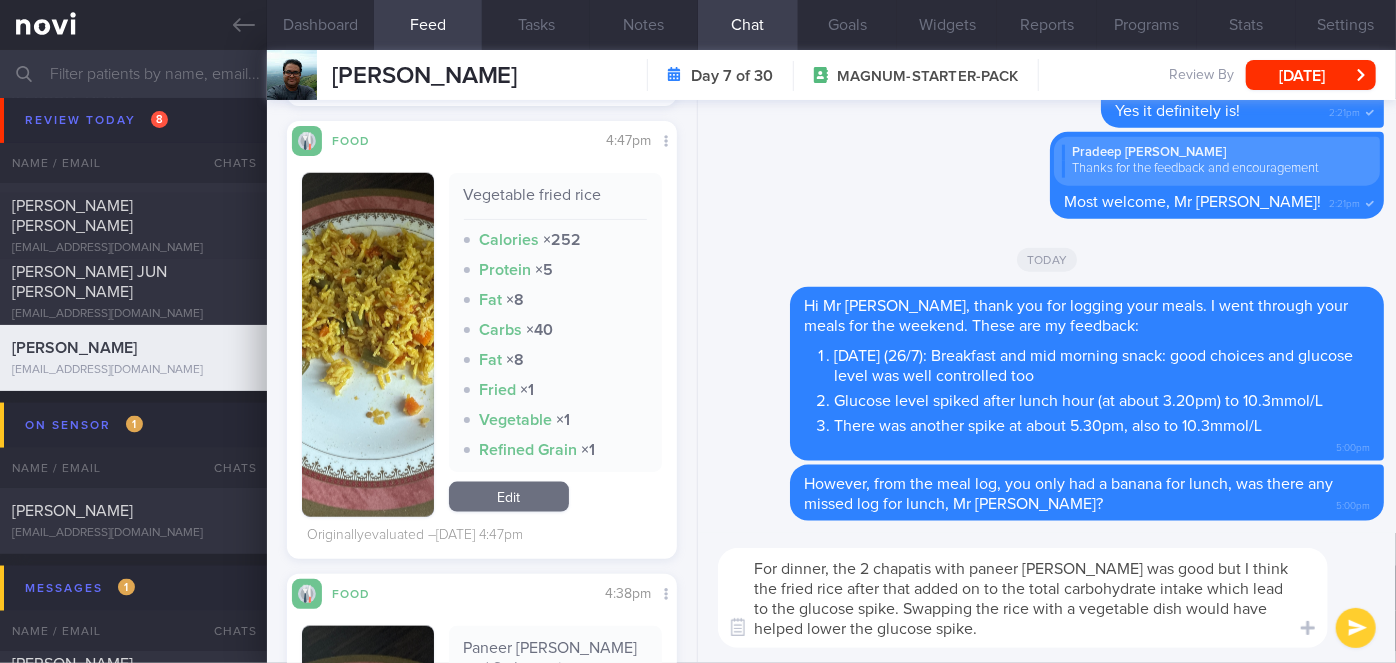 click on "For dinner, the 2 chapatis with paneer [PERSON_NAME] was good but I think the fried rice after that added on to the total carbohydrate intake which lead to the glucose spike. Swapping the rice with a vegetable dish would have helped lower the glucose spike." at bounding box center (1023, 598) 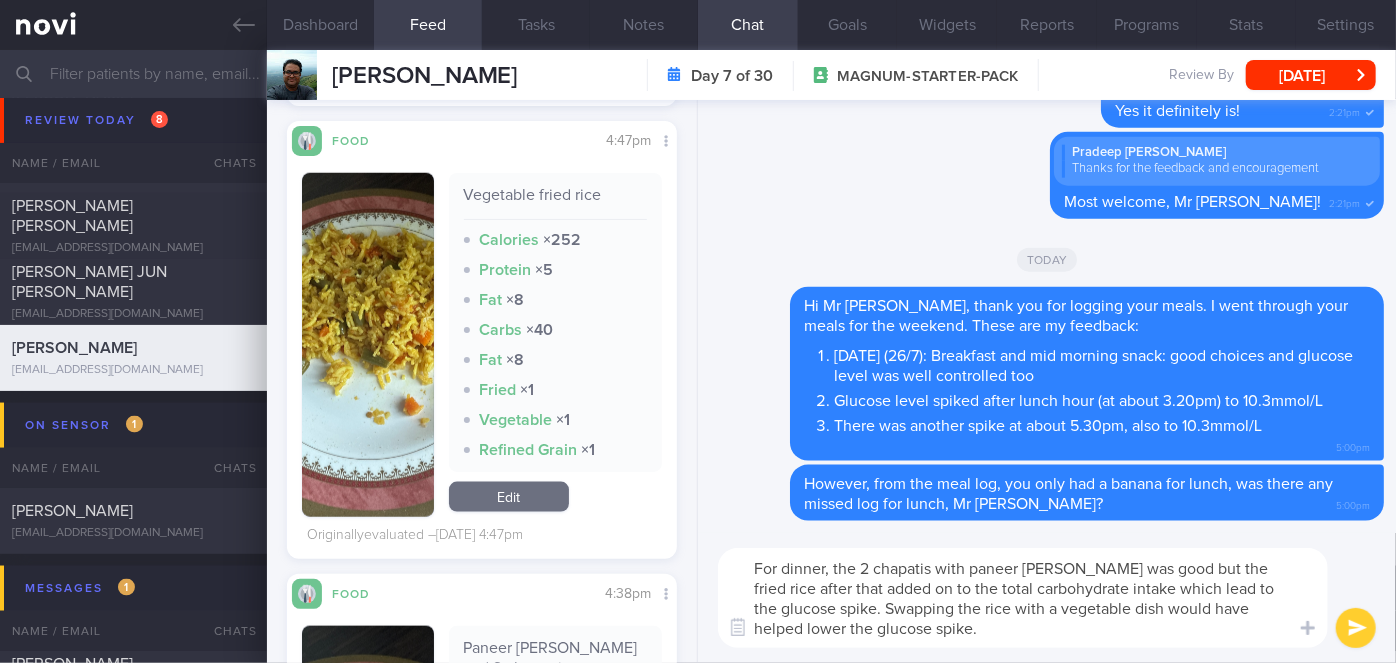 type on "For dinner, the 2 chapatis with paneer [PERSON_NAME] was good but the fried rice after that added on to the total carbohydrate intake which lead to the glucose spike. Swapping the rice with a vegetable dish would have helped lower the glucose spike." 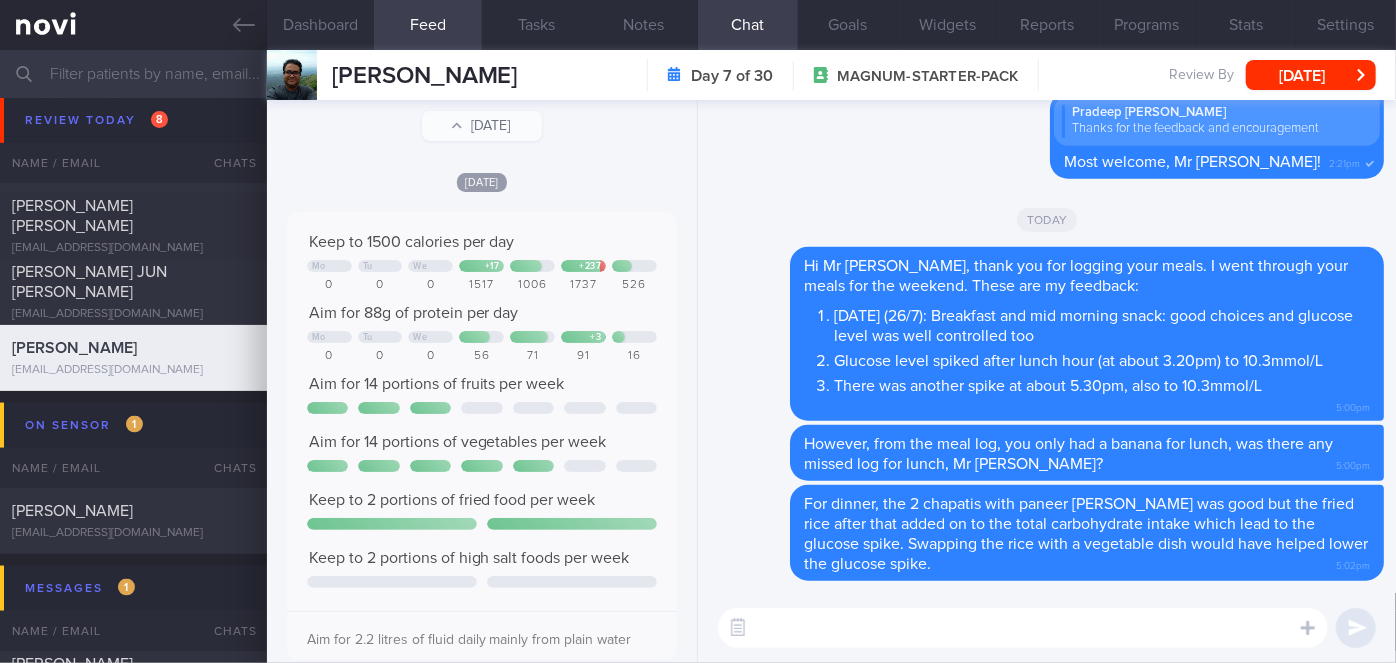 scroll, scrollTop: 0, scrollLeft: 0, axis: both 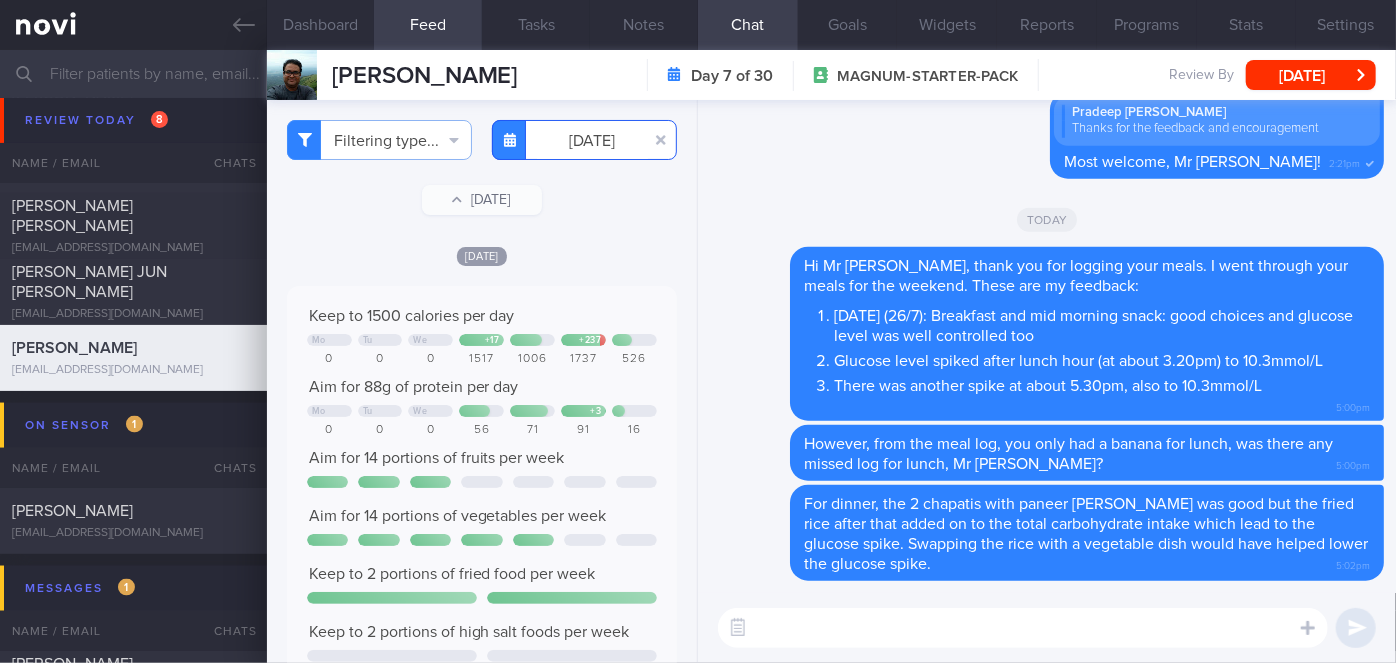 click on "[DATE]" at bounding box center [584, 140] 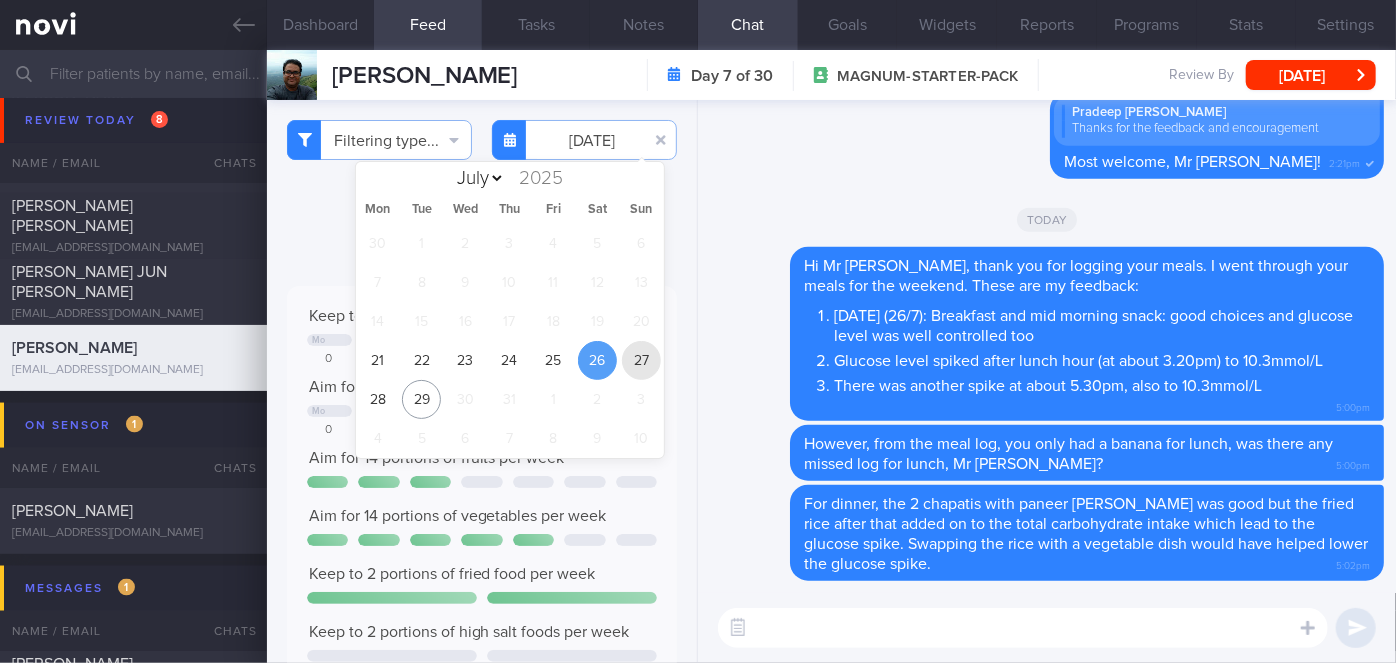 click on "27" at bounding box center [641, 360] 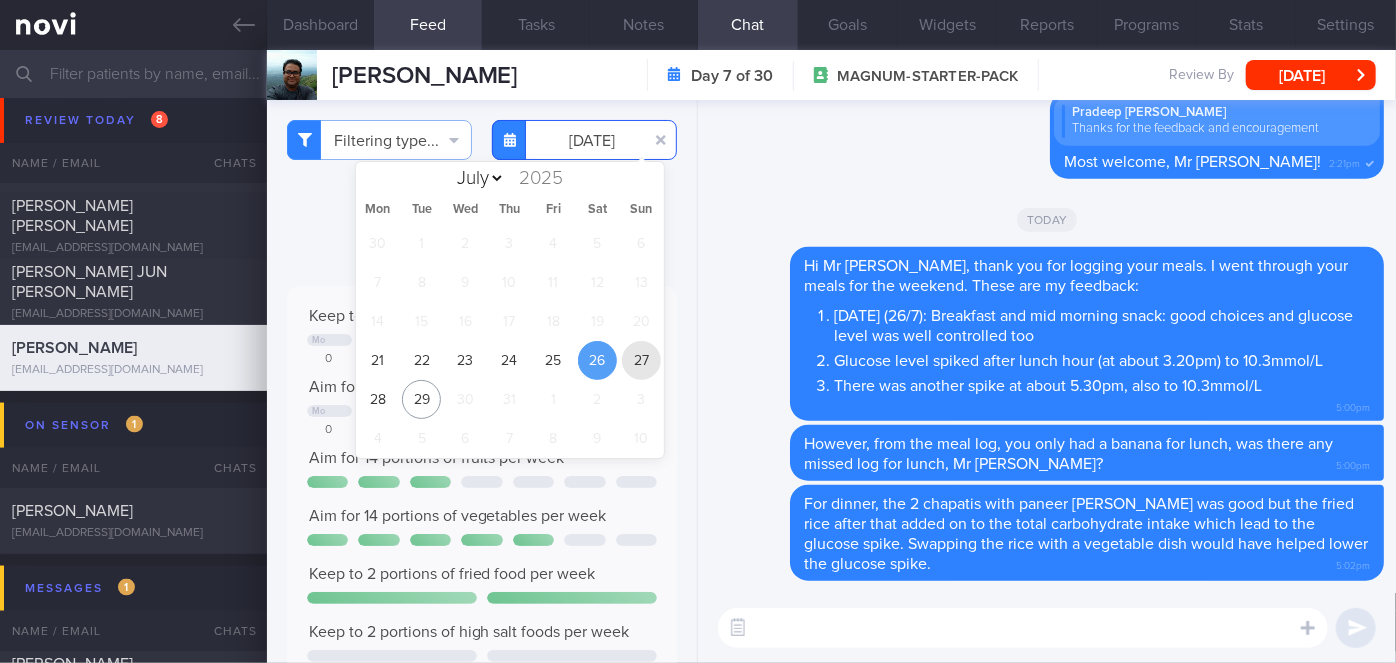 type on "[DATE]" 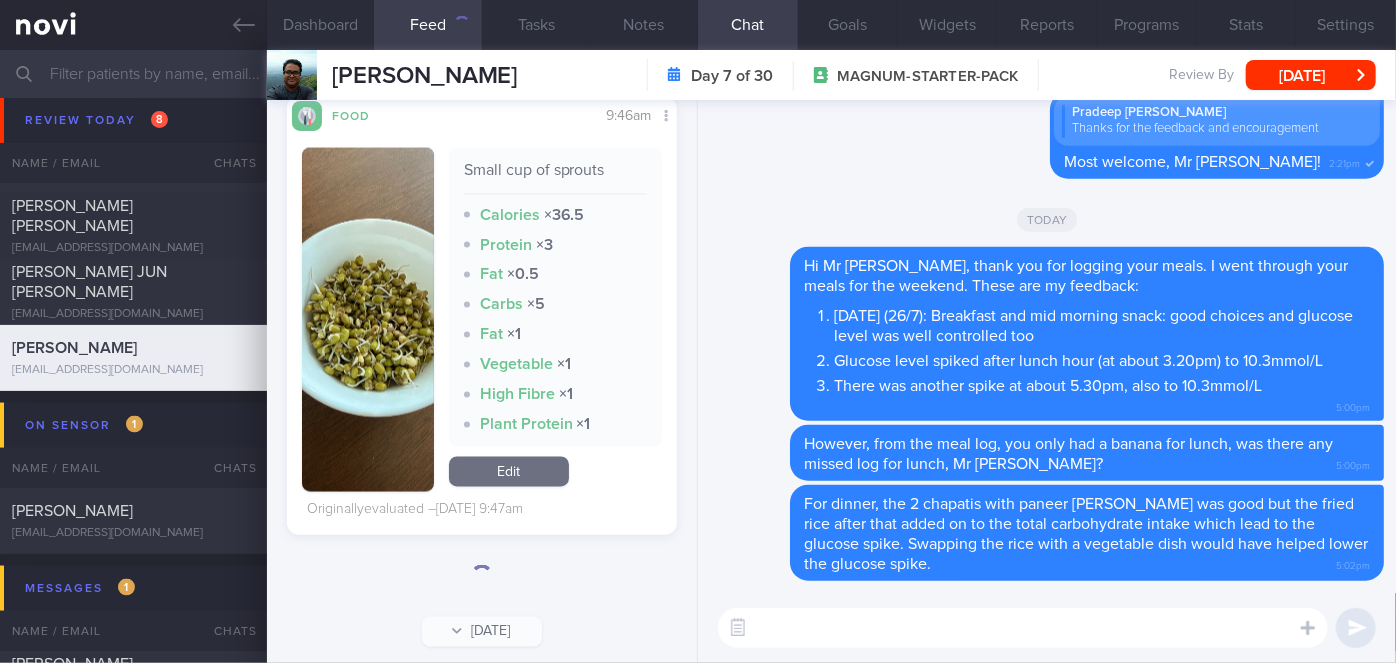 scroll, scrollTop: 1755, scrollLeft: 0, axis: vertical 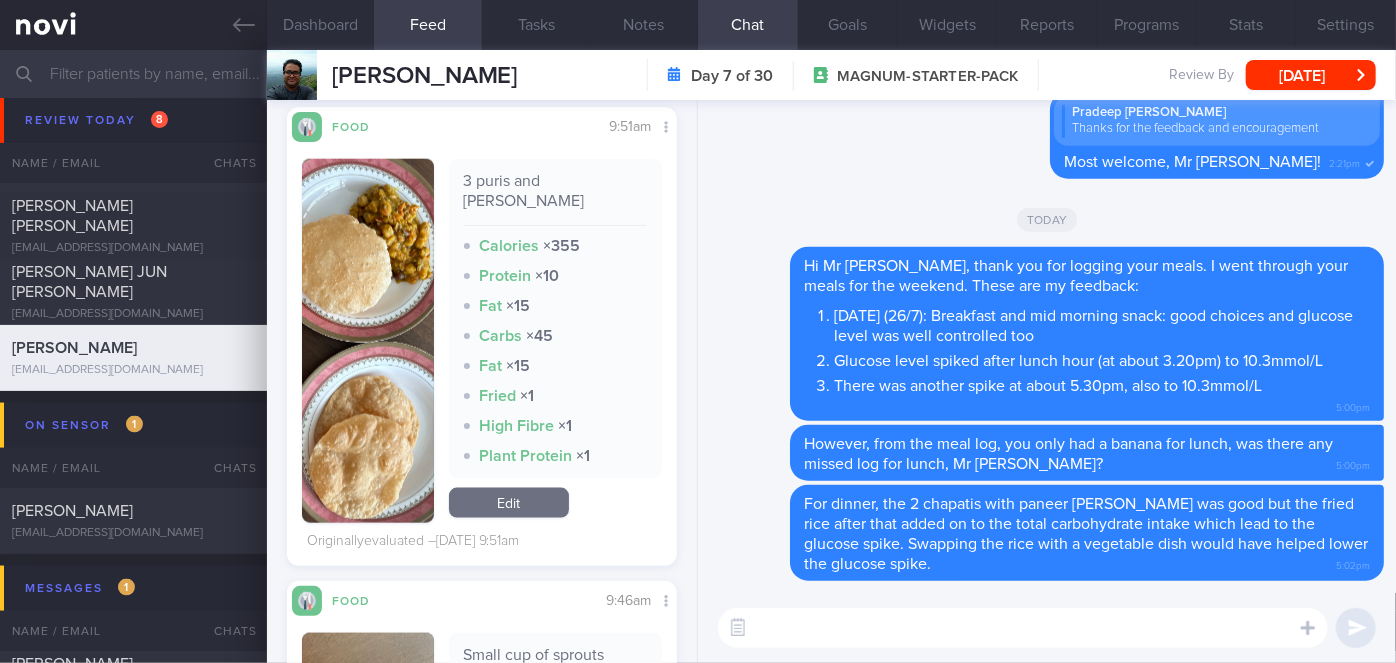 click at bounding box center [1023, 628] 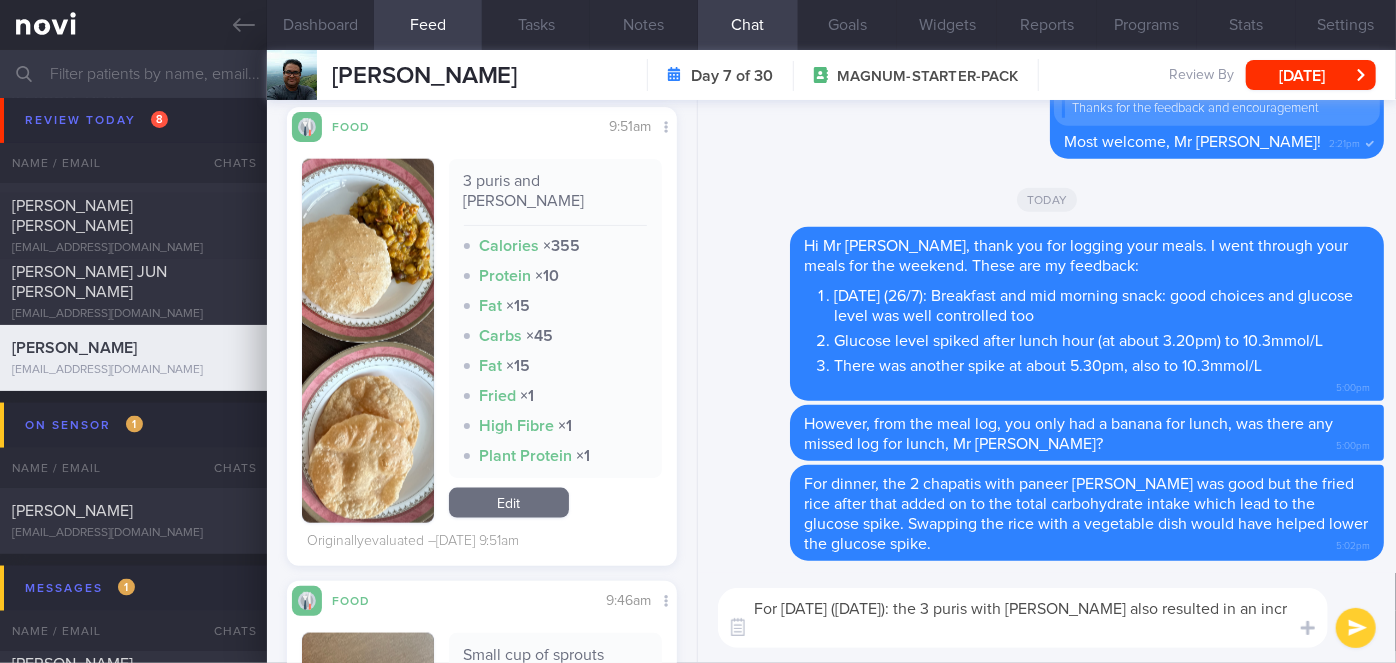 scroll, scrollTop: 0, scrollLeft: 0, axis: both 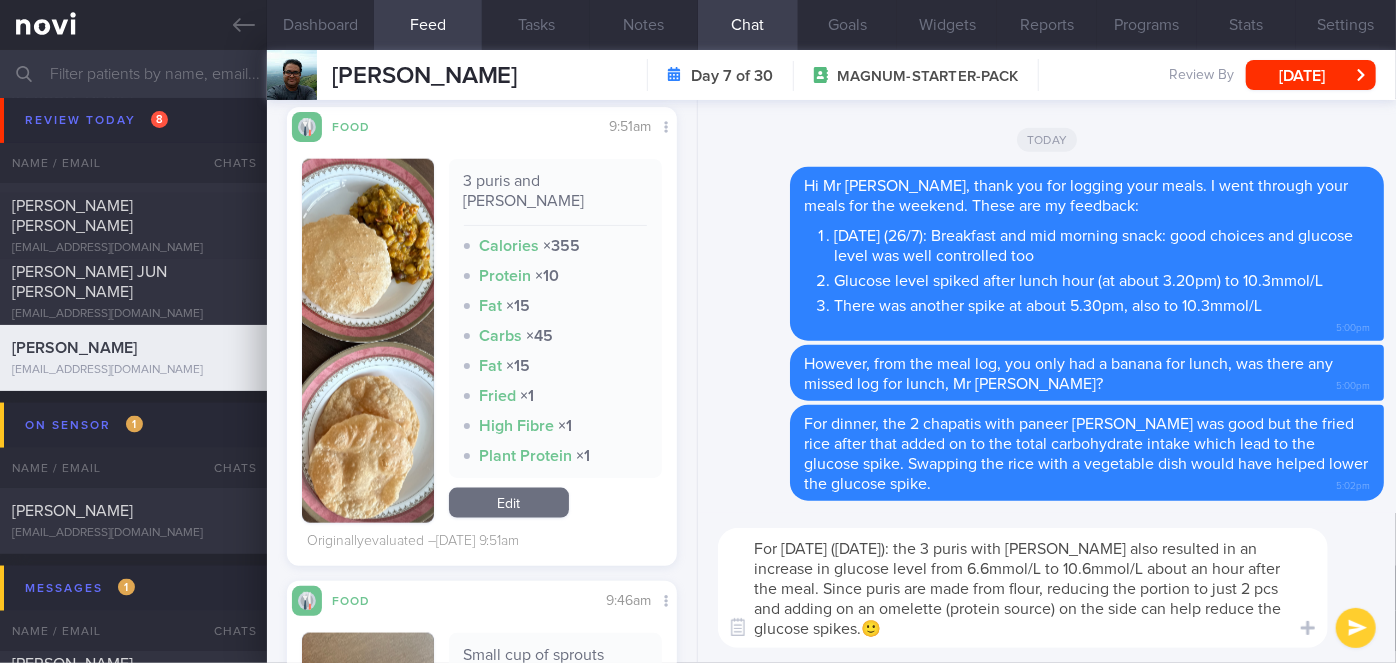 type on "For [DATE] ([DATE]): the 3 puris with [PERSON_NAME] also resulted in an increase in glucose level from 6.6mmol/L to 10.6mmol/L about an hour after the meal. Since puris are made from flour, reducing the portion to just 2 pcs and adding on an omelette (protein source) on the side can help reduce the glucose spikes.🙂" 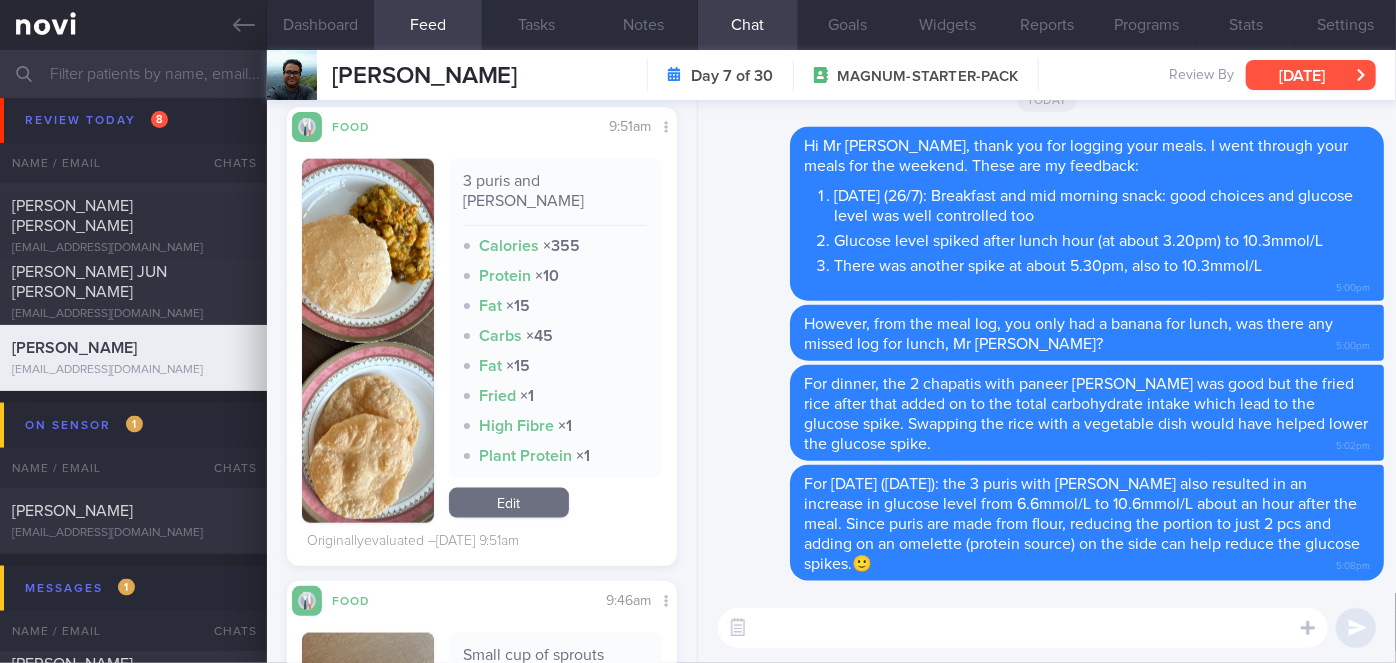 click on "[DATE]" at bounding box center (1311, 75) 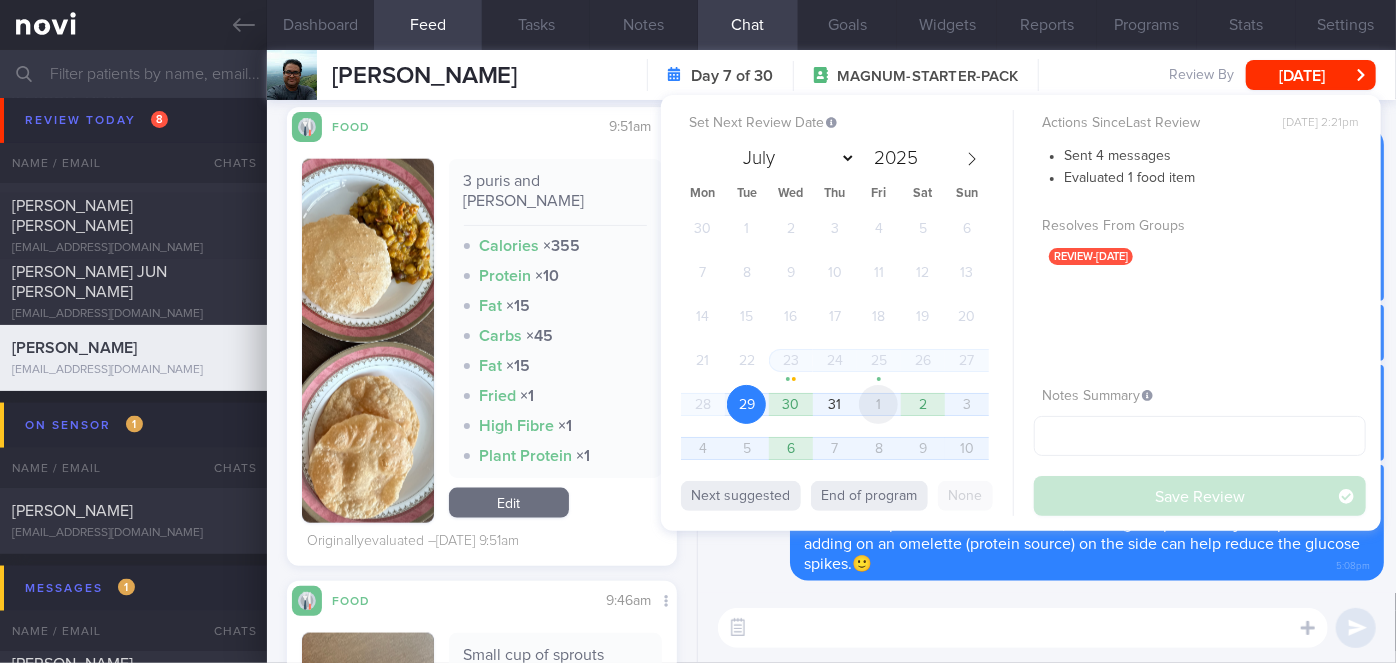 click on "1" at bounding box center [878, 404] 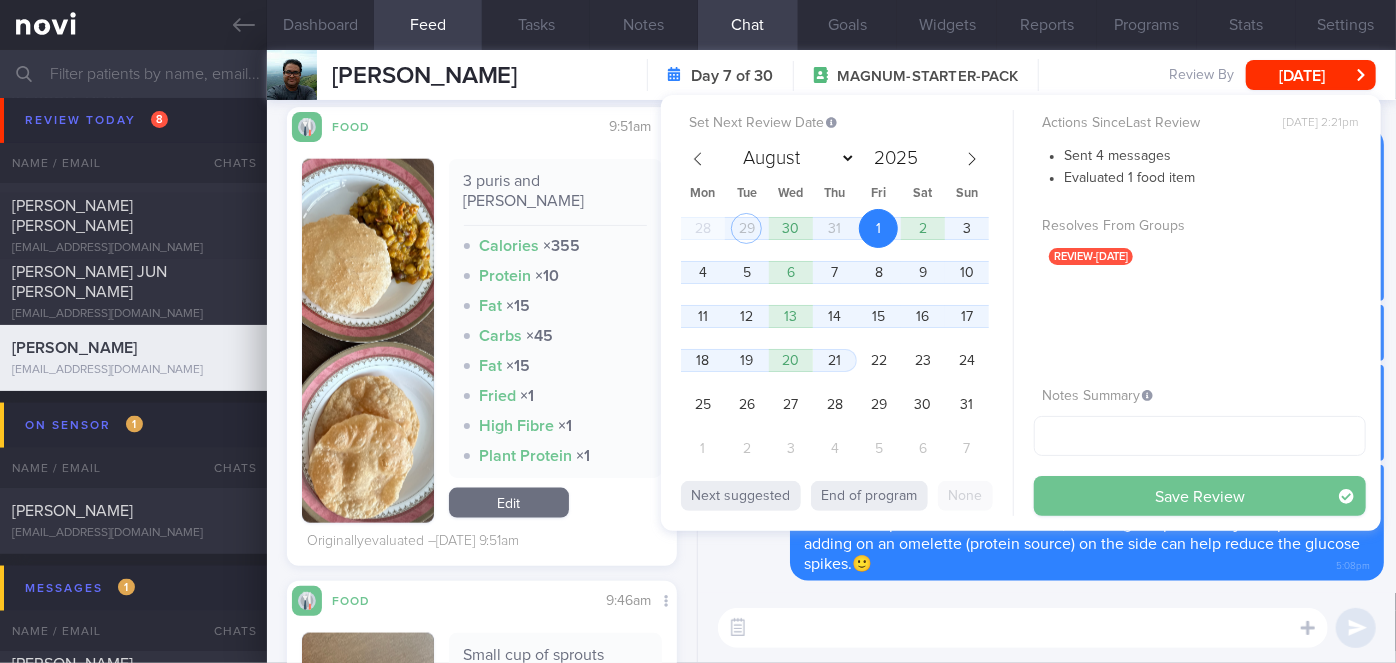 click on "Save Review" at bounding box center [1200, 496] 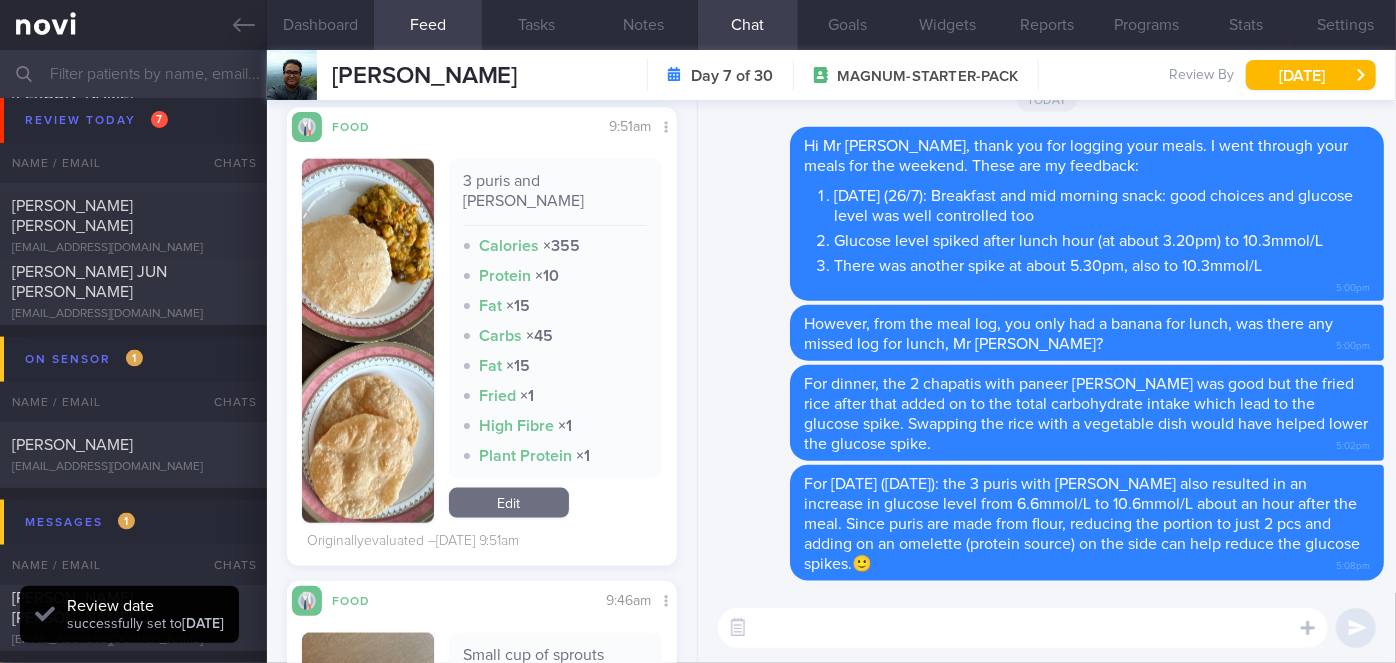 scroll, scrollTop: 999826, scrollLeft: 999650, axis: both 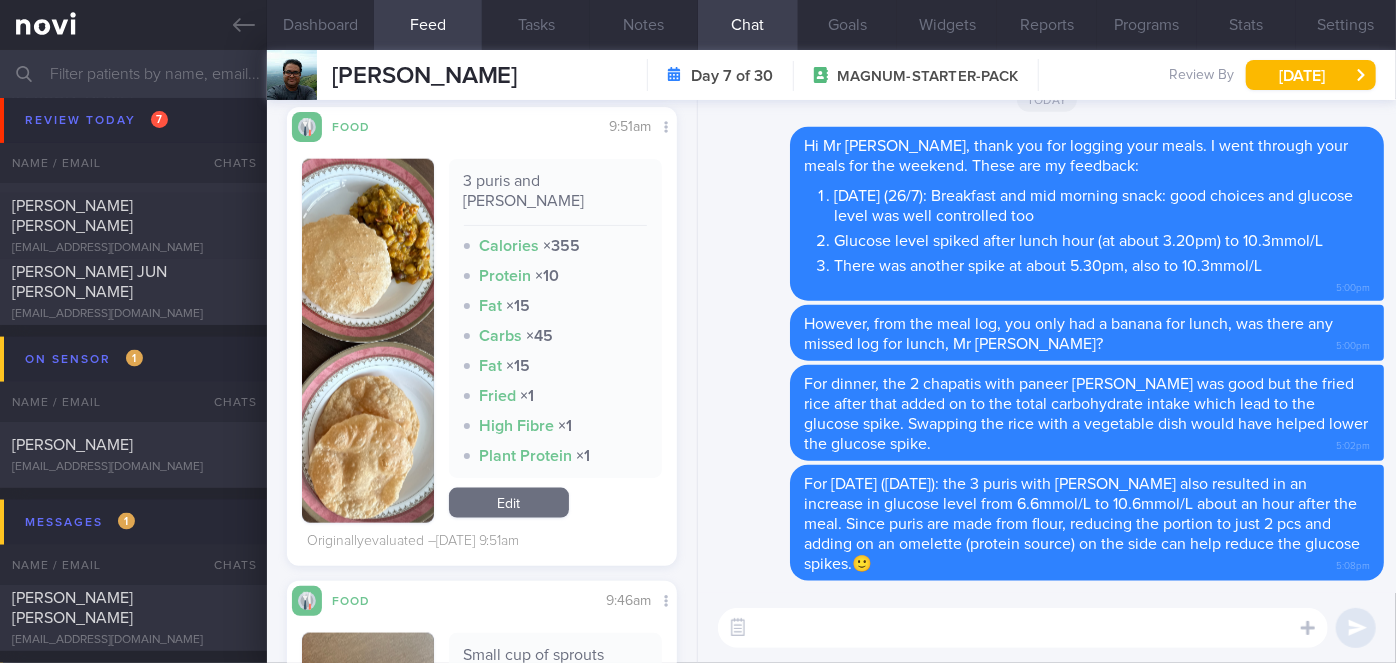 drag, startPoint x: 965, startPoint y: 579, endPoint x: 1152, endPoint y: 566, distance: 187.45132 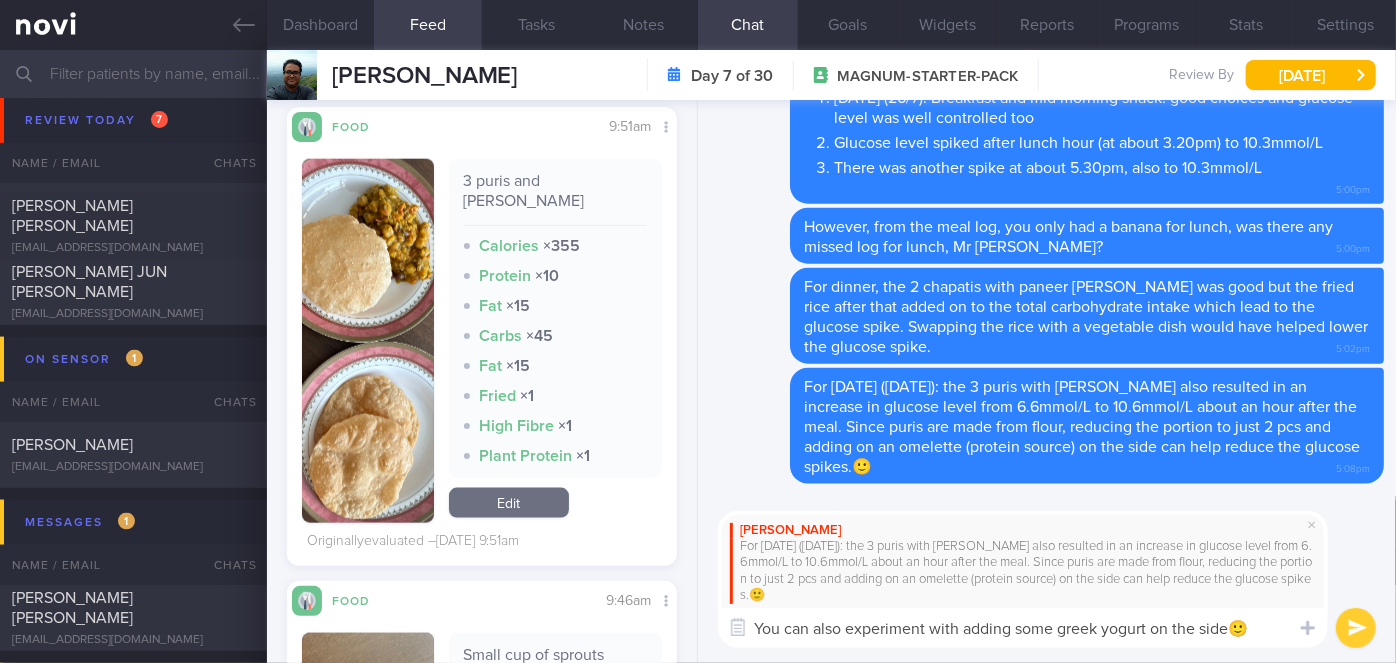 click on "You can also experiment with adding some greek yogurt on the side🙂" at bounding box center [1023, 628] 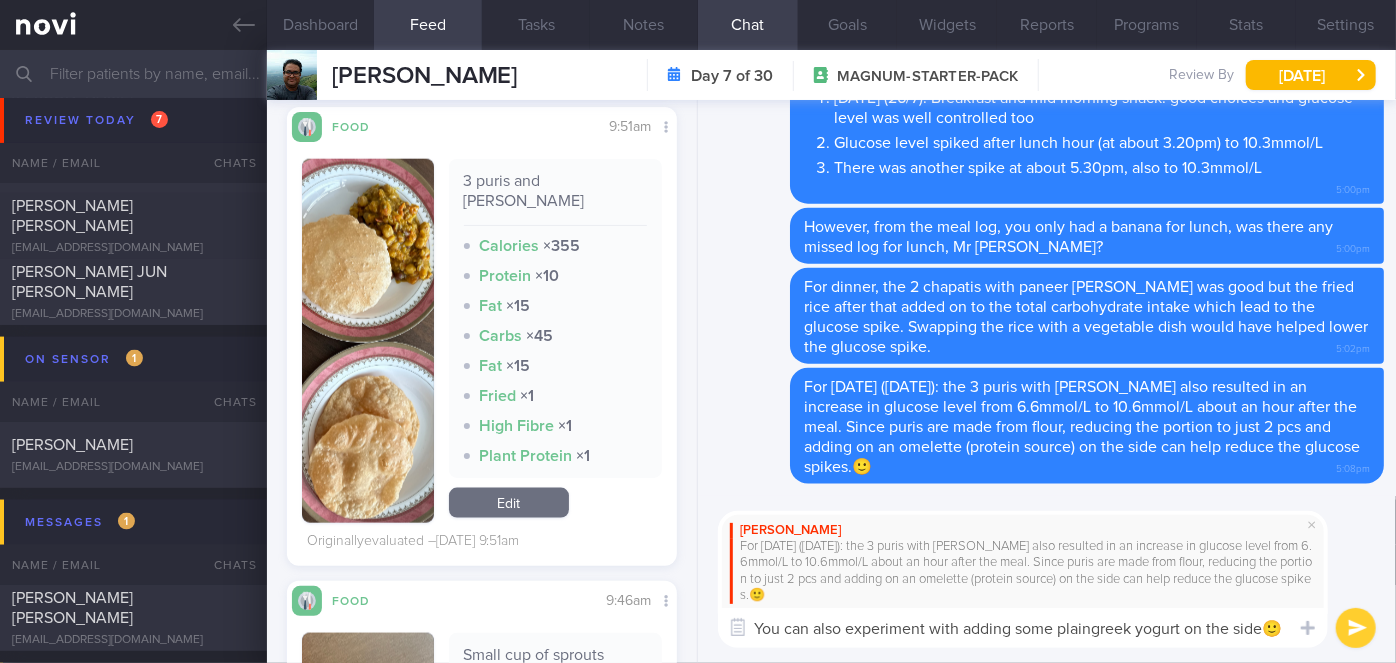 type on "You can also experiment with adding some plain greek yogurt on the side🙂" 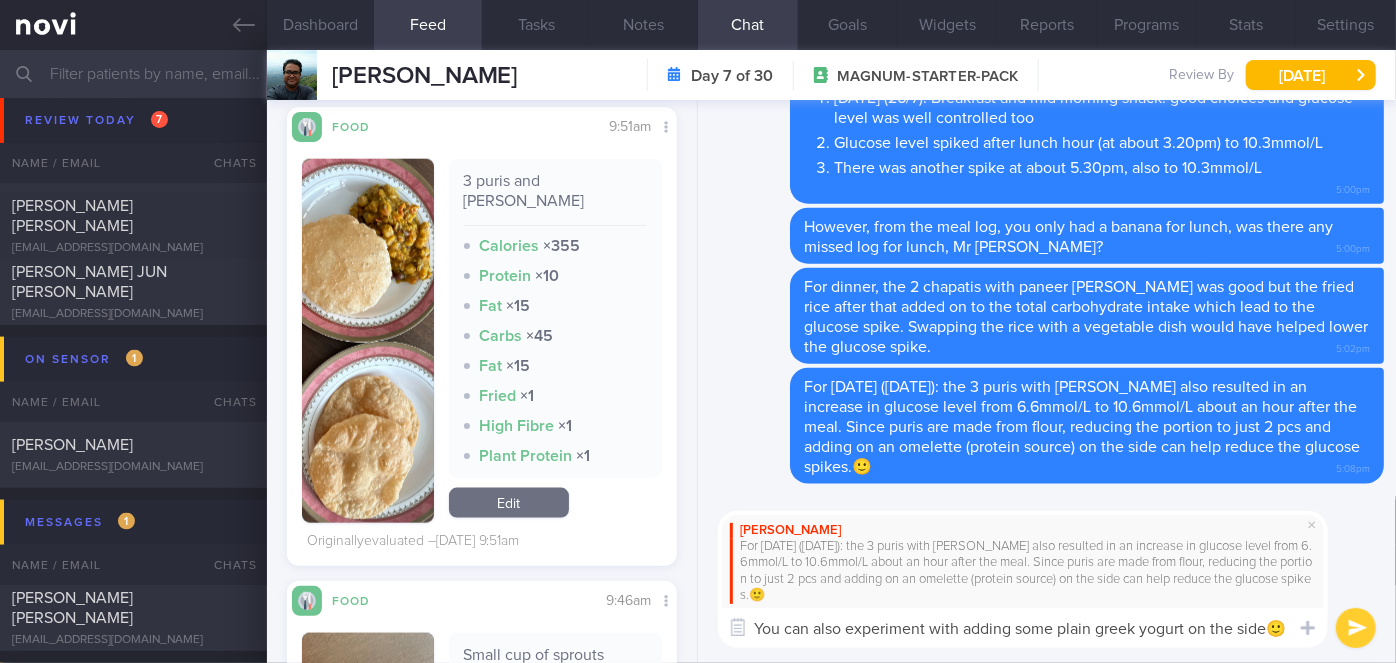 type 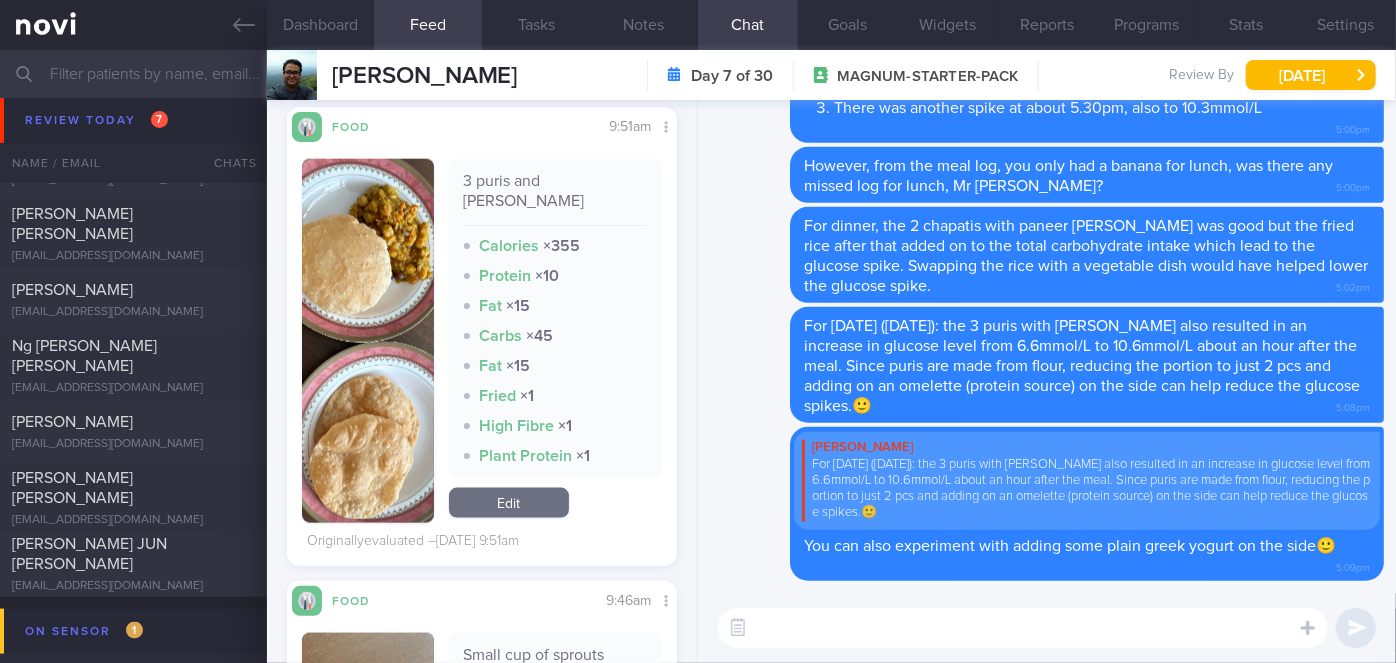 scroll, scrollTop: 4818, scrollLeft: 0, axis: vertical 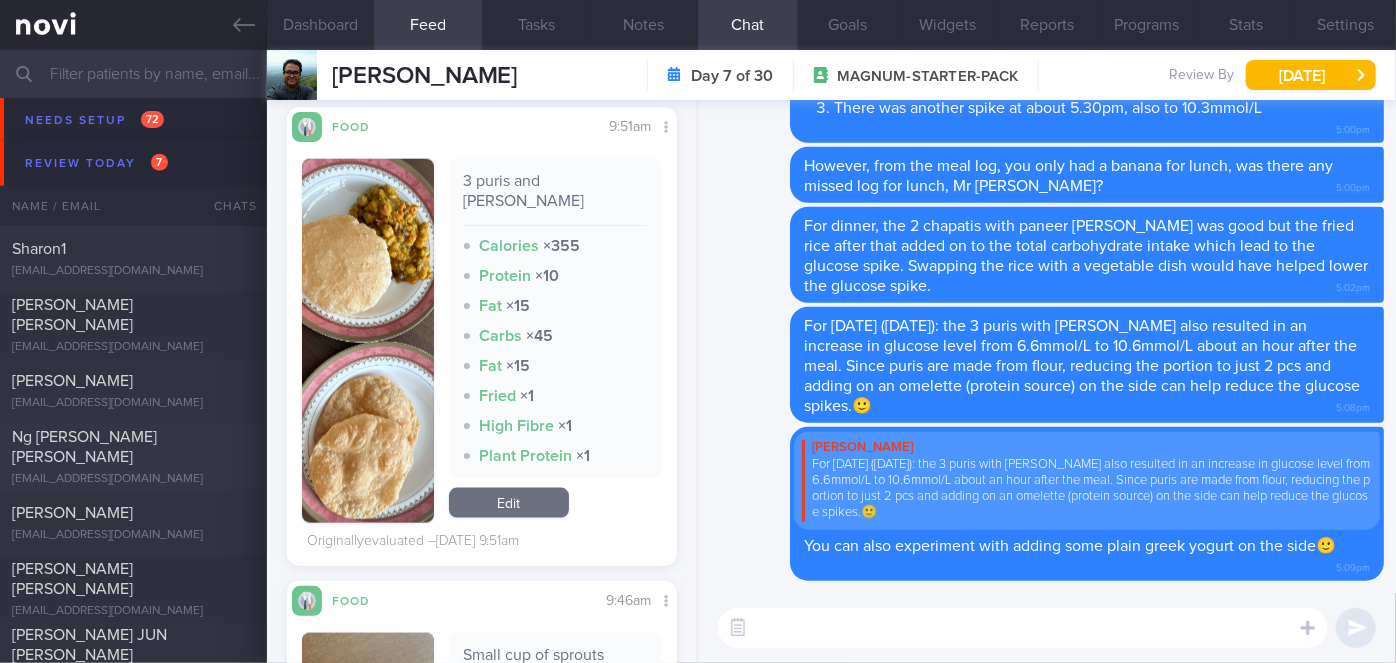 click on "Ng [PERSON_NAME] [PERSON_NAME]" at bounding box center (131, 447) 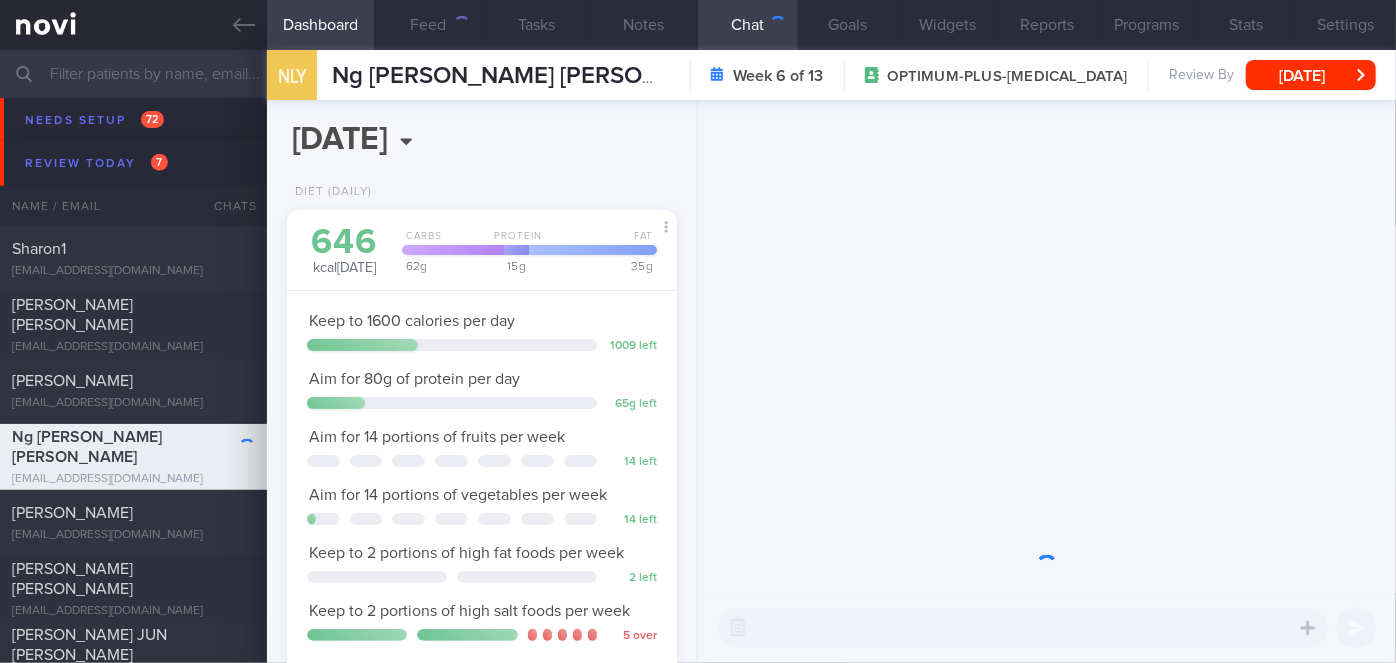 scroll, scrollTop: 999800, scrollLeft: 999658, axis: both 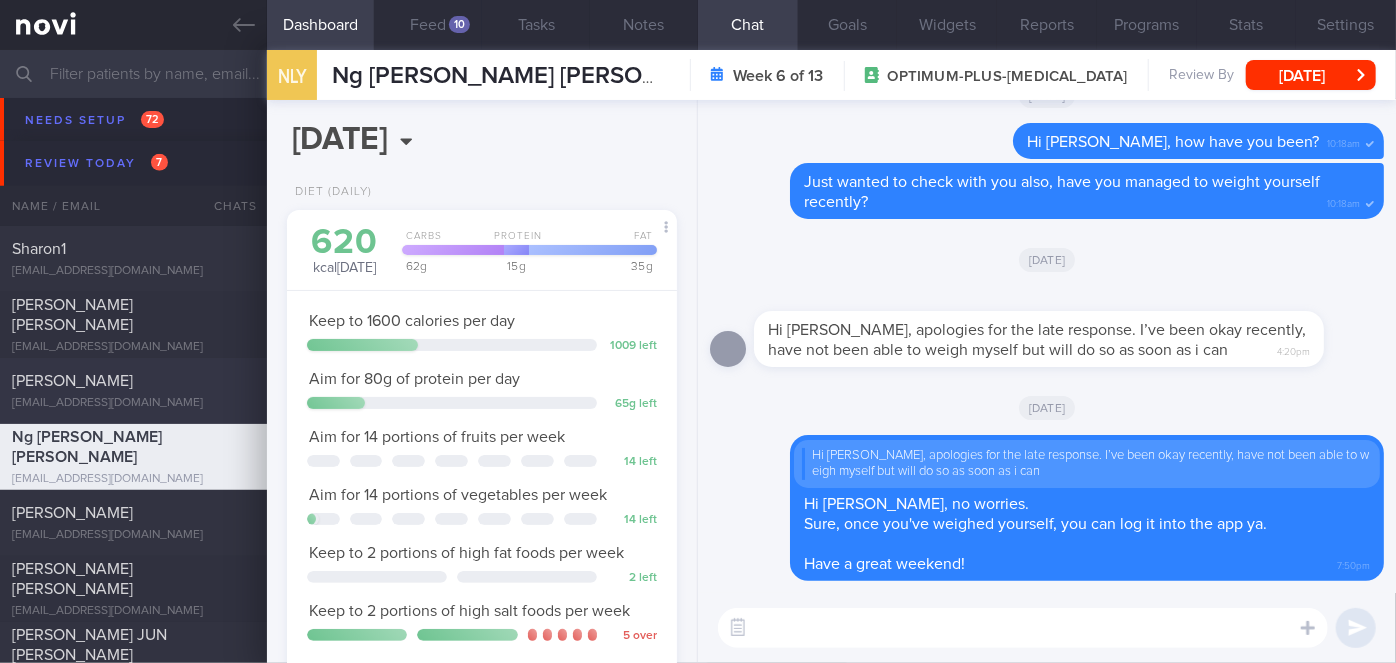 click on "[EMAIL_ADDRESS][DOMAIN_NAME]" at bounding box center (133, 403) 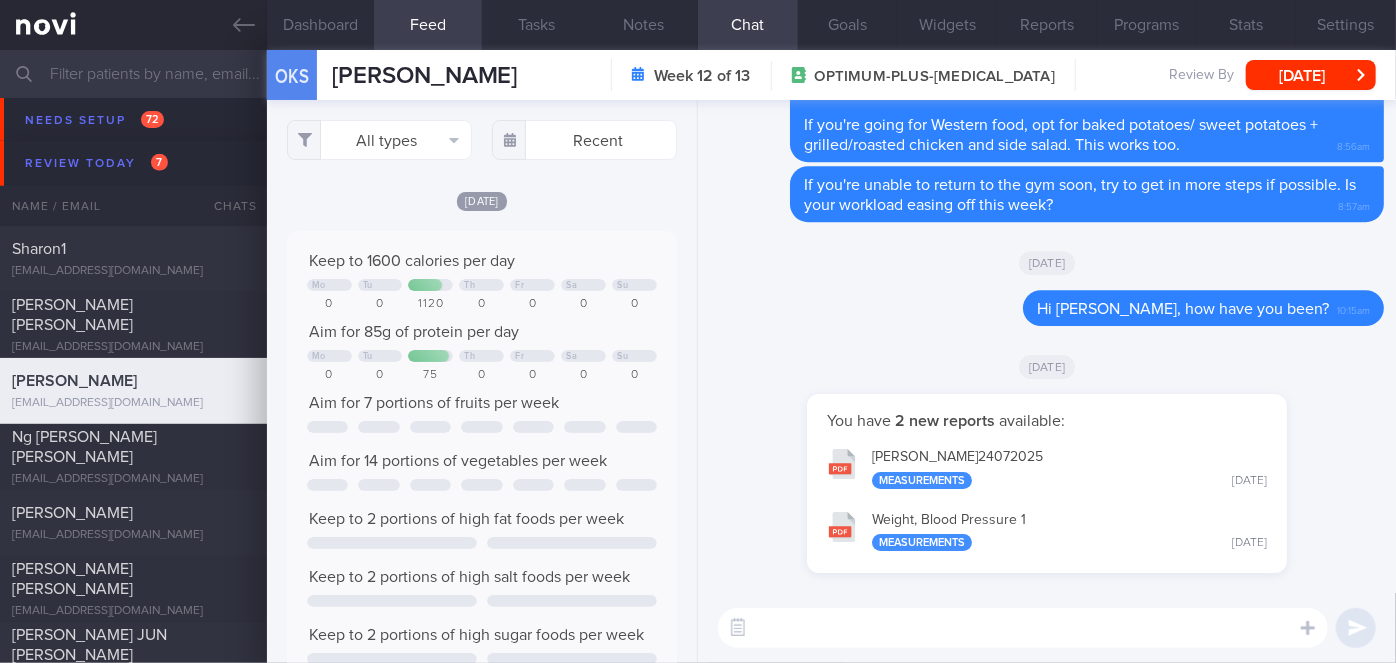 scroll, scrollTop: 999912, scrollLeft: 999648, axis: both 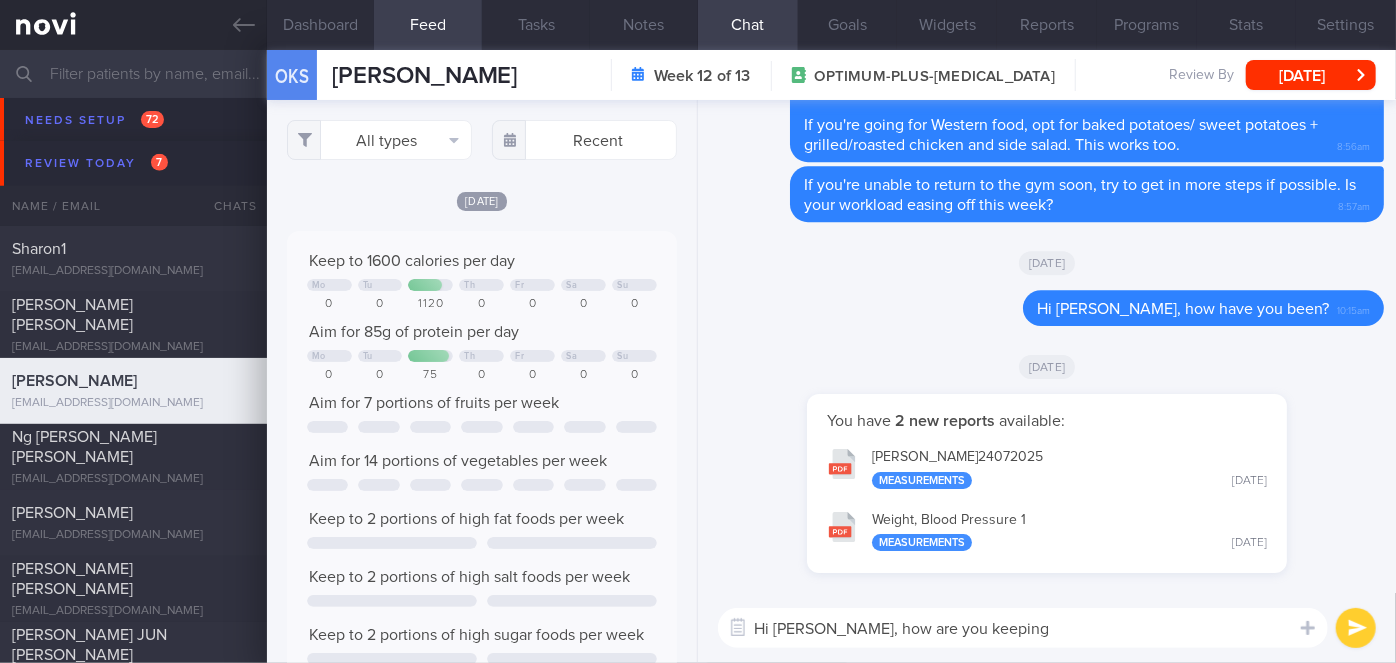 type on "Hi [PERSON_NAME], how are you keeping?" 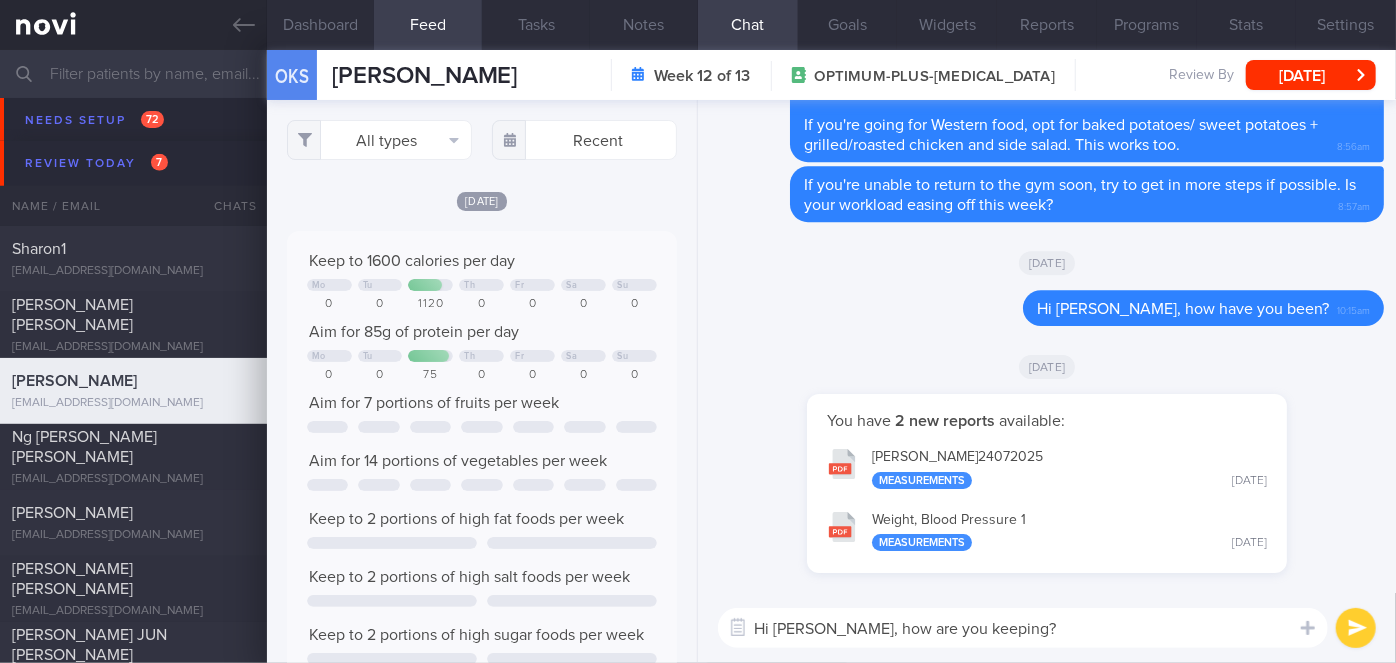 type 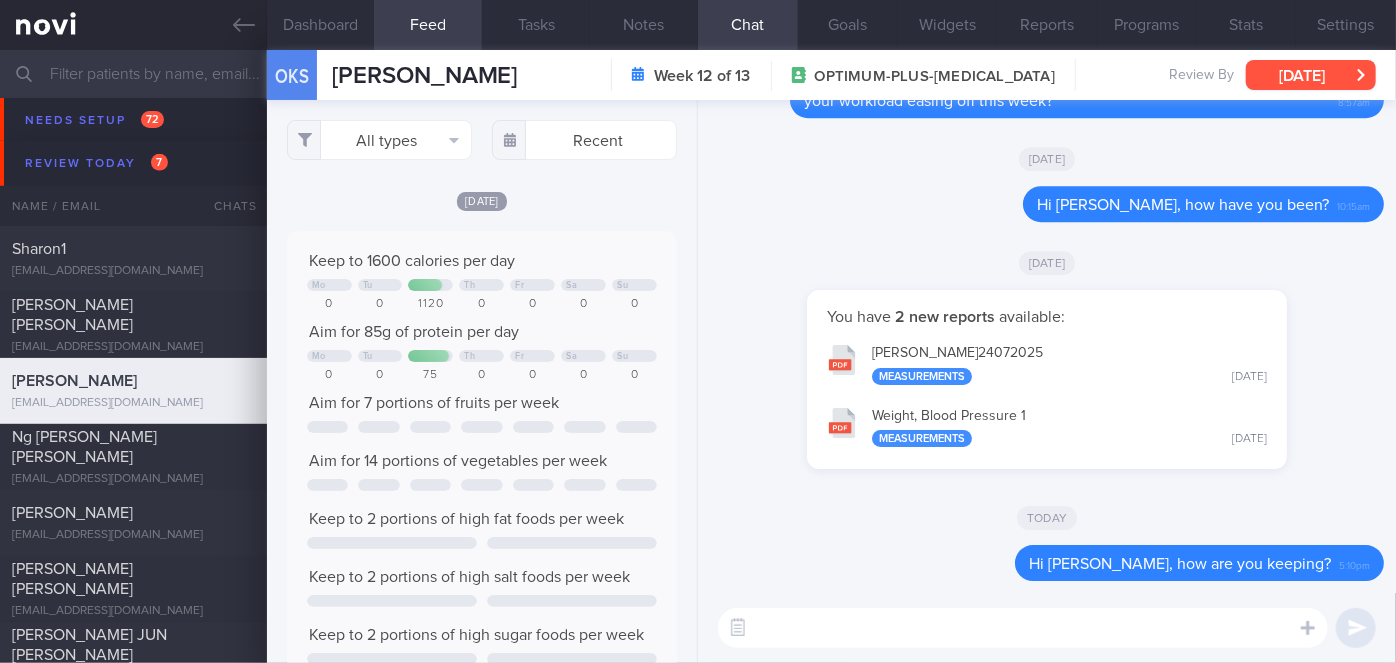 click on "[DATE]" at bounding box center [1311, 75] 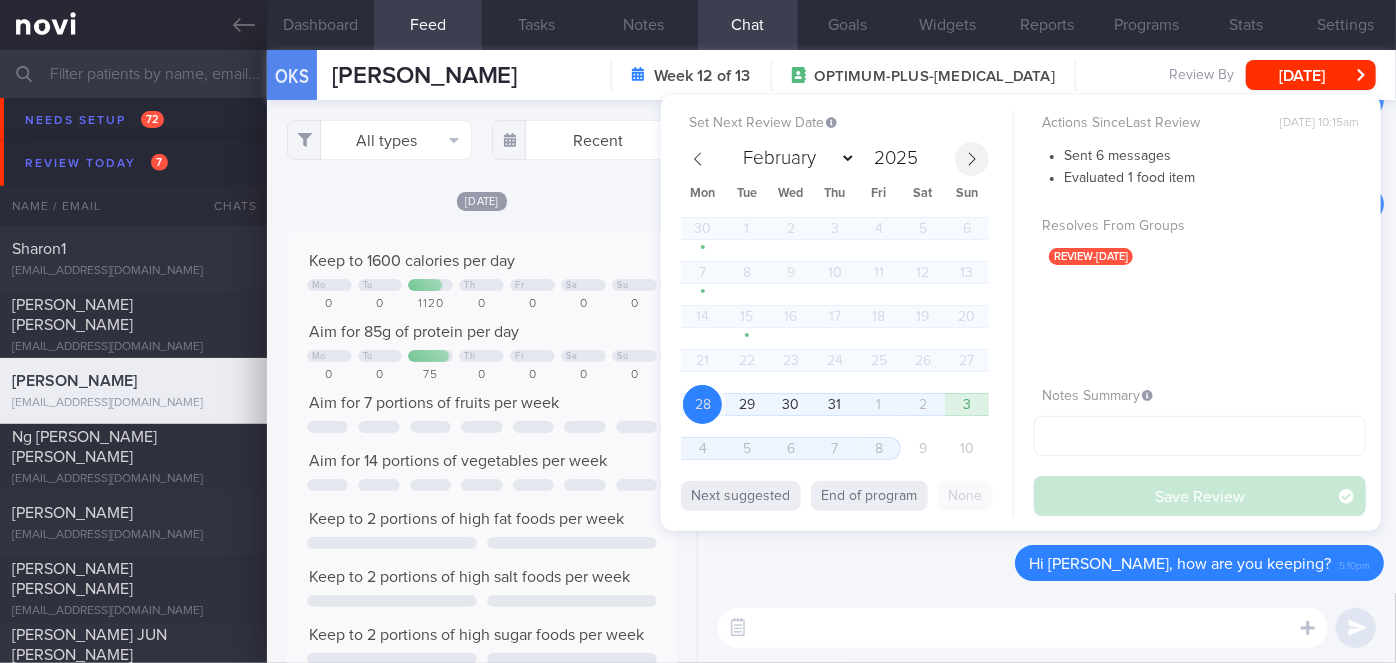 click 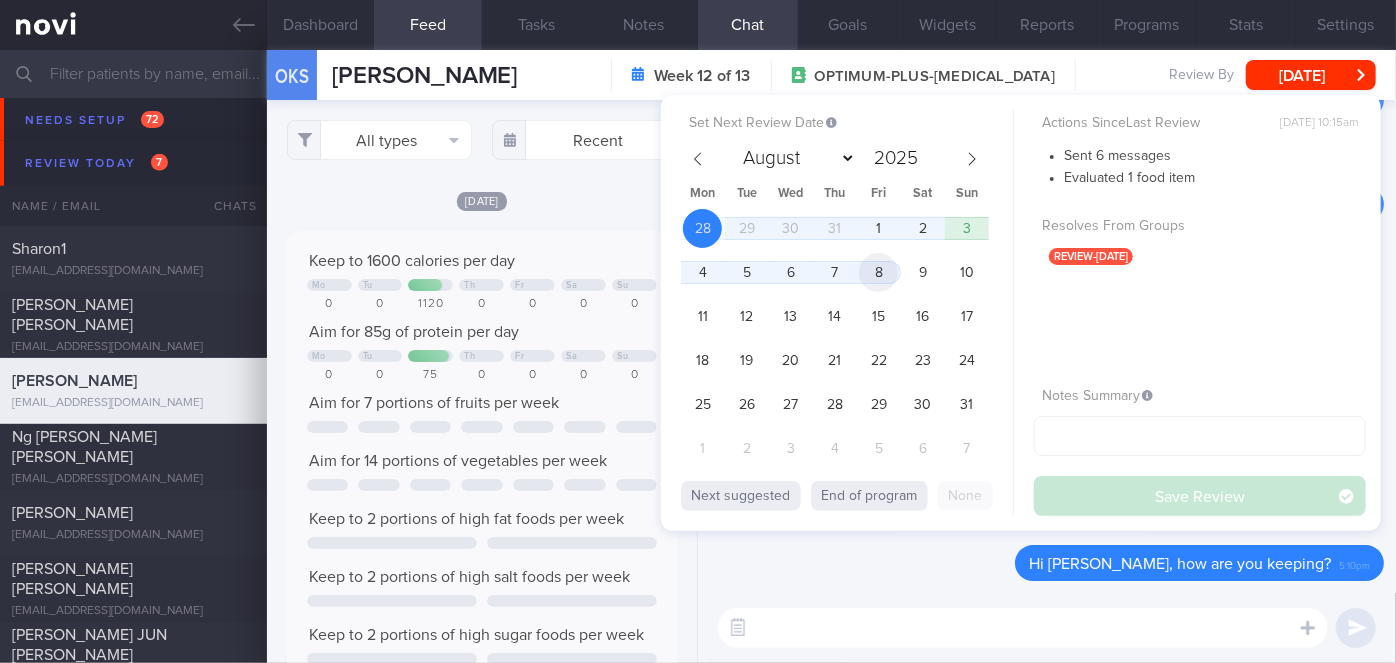 click on "8" at bounding box center [878, 272] 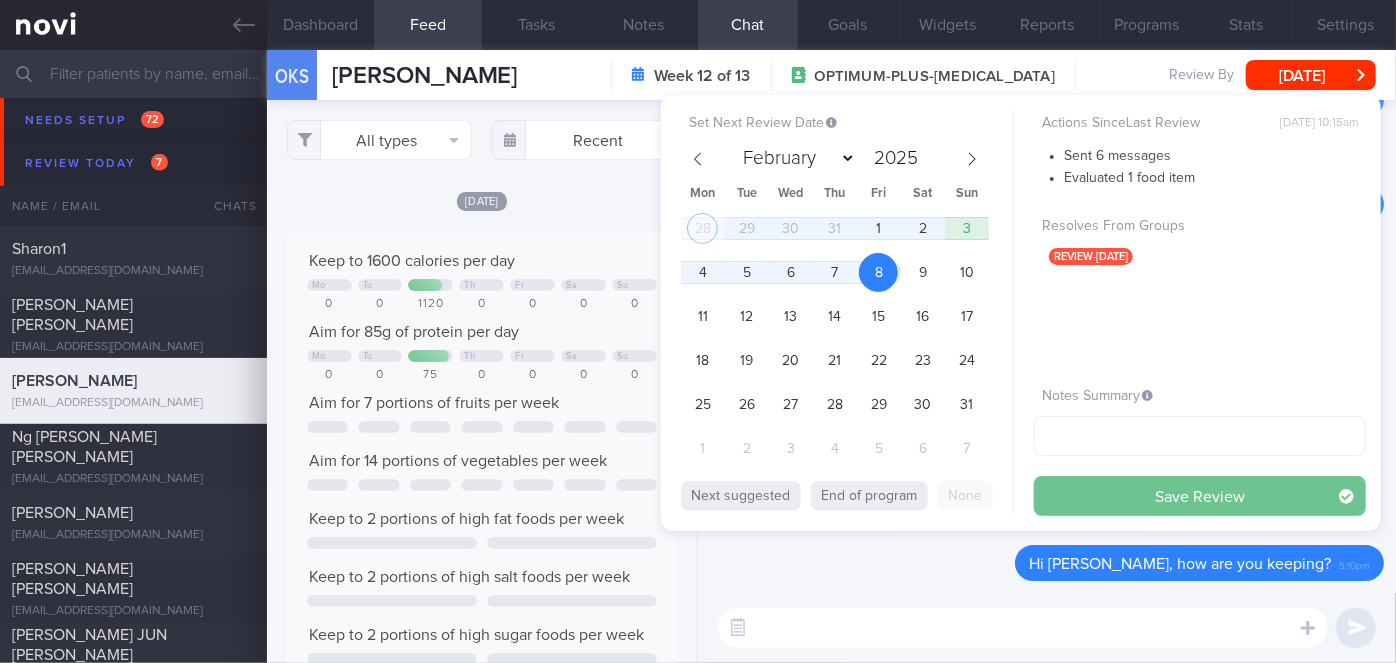 click on "Save Review" at bounding box center [1200, 496] 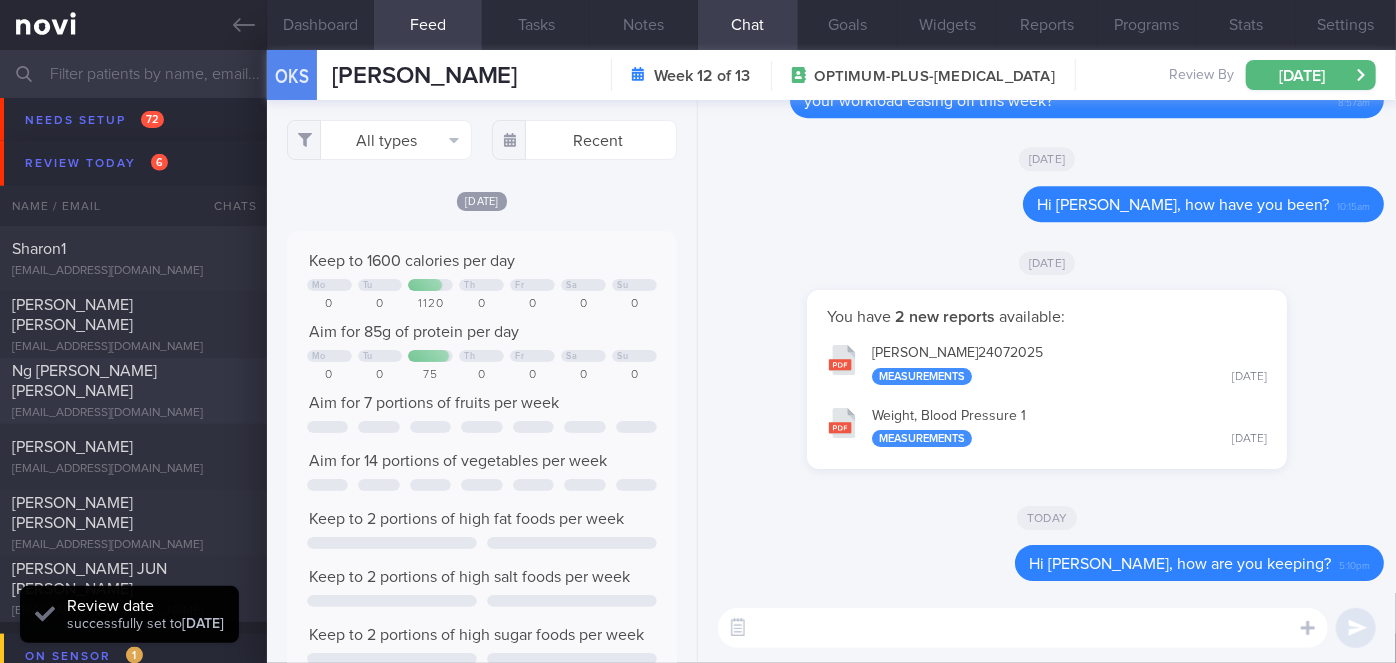 click on "Ng [PERSON_NAME] [PERSON_NAME]" at bounding box center [84, 381] 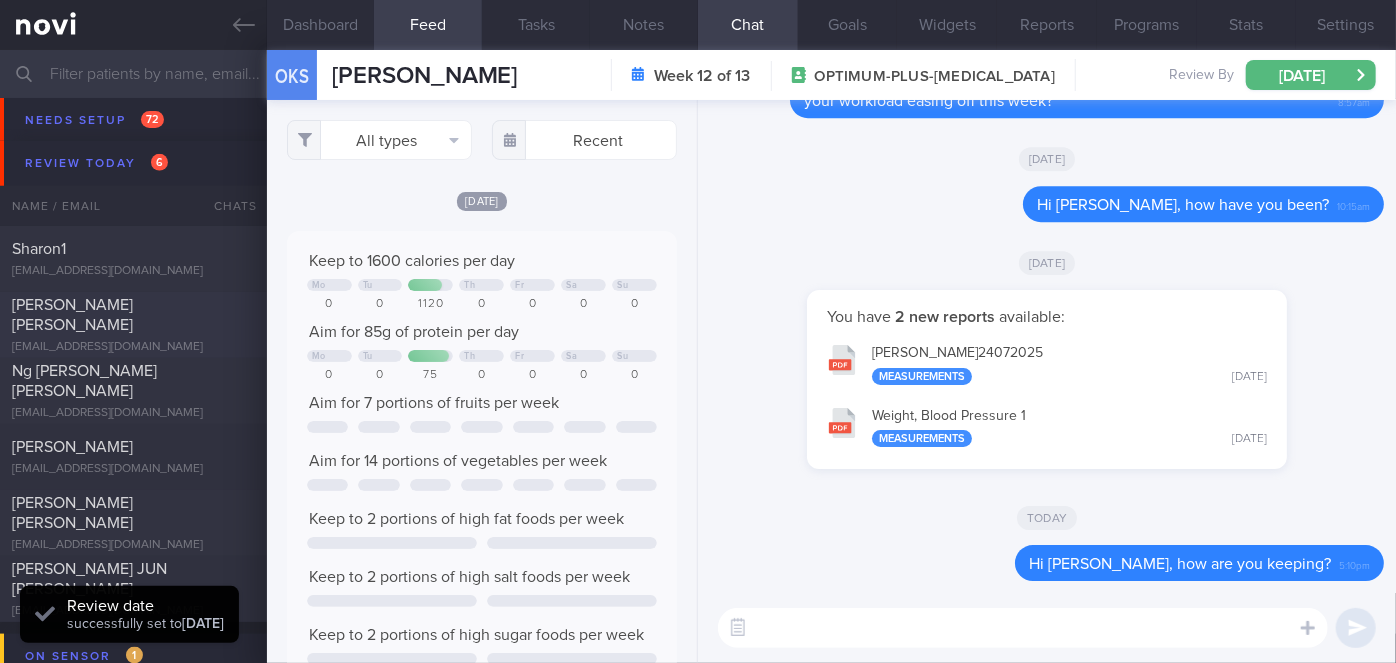 select on "6" 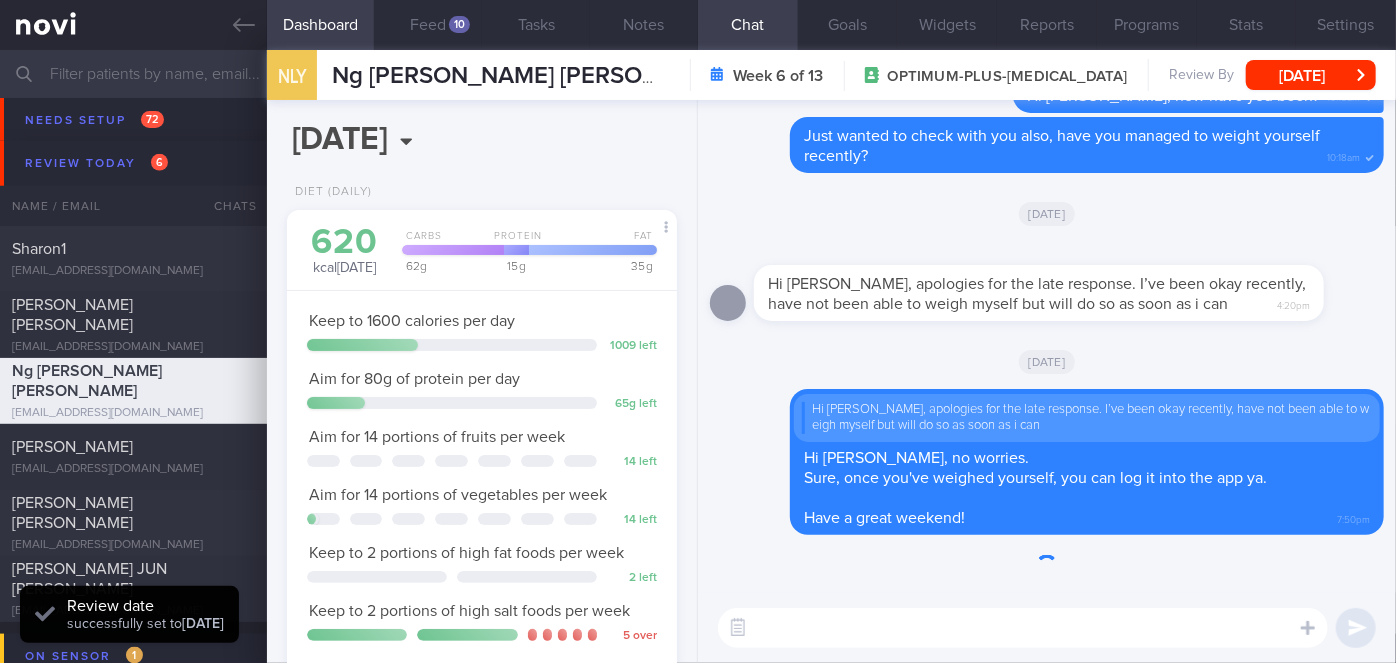 scroll, scrollTop: 999800, scrollLeft: 999658, axis: both 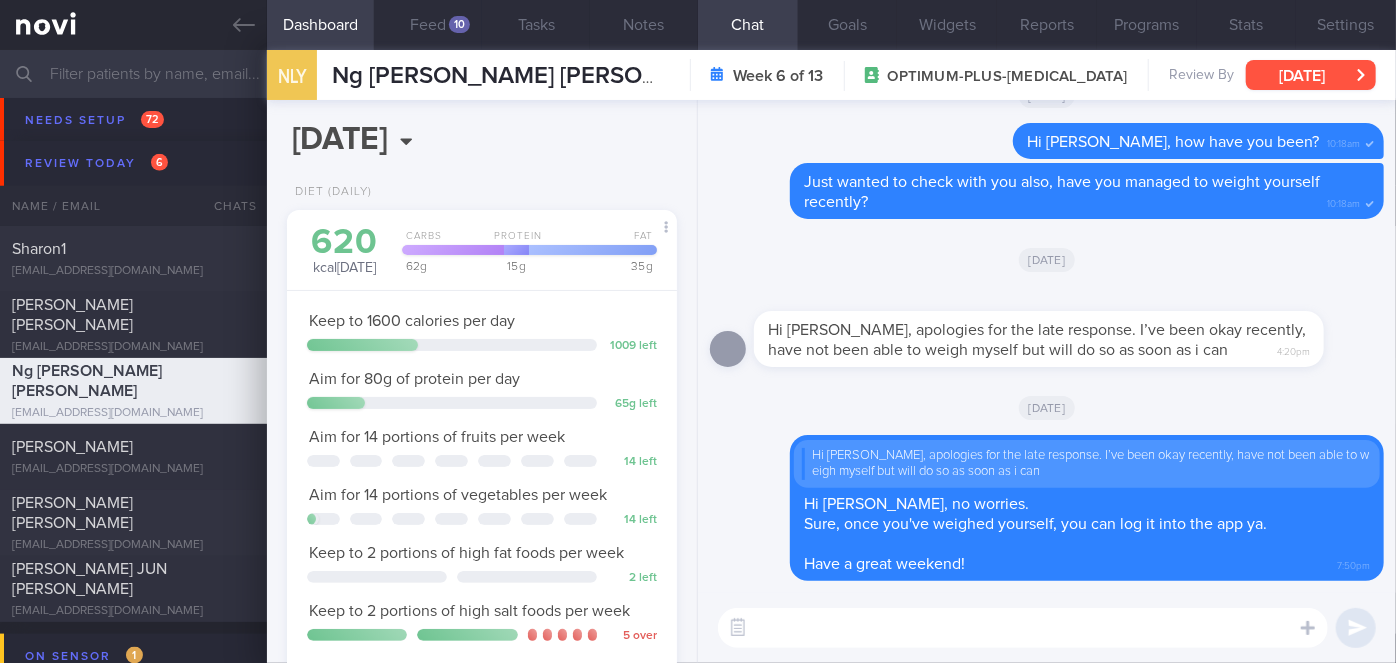 click on "[DATE]" at bounding box center (1311, 75) 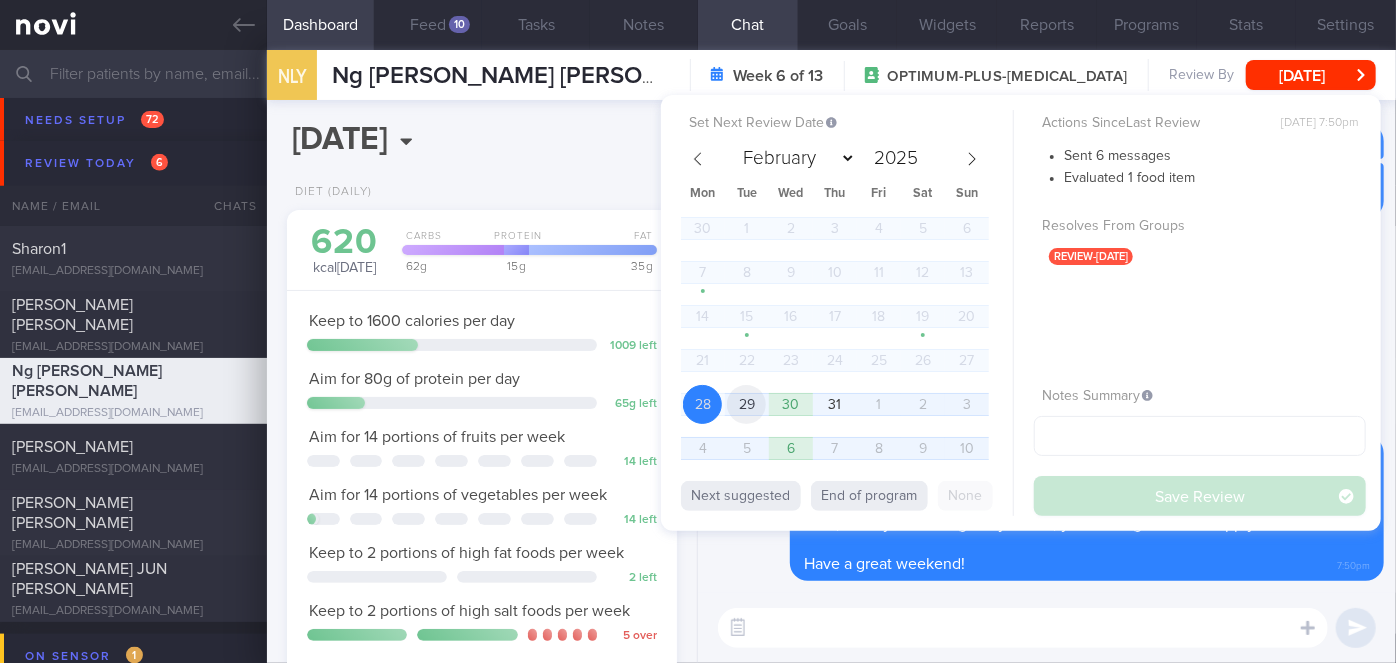 click on "29" at bounding box center (746, 404) 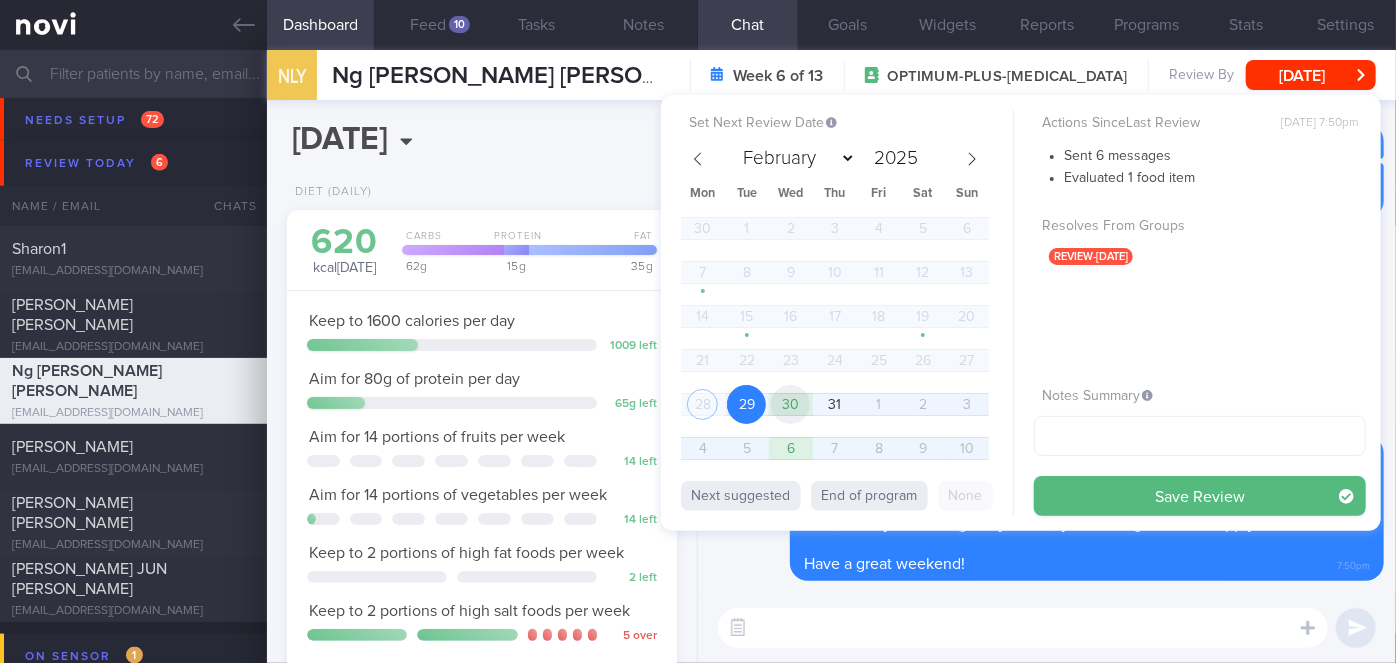 click on "30" at bounding box center [790, 404] 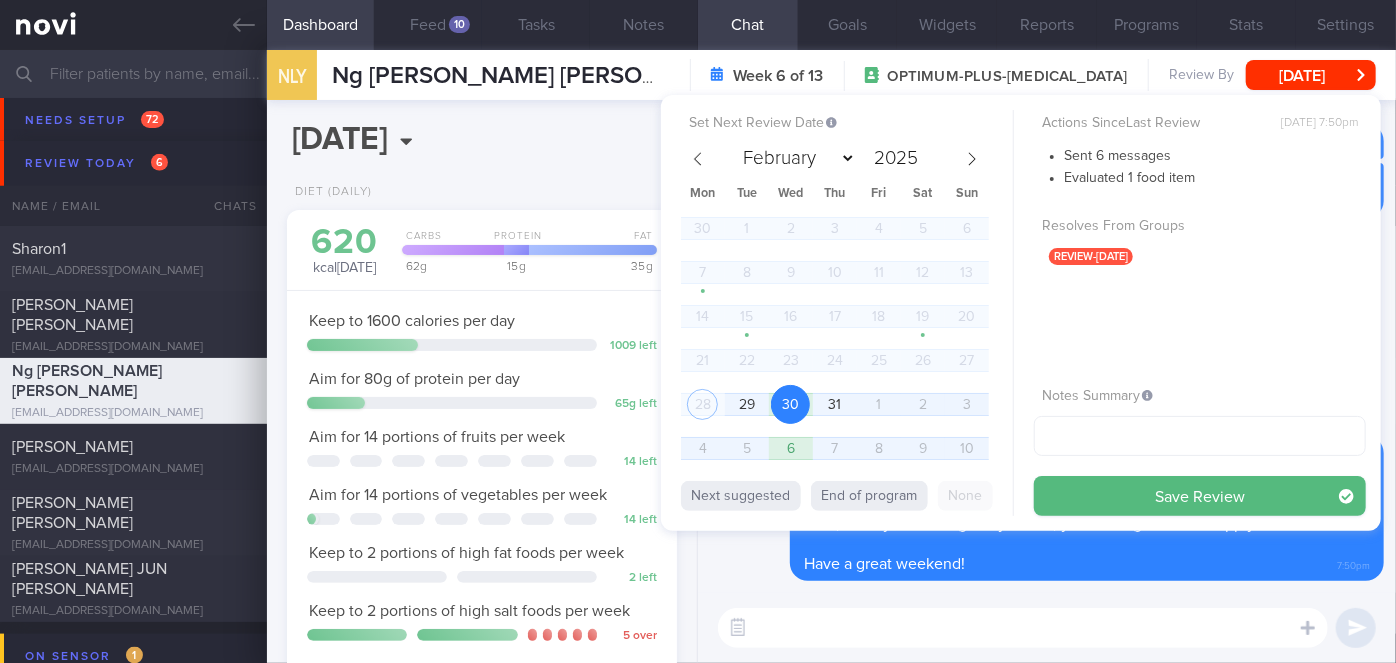 drag, startPoint x: 1160, startPoint y: 484, endPoint x: 1115, endPoint y: 470, distance: 47.127487 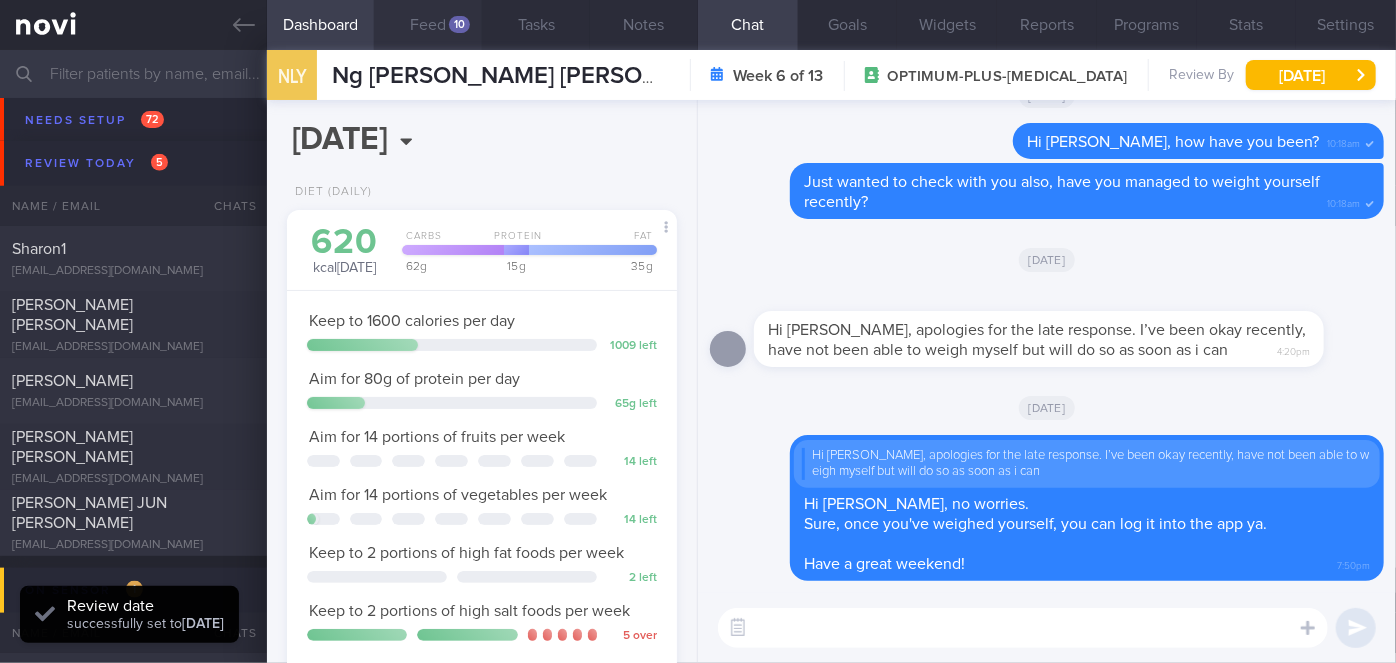 click on "10" at bounding box center (459, 24) 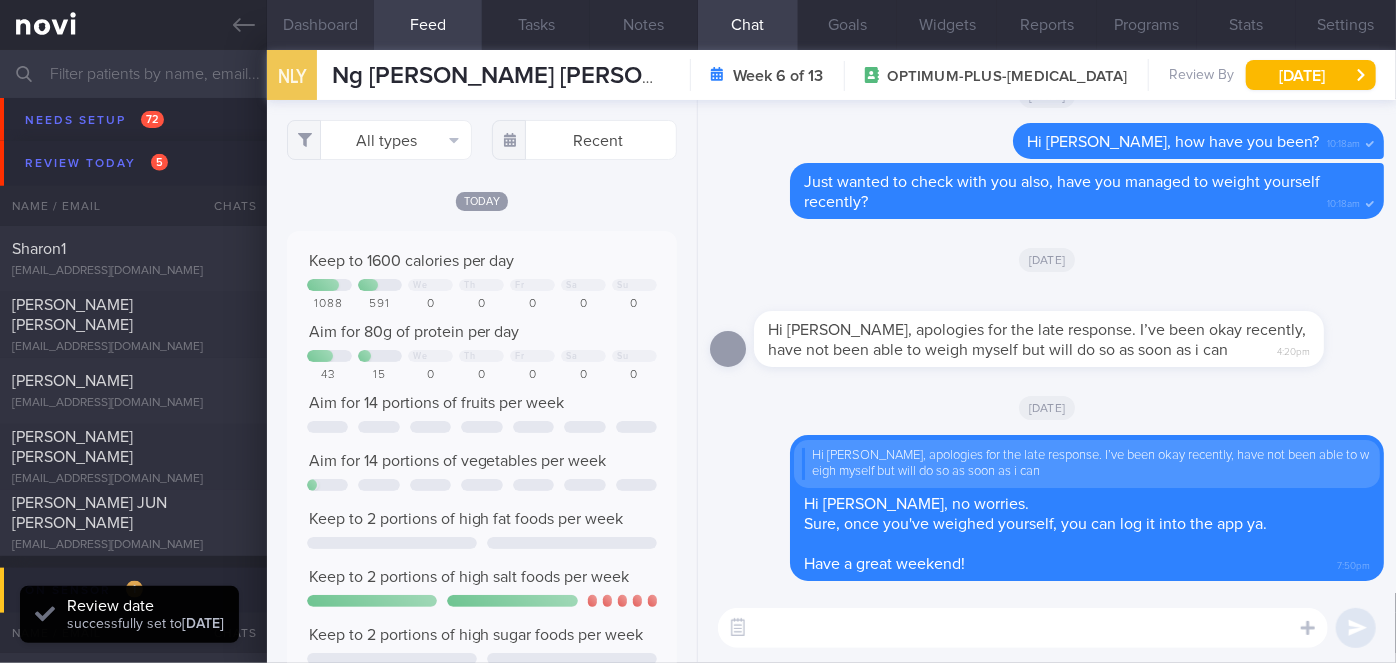 click on "Dashboard" at bounding box center (321, 25) 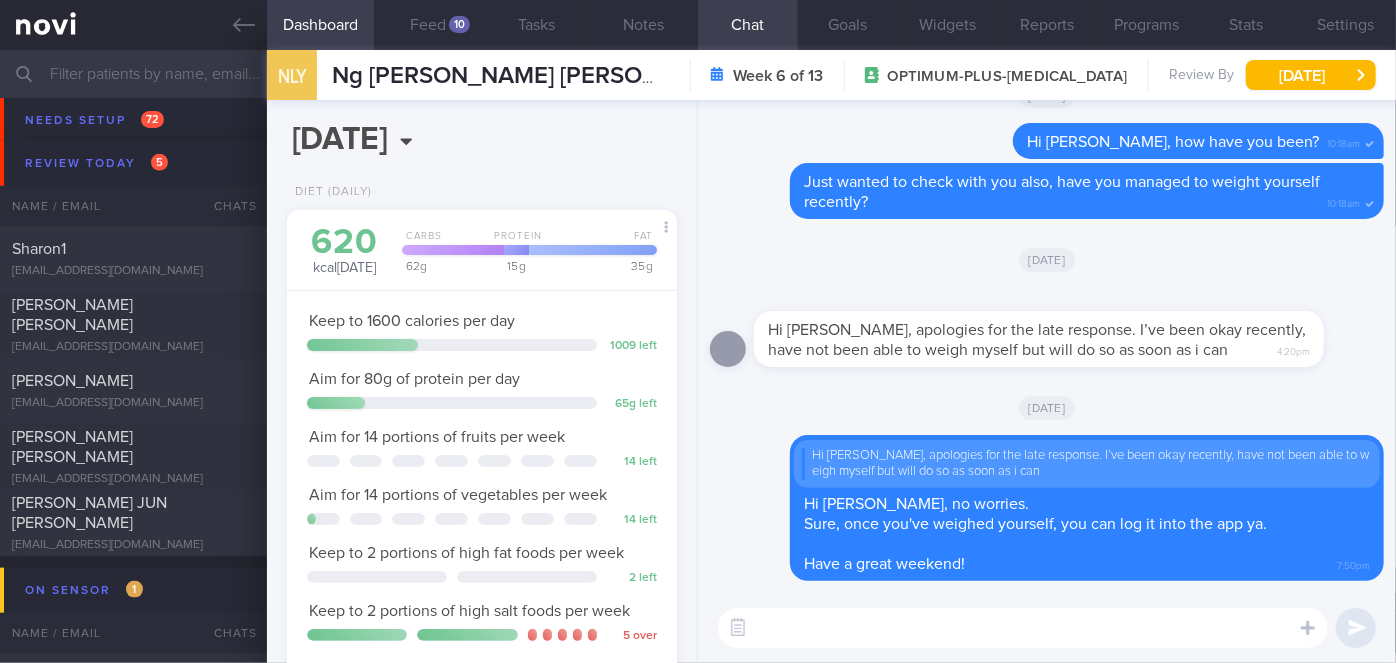 scroll, scrollTop: 960, scrollLeft: 0, axis: vertical 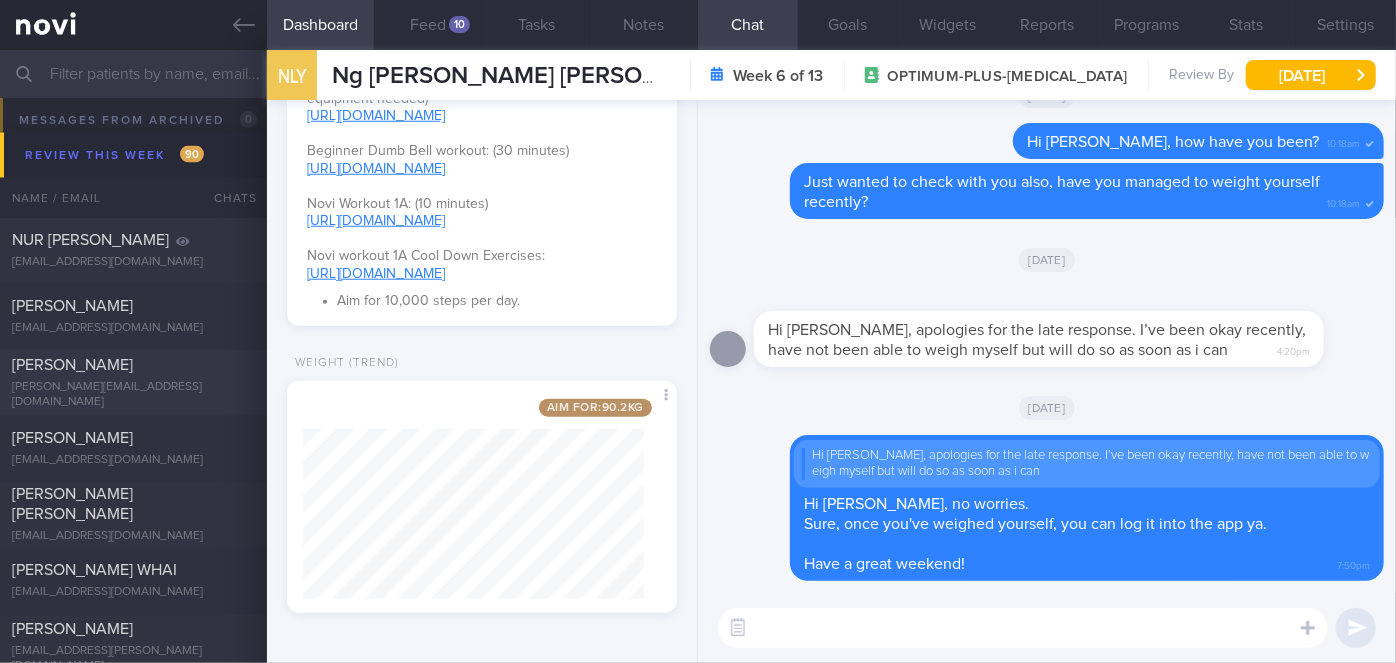 click on "[PERSON_NAME]" at bounding box center (131, 366) 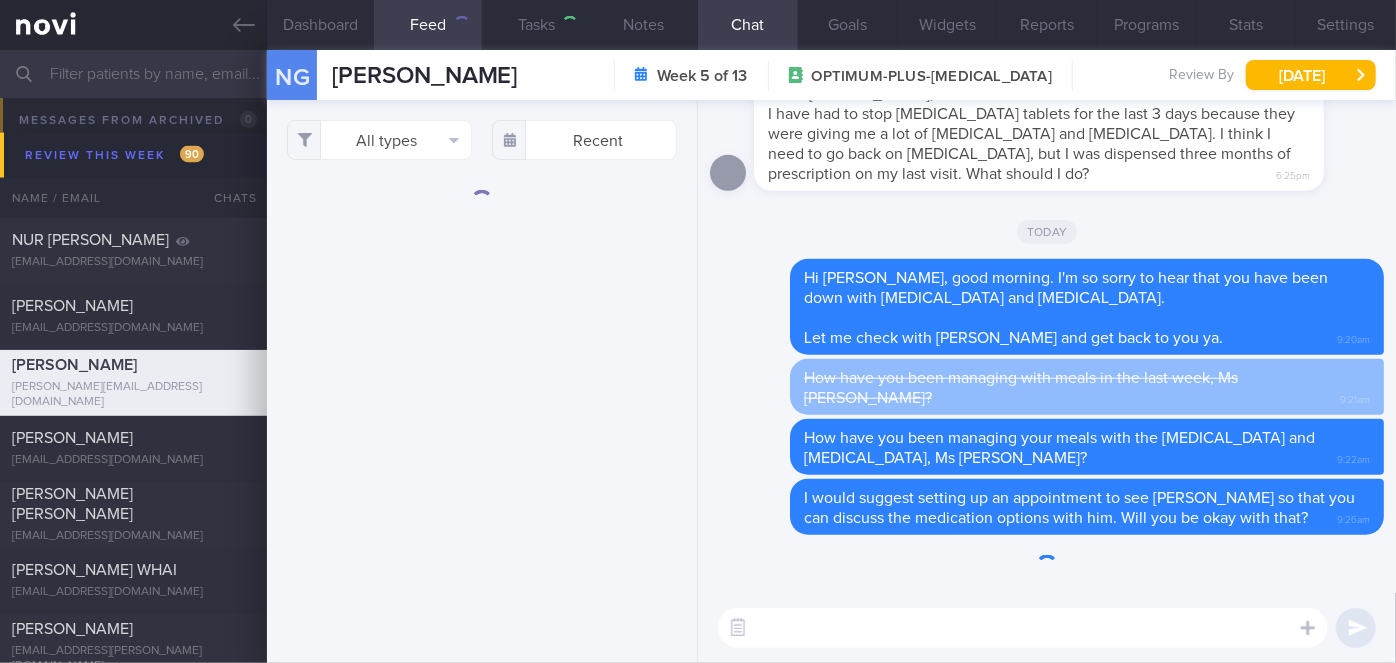 scroll, scrollTop: 0, scrollLeft: 0, axis: both 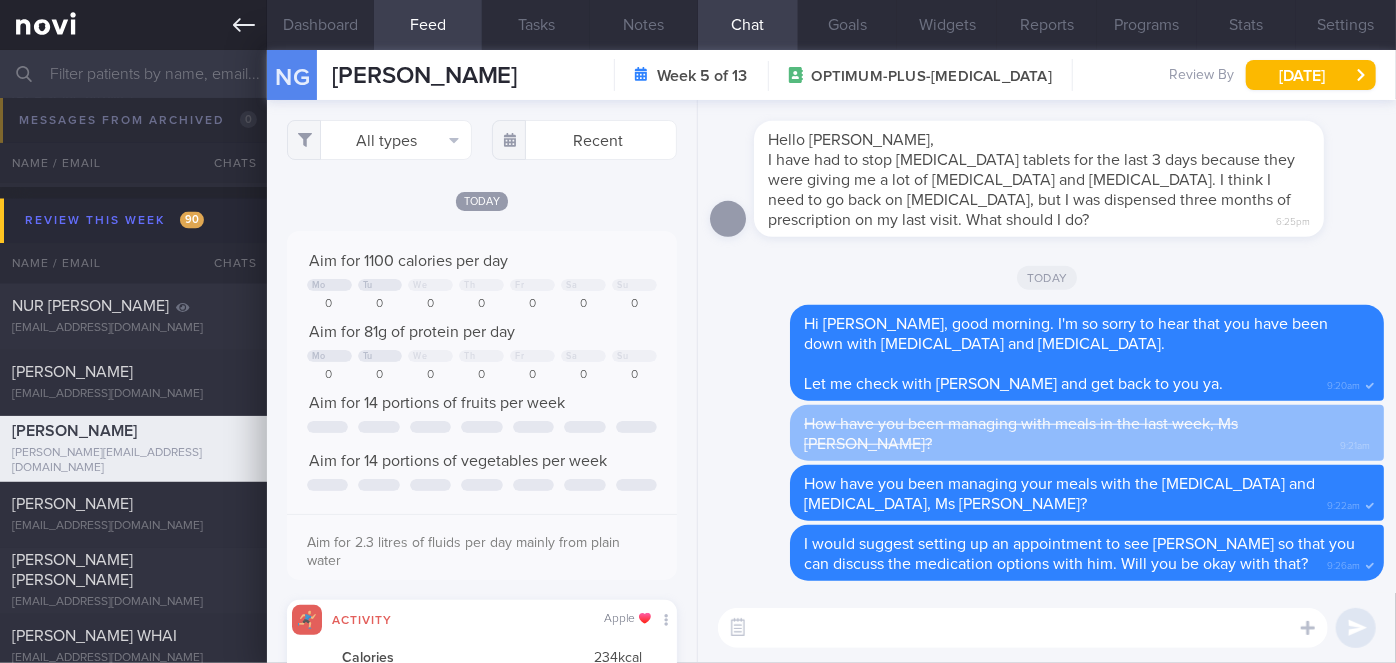 click 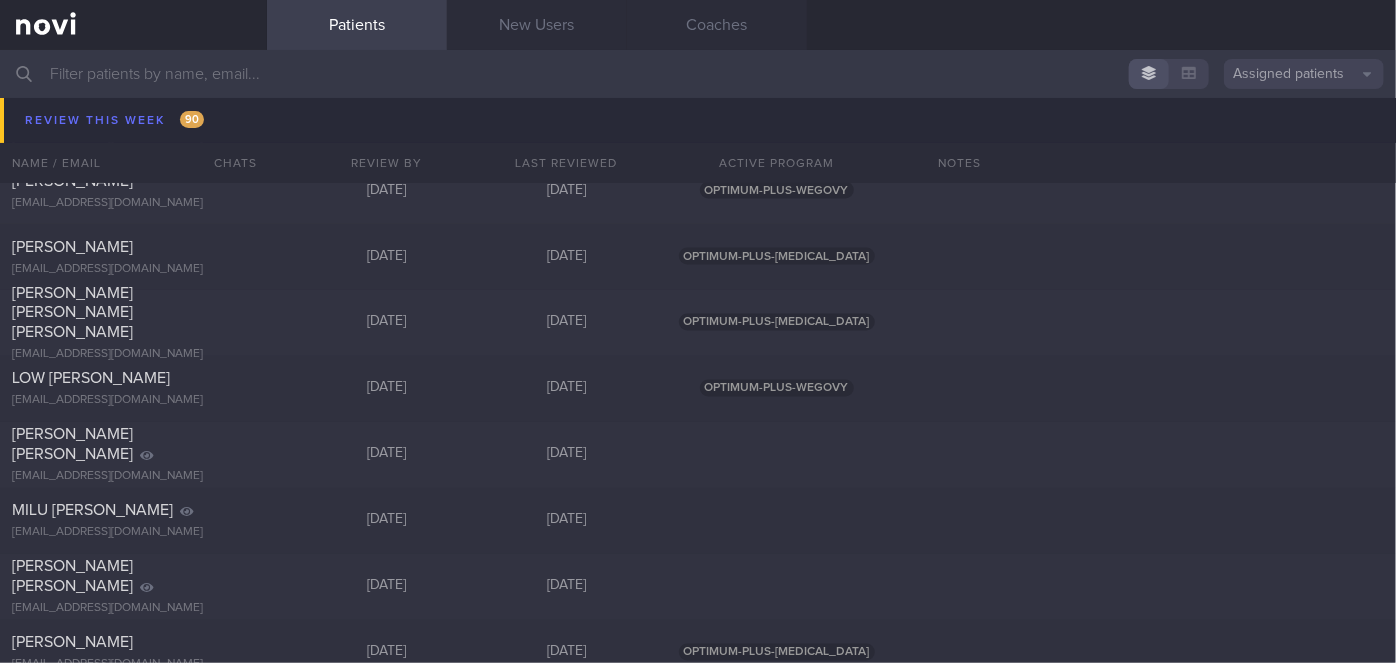 scroll, scrollTop: 9818, scrollLeft: 0, axis: vertical 